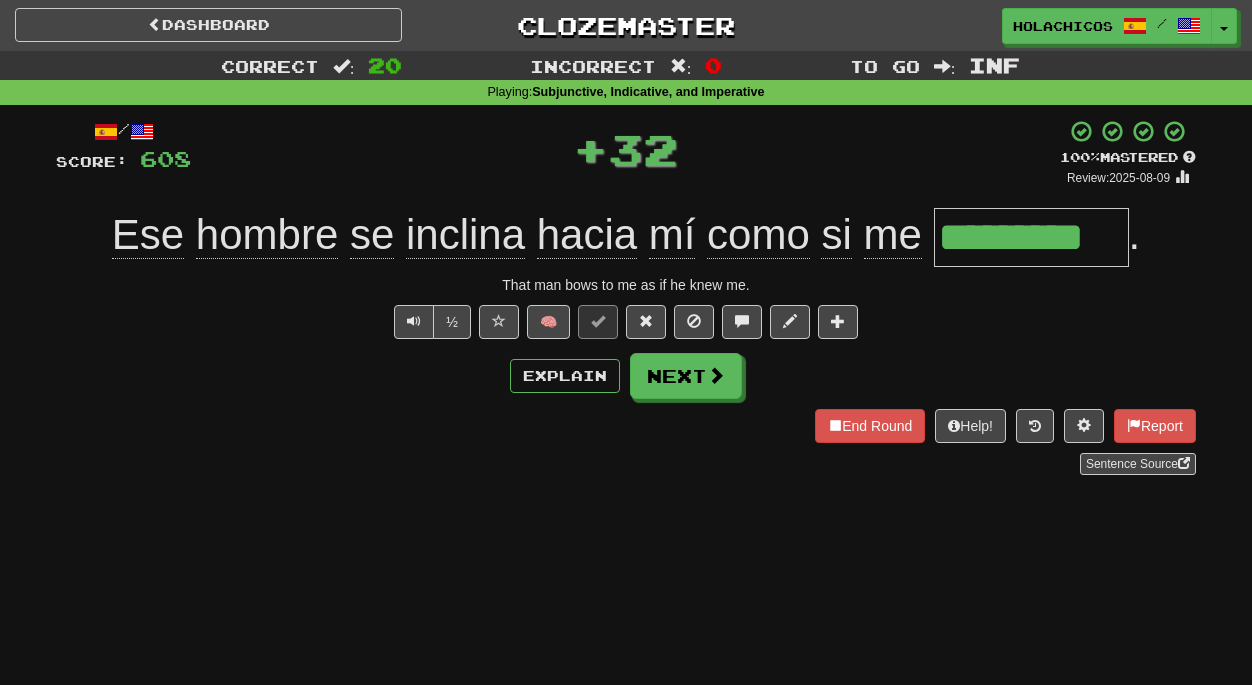 scroll, scrollTop: 0, scrollLeft: 0, axis: both 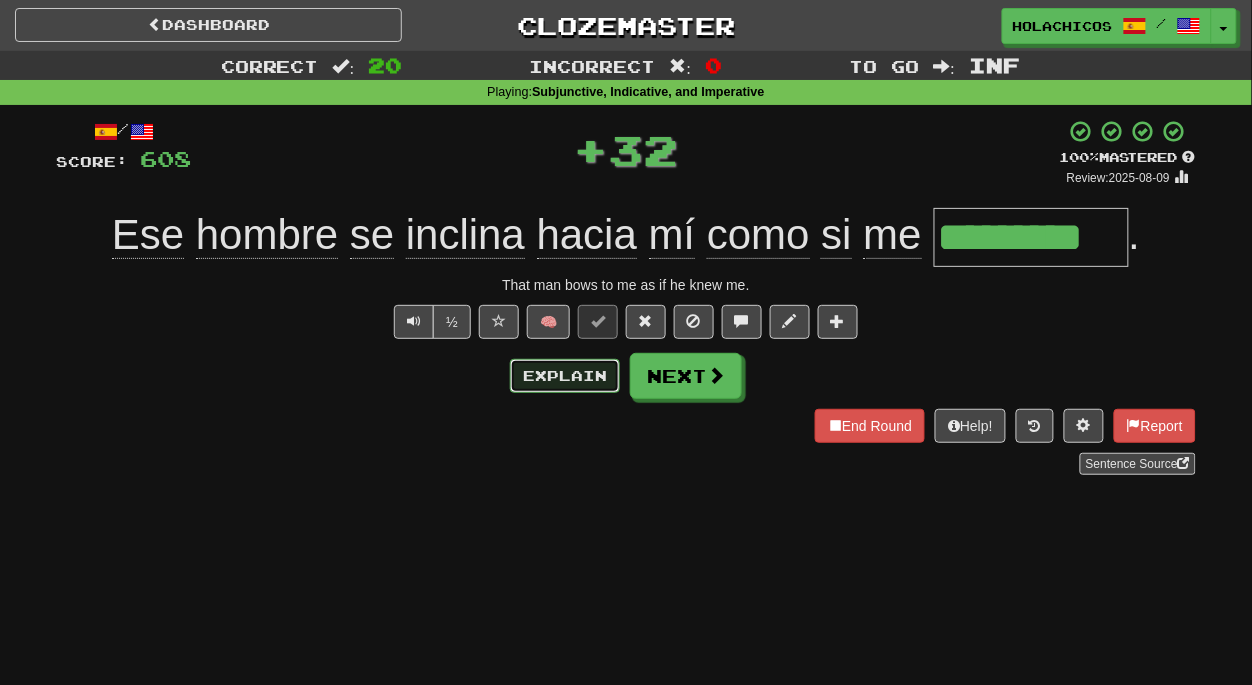 click on "Explain" at bounding box center (565, 376) 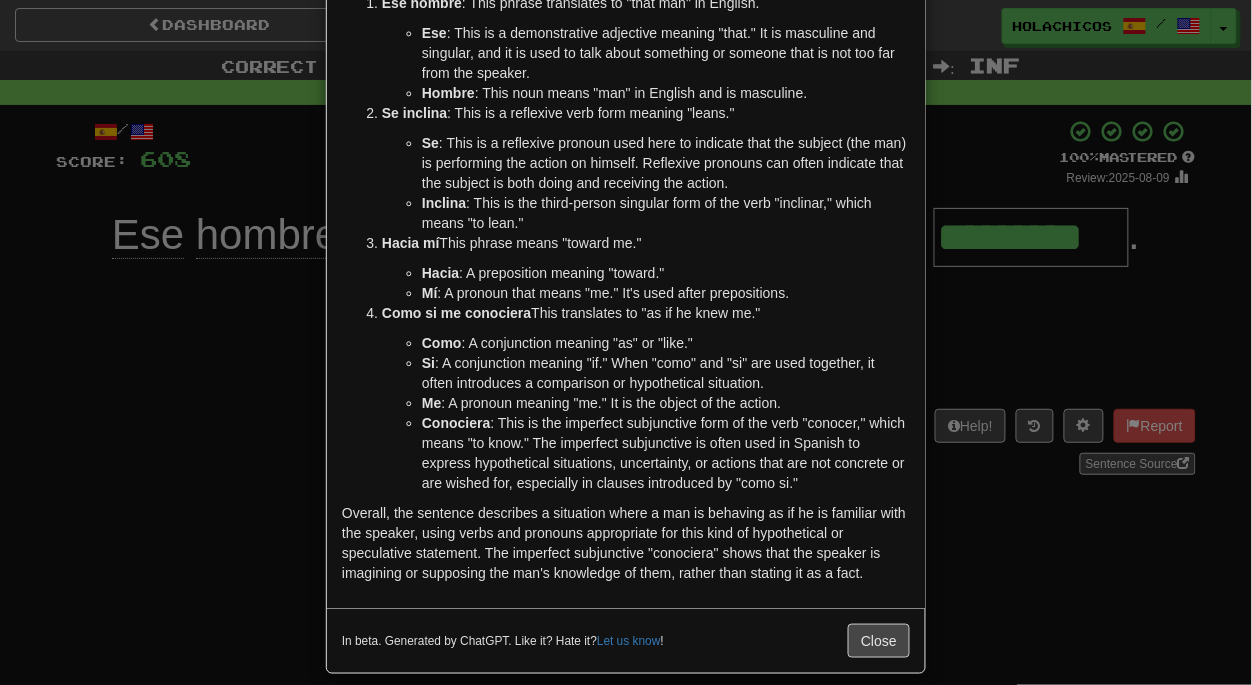 scroll, scrollTop: 178, scrollLeft: 0, axis: vertical 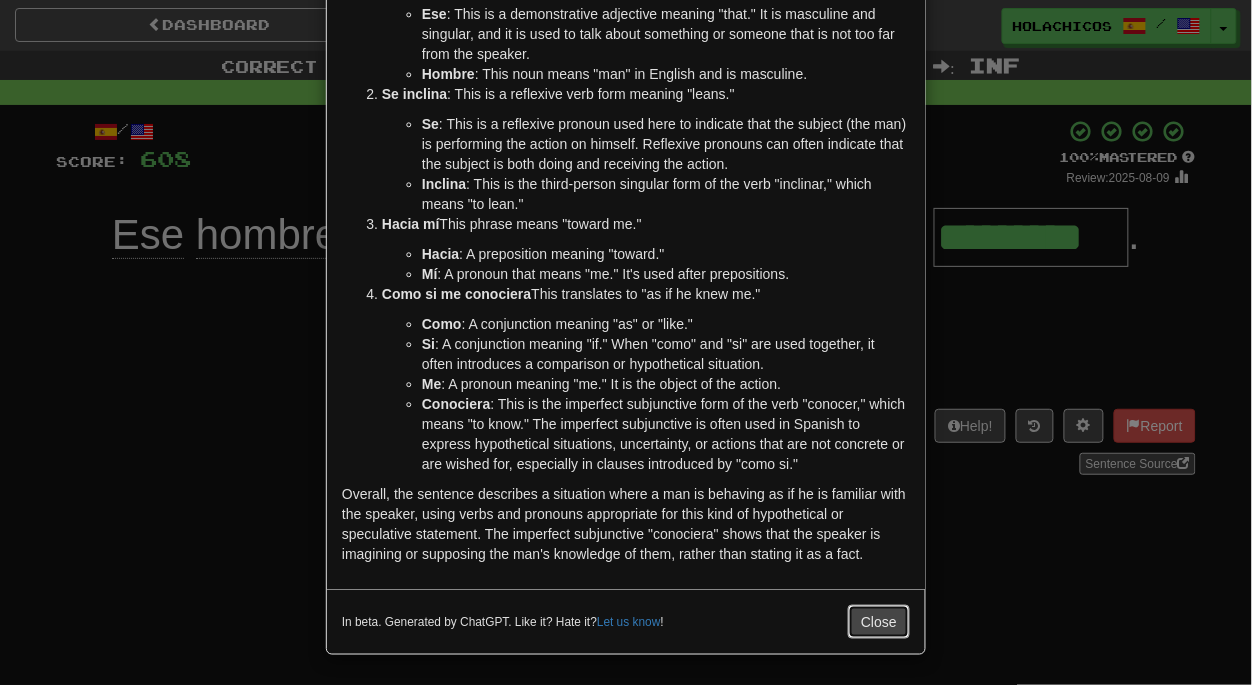 click on "Close" at bounding box center [879, 622] 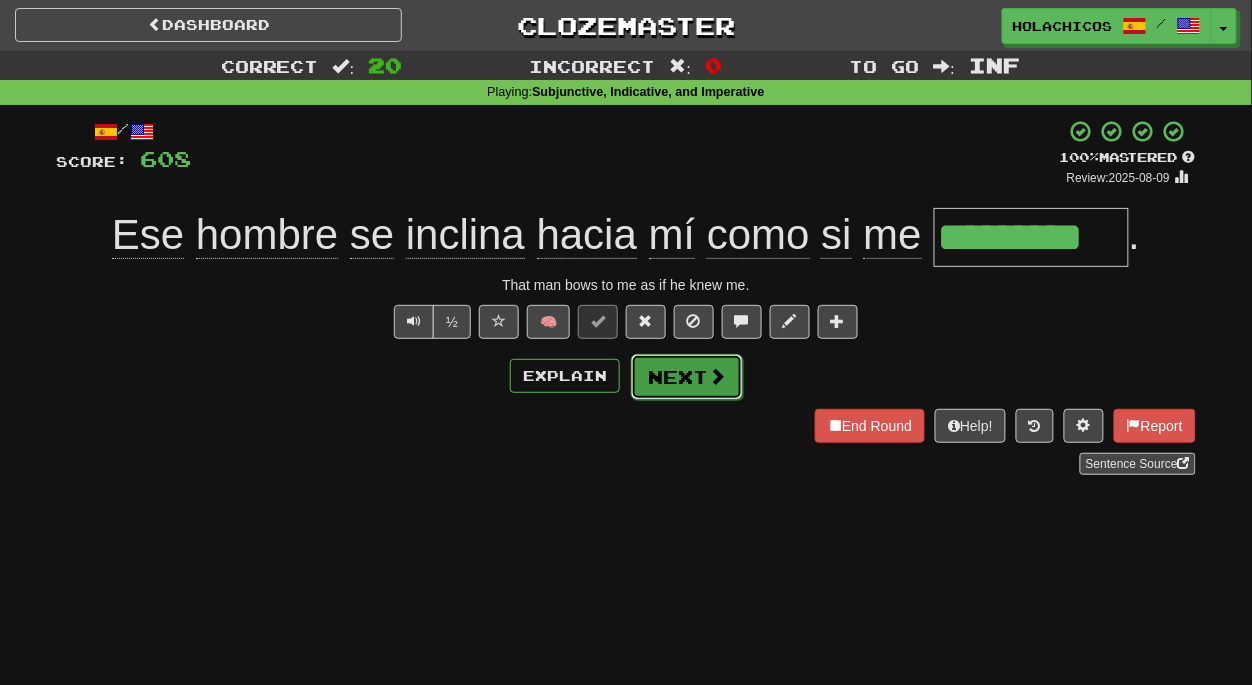click on "Next" at bounding box center (687, 377) 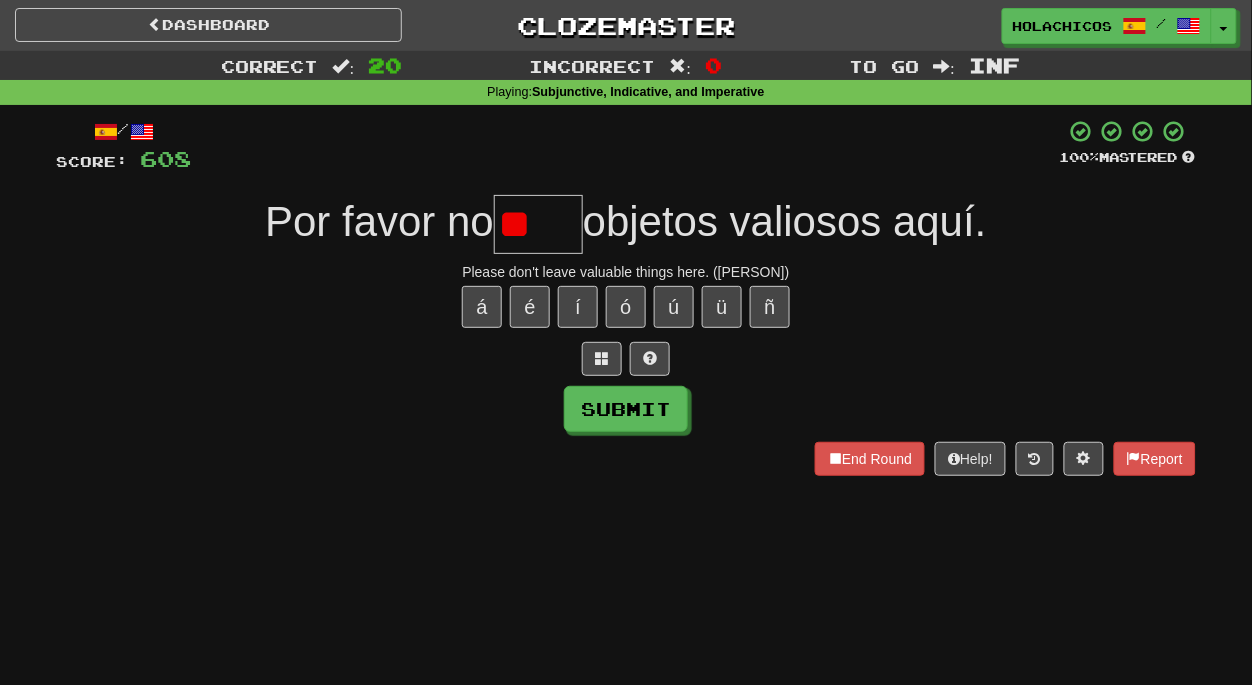 type on "*" 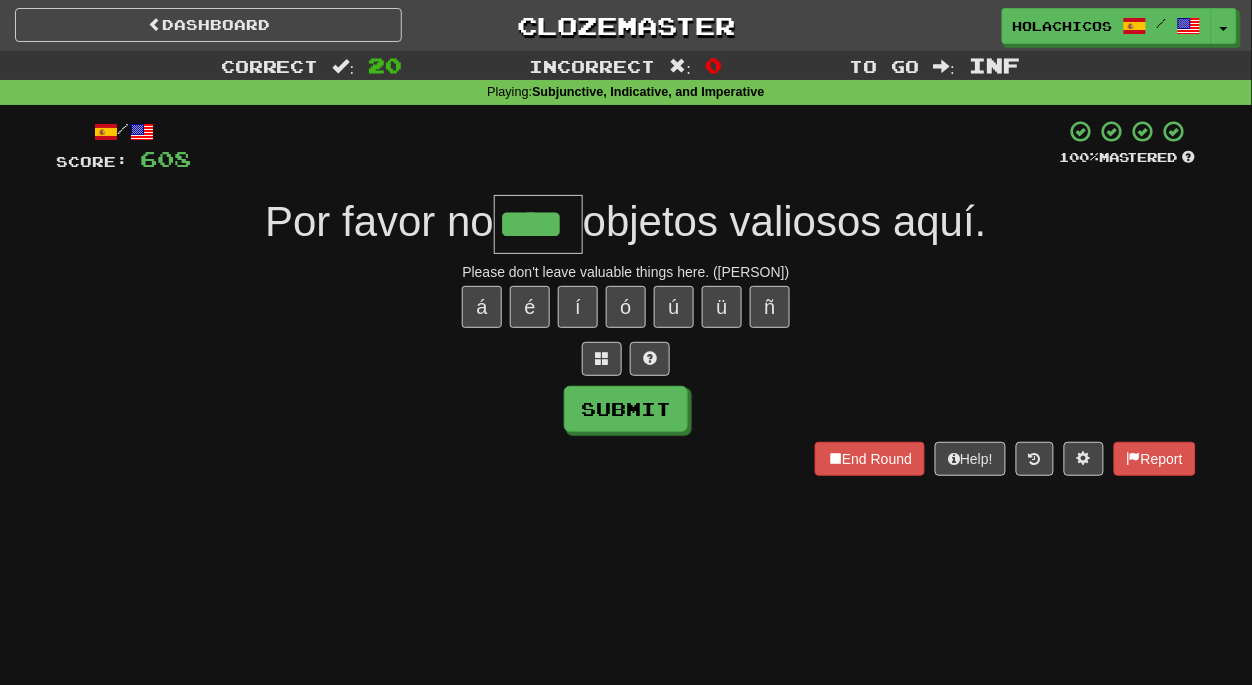type on "****" 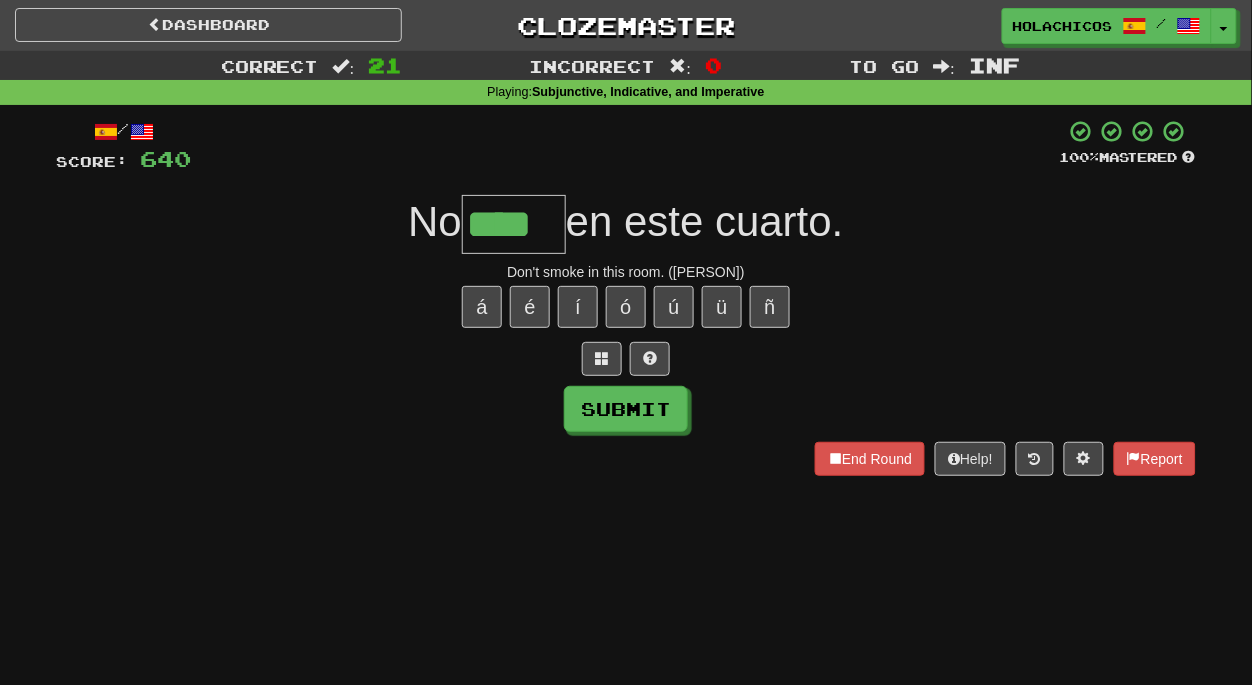 type on "****" 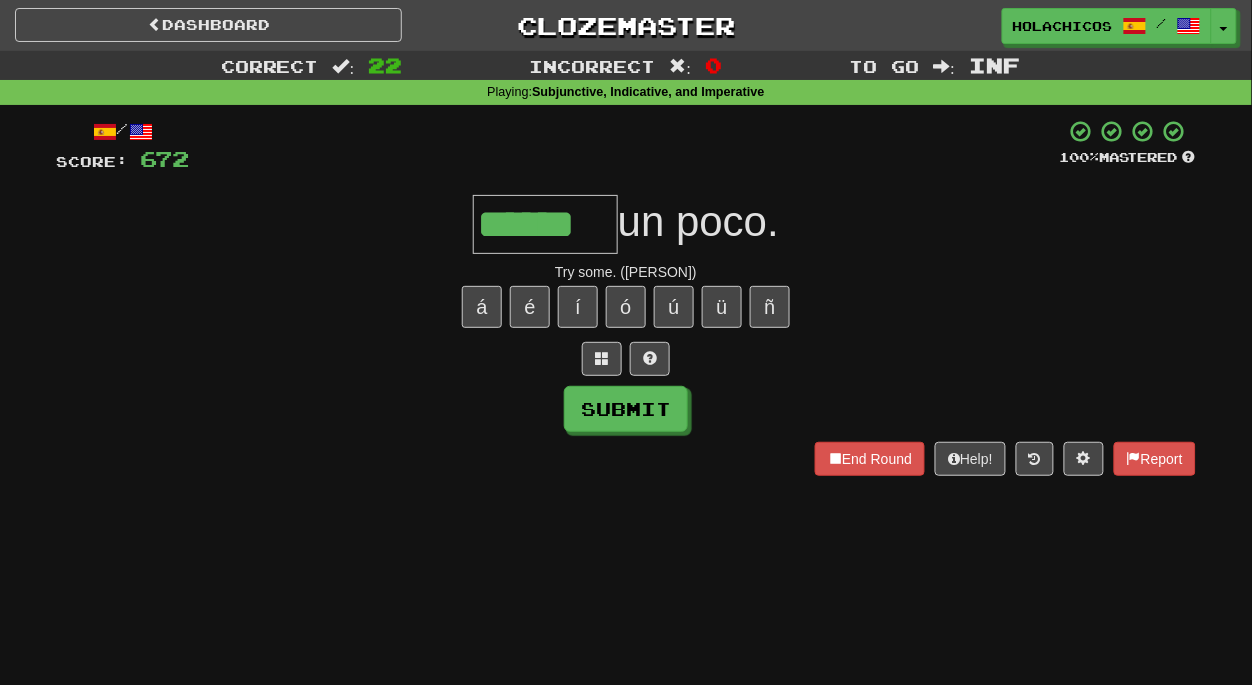 type on "******" 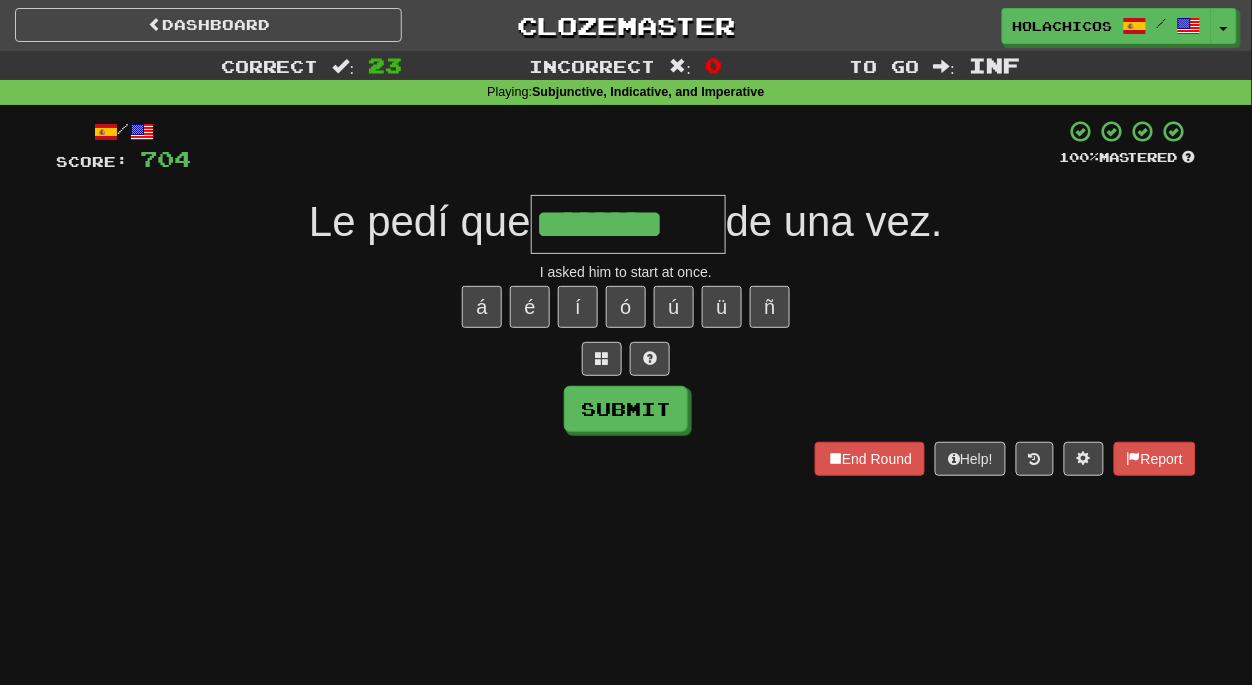 type on "********" 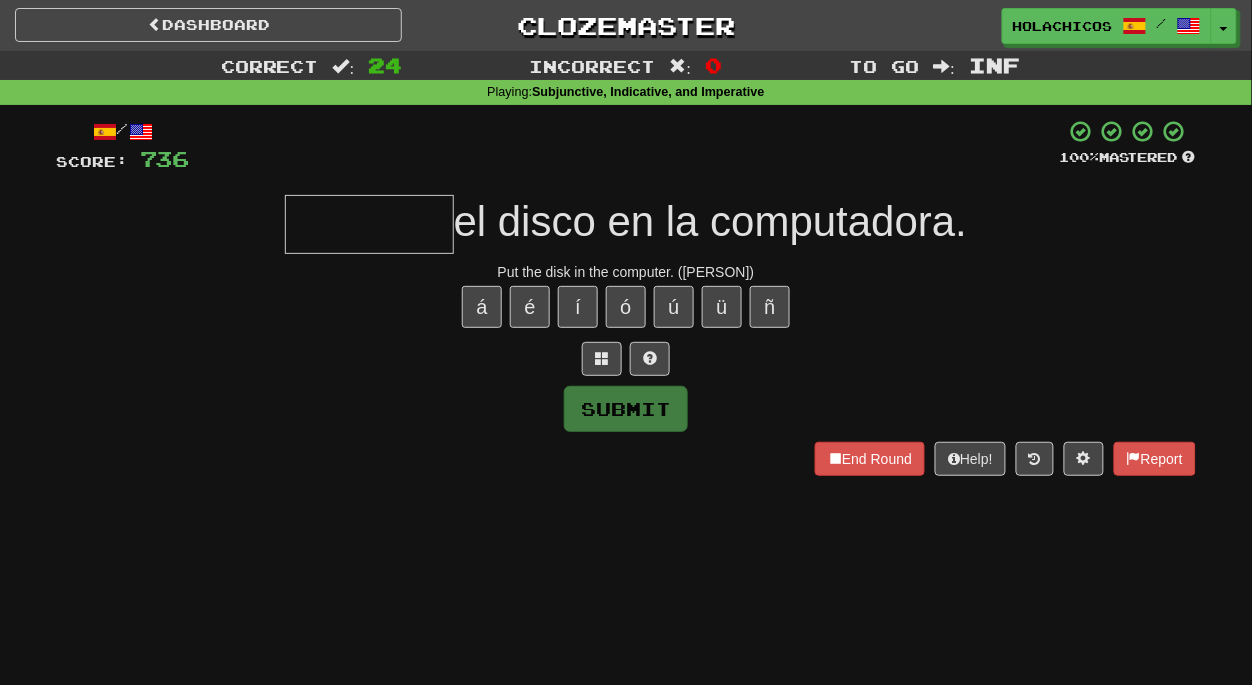type on "*" 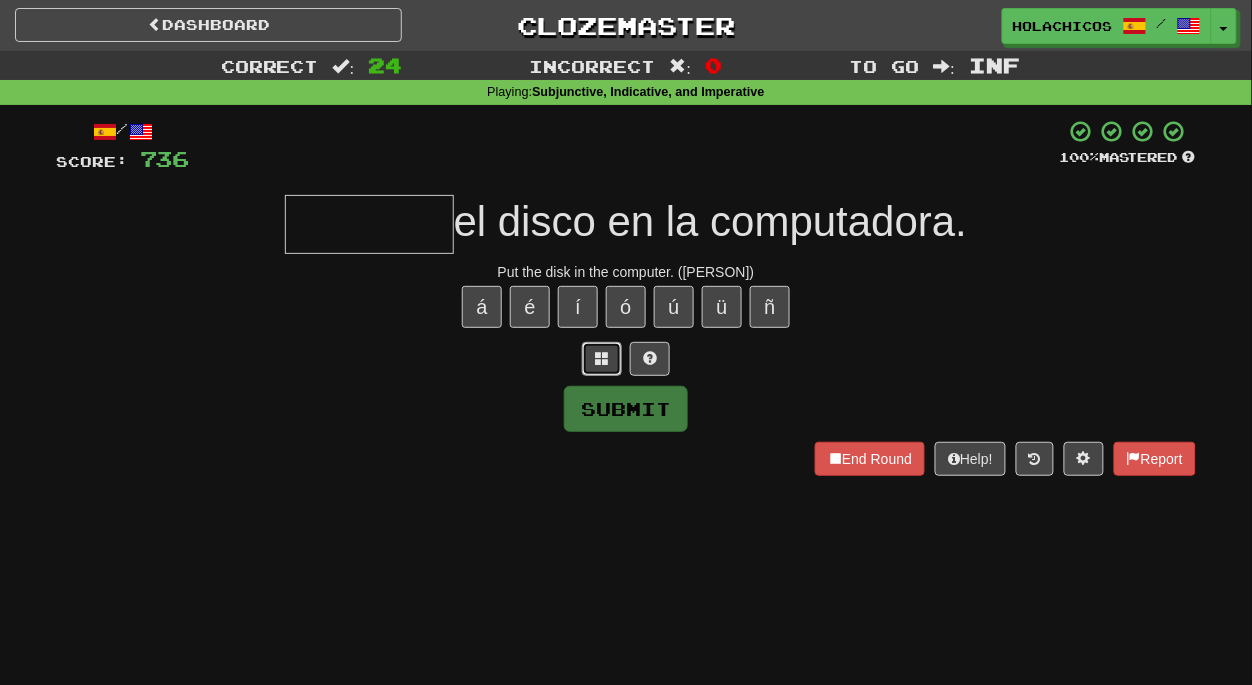 click at bounding box center [602, 359] 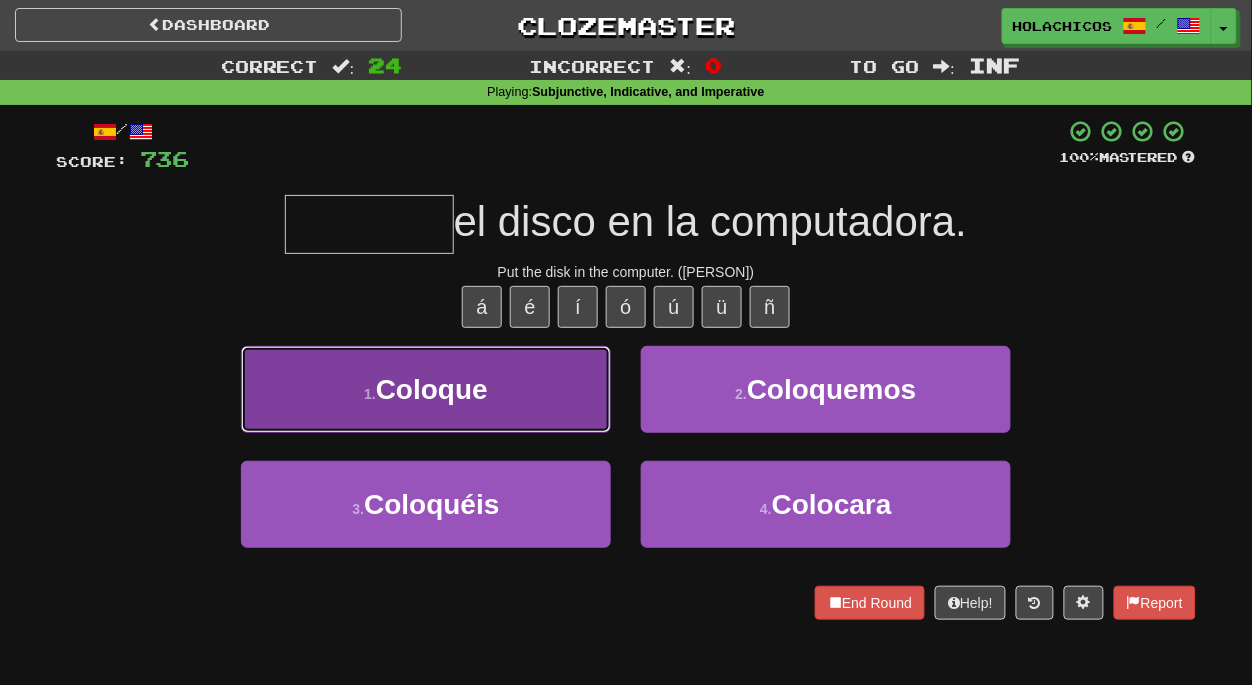 click on "1 .  Coloque" at bounding box center (426, 389) 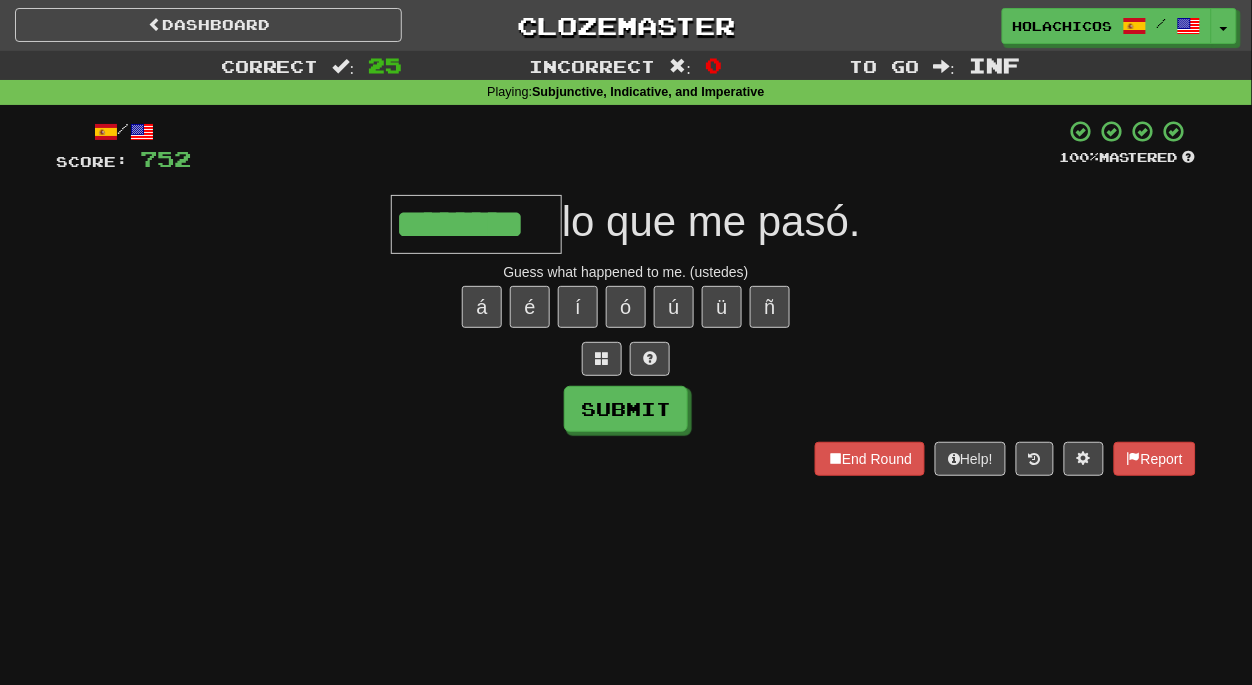 type on "********" 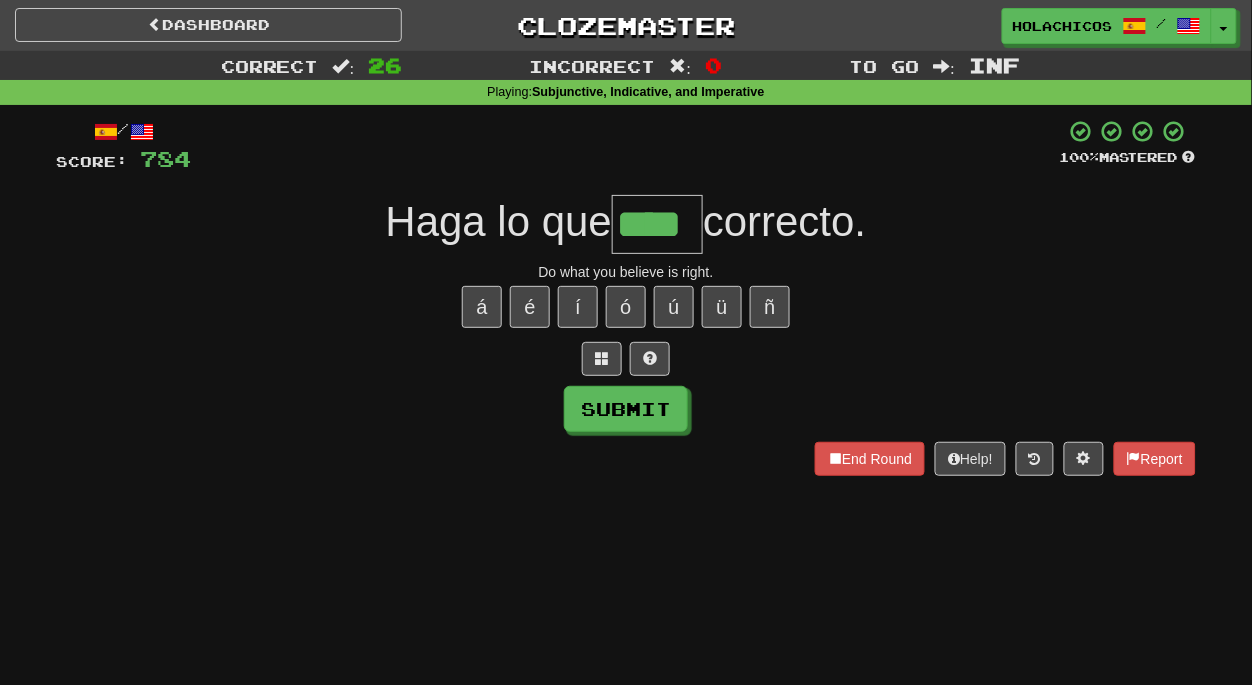 type on "****" 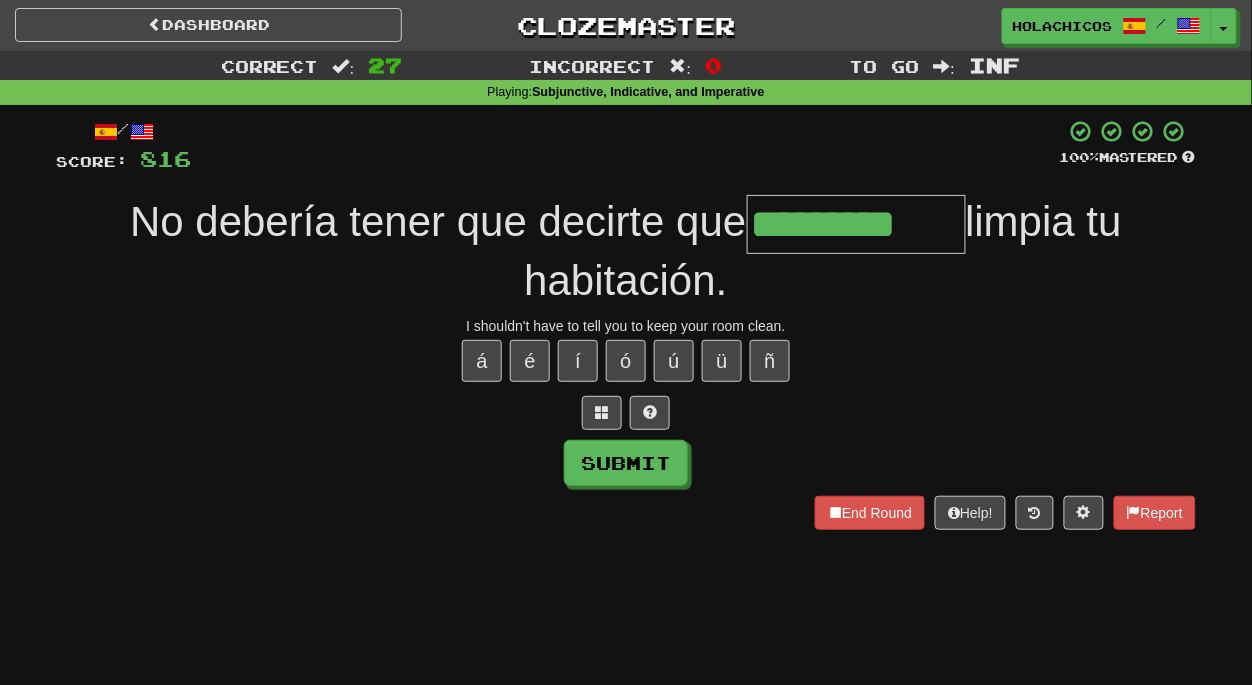 type on "*********" 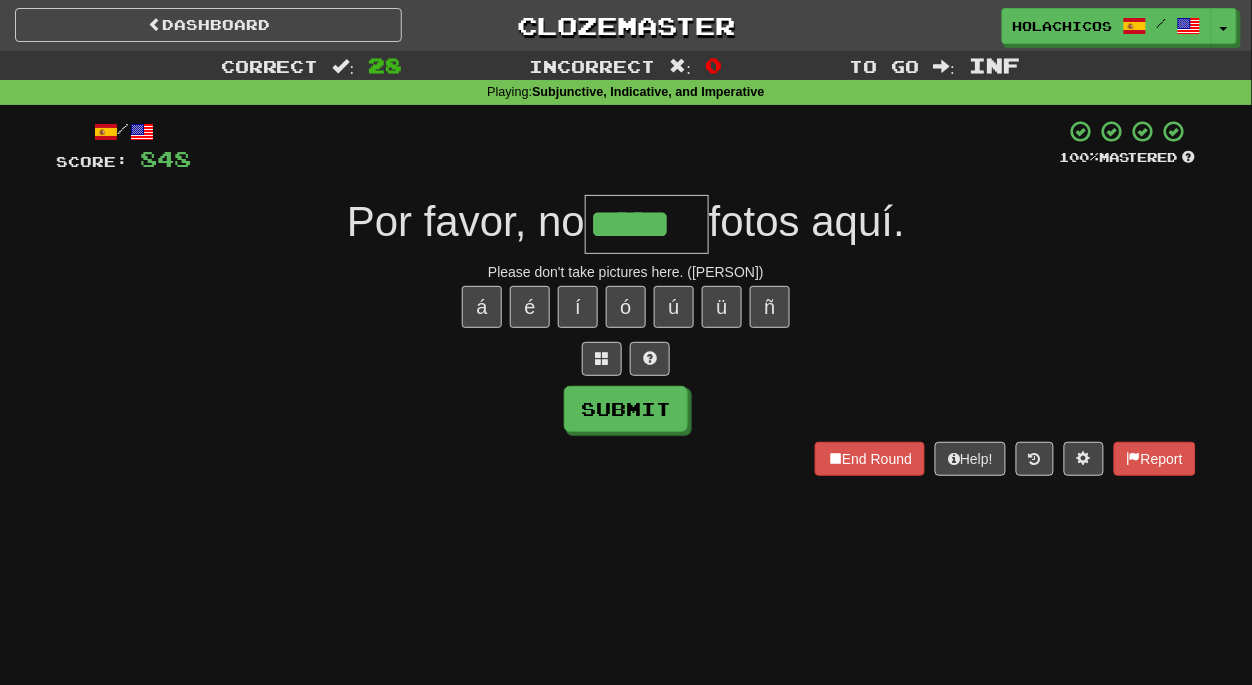 type on "*****" 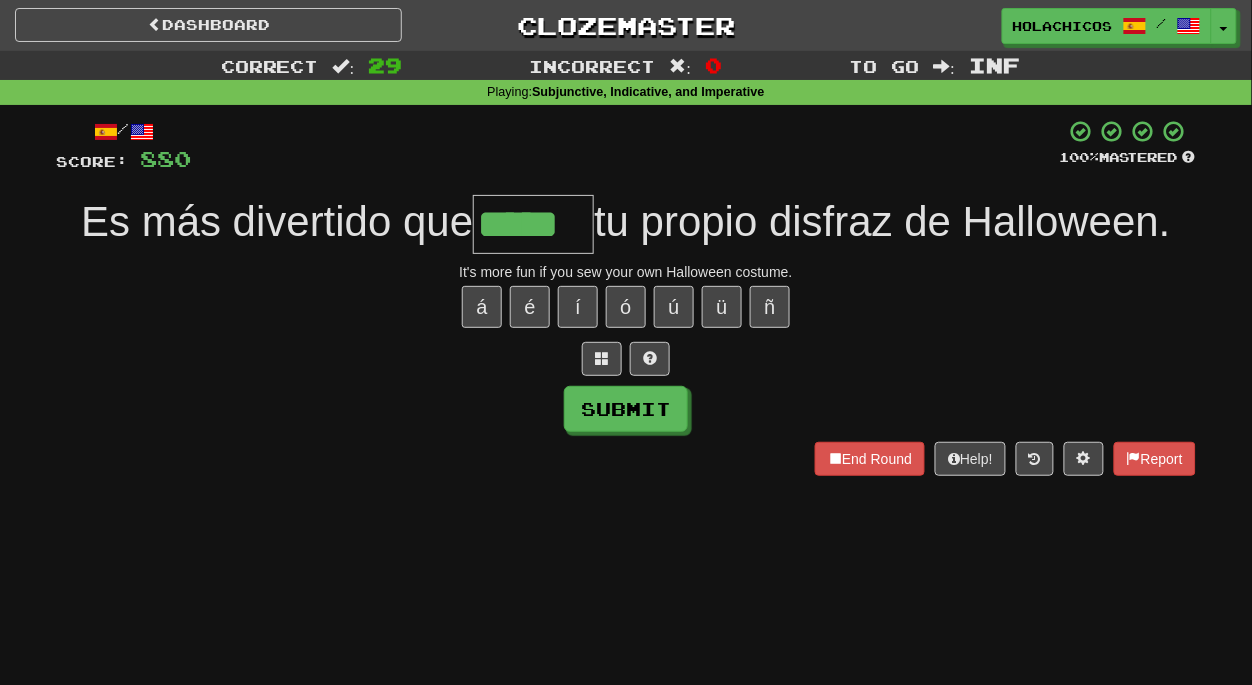 type on "*****" 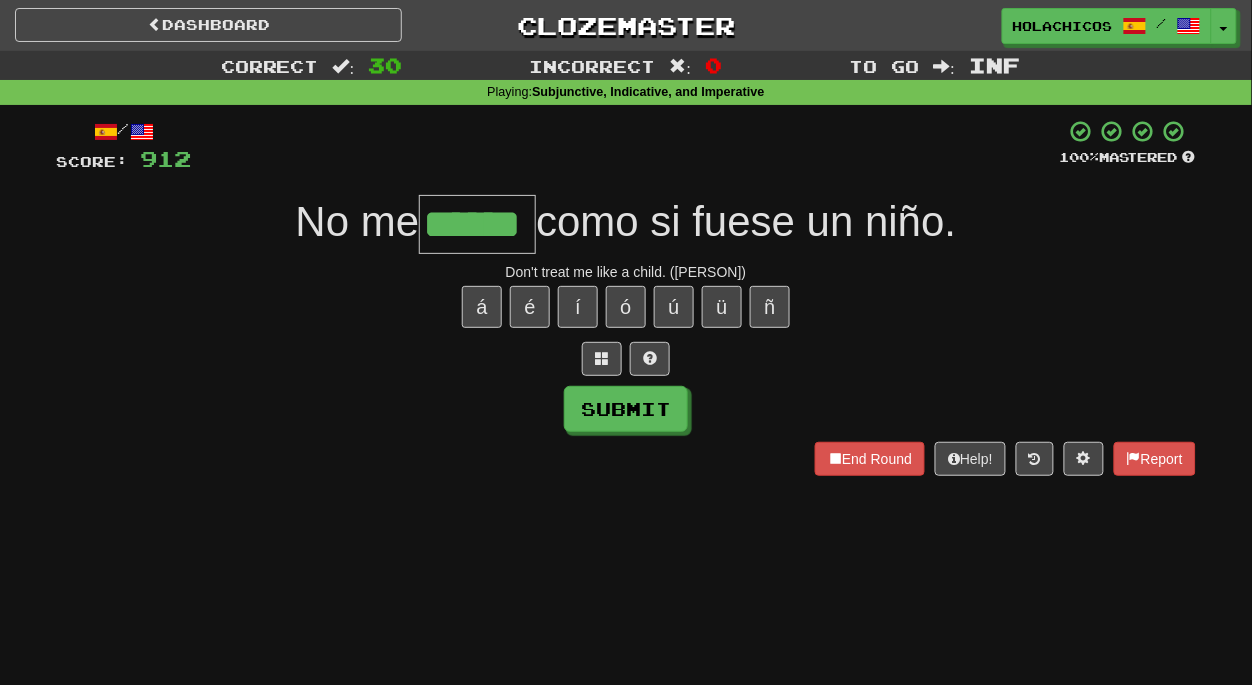type on "******" 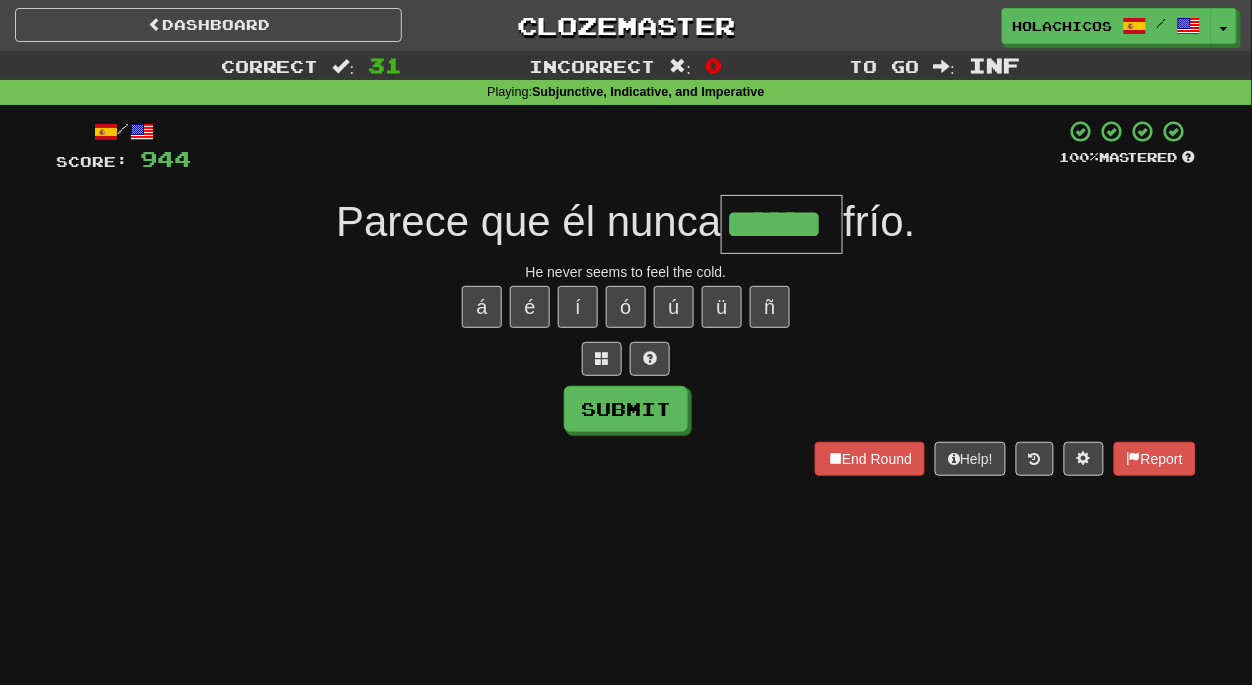 type on "******" 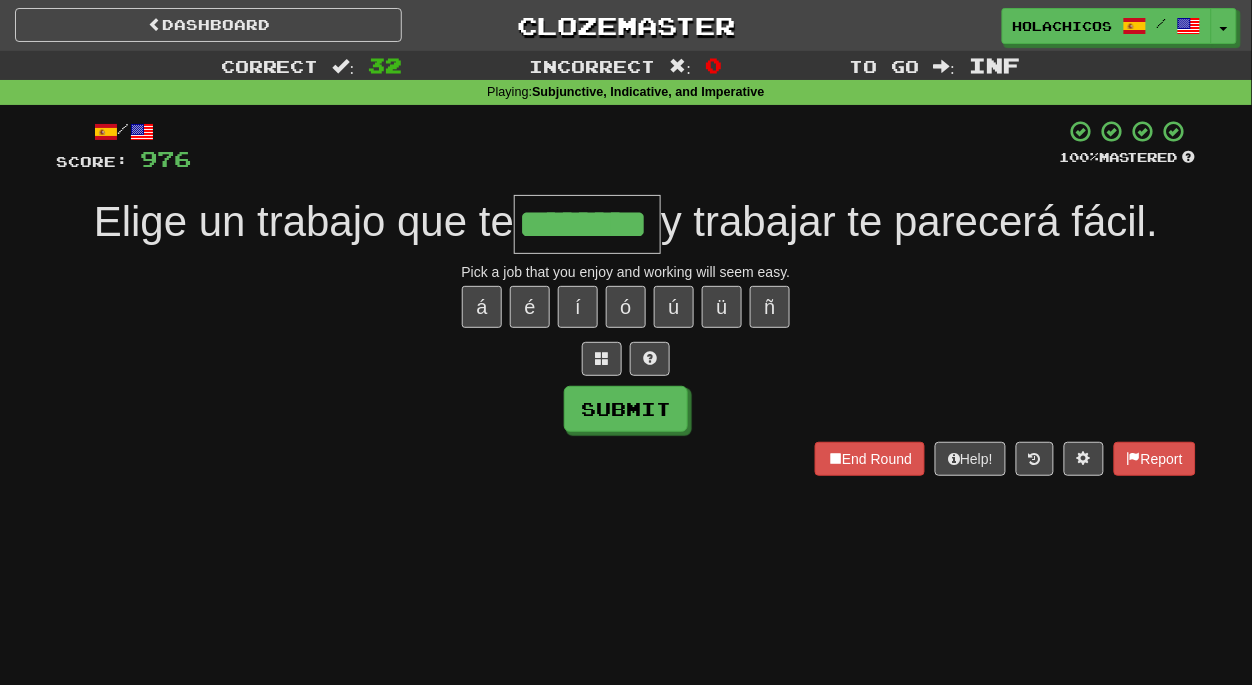 type on "********" 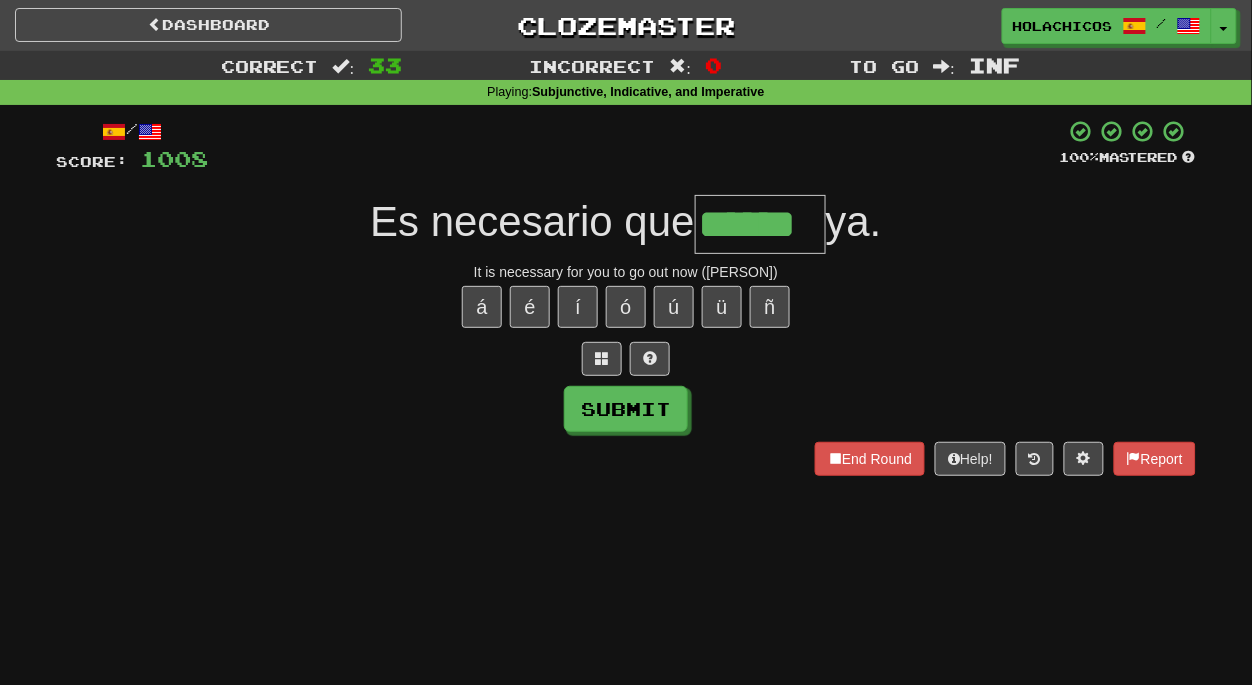 type on "******" 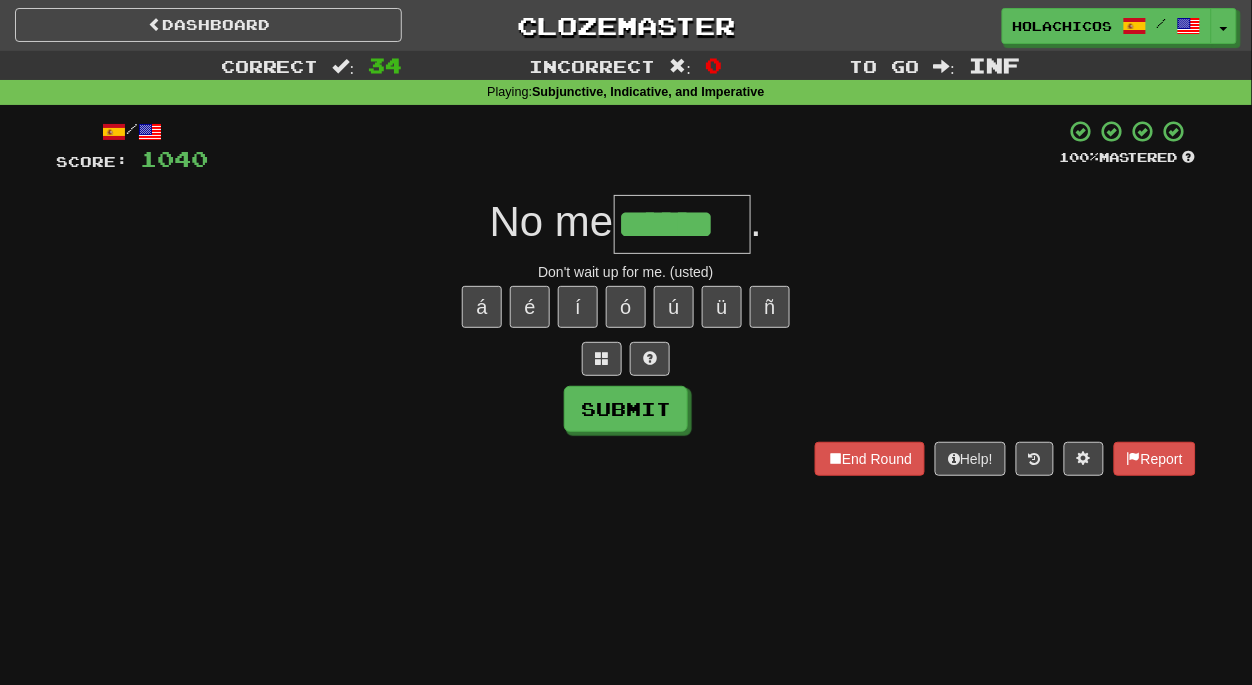 type on "******" 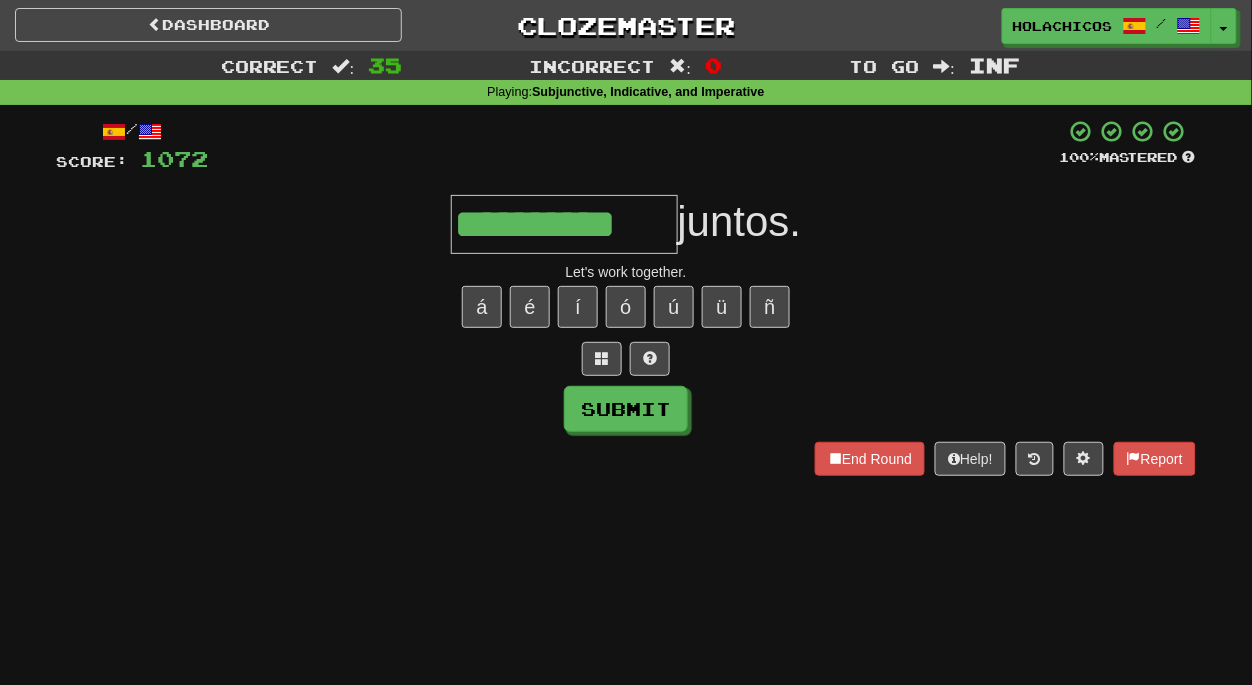 type on "**********" 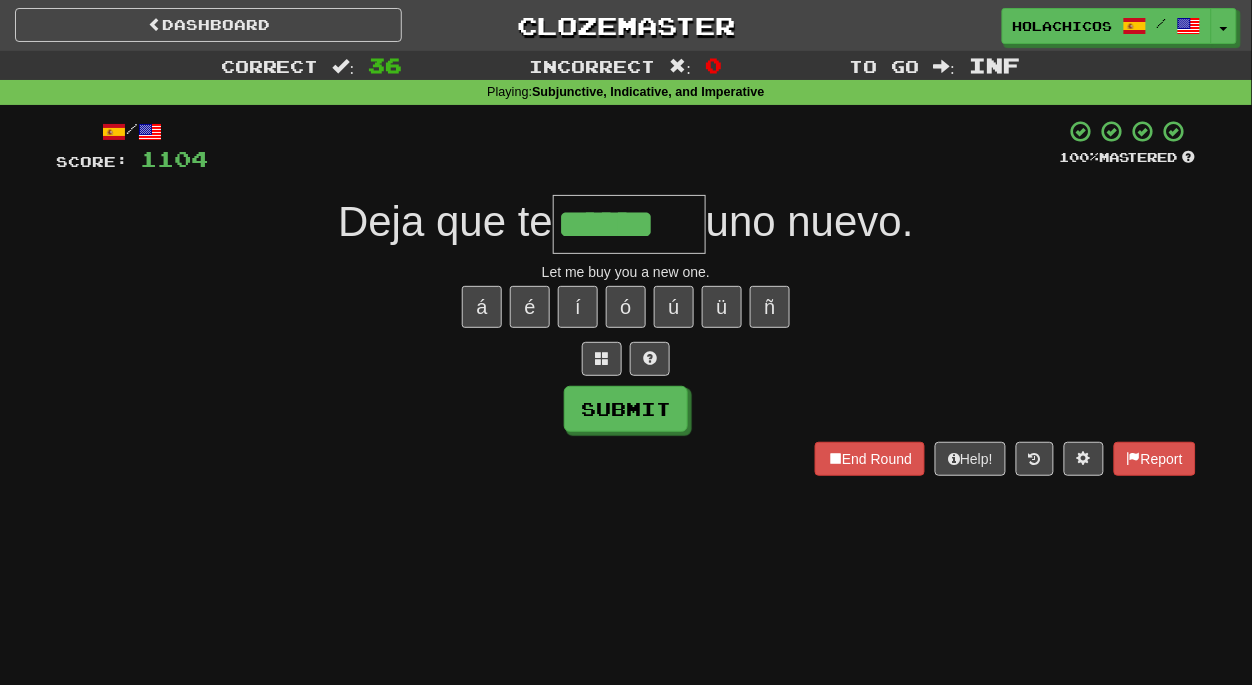 type on "******" 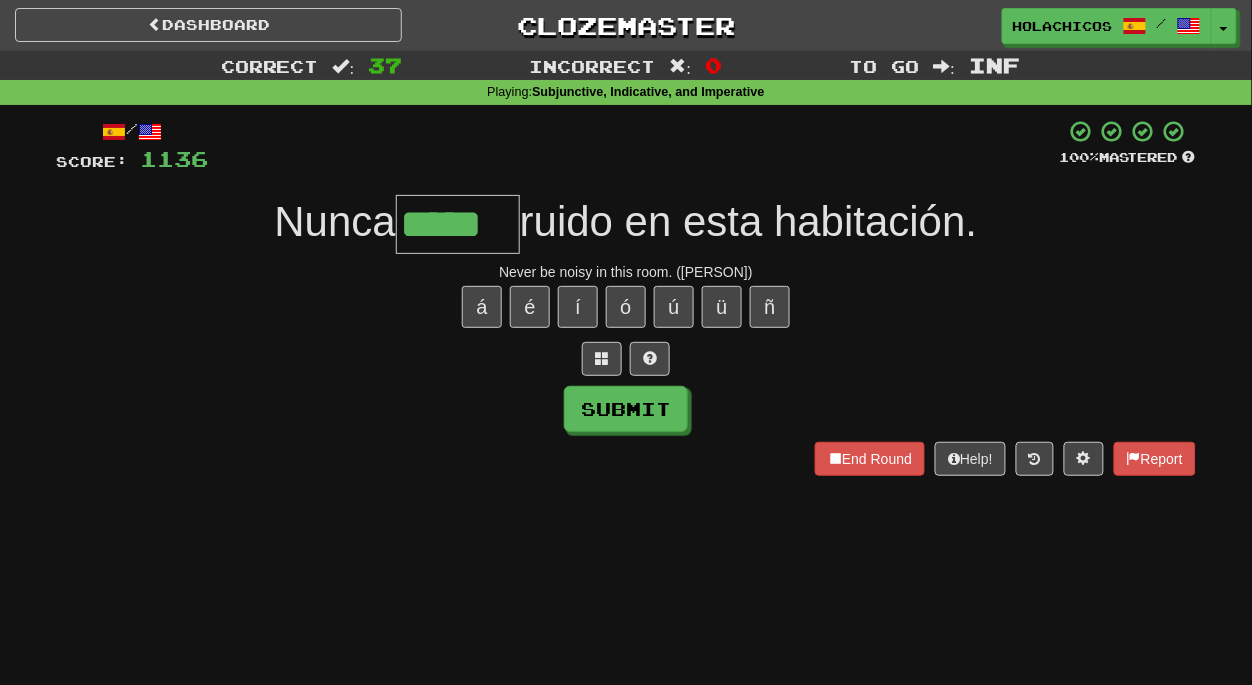 type on "*****" 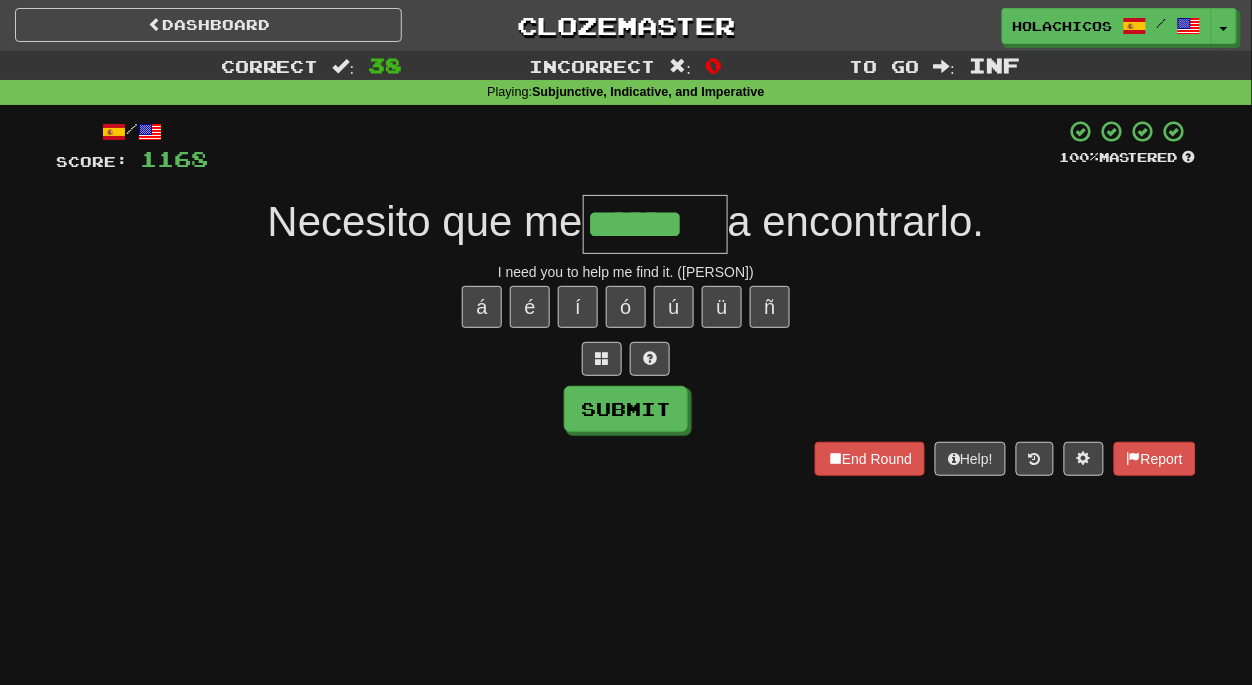 type on "******" 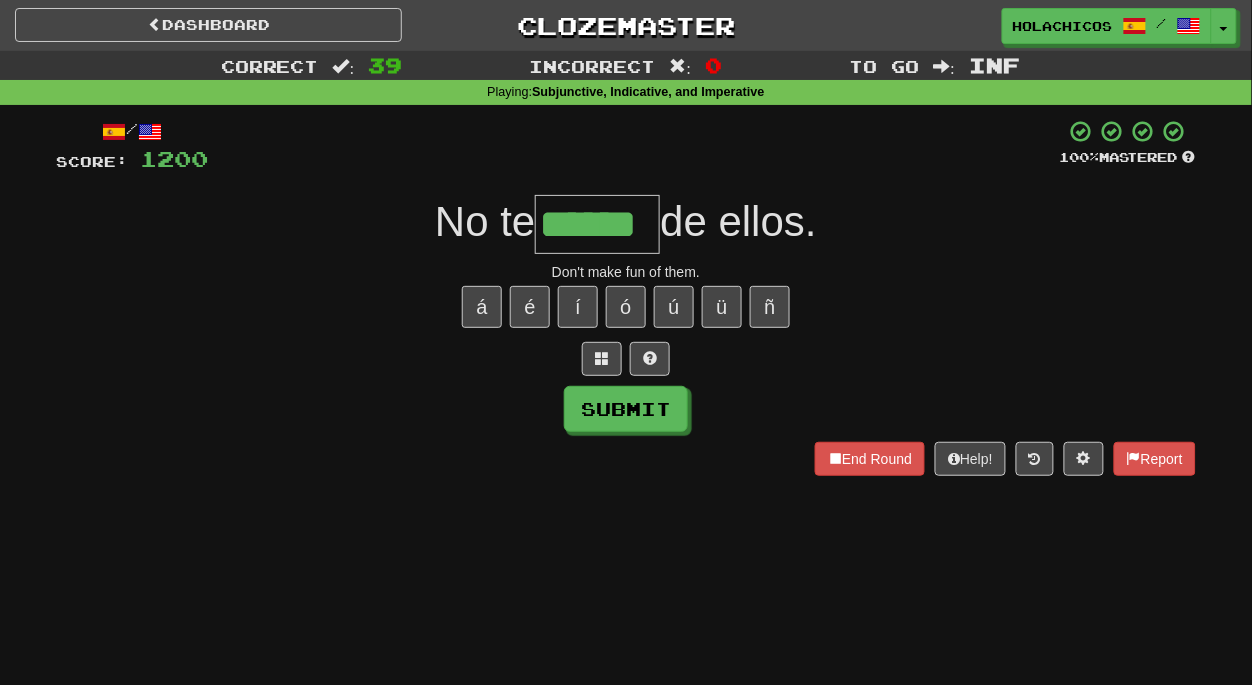 type on "******" 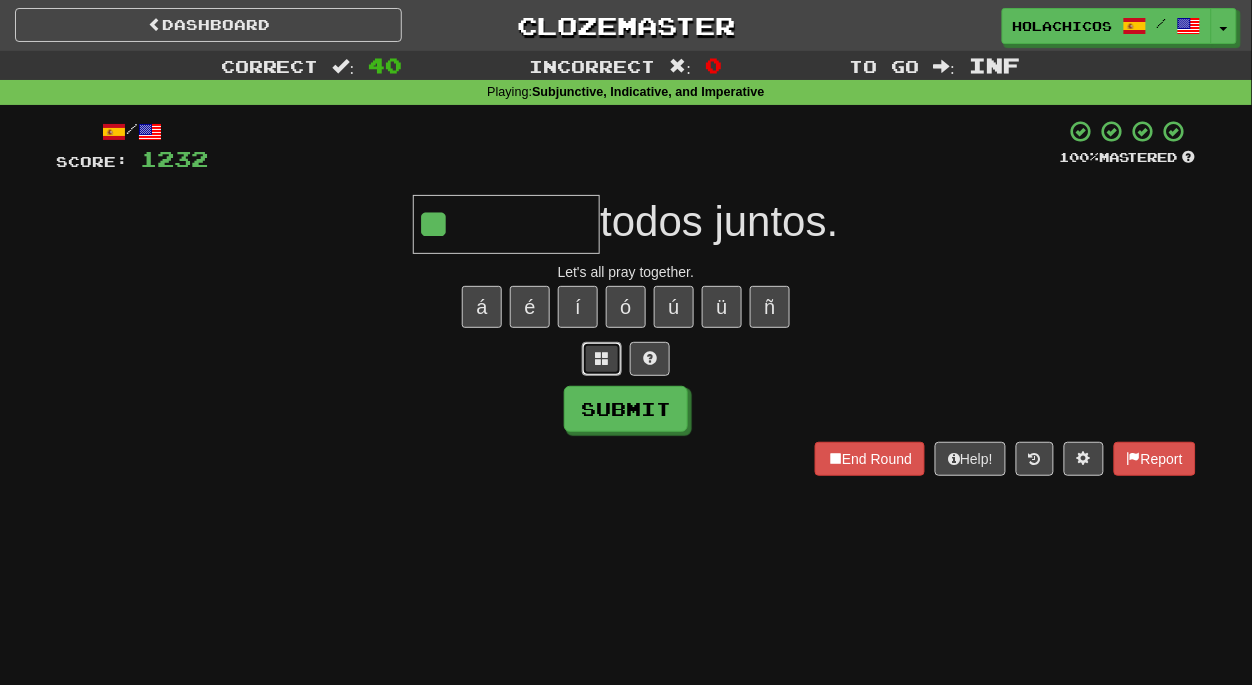 click at bounding box center (602, 359) 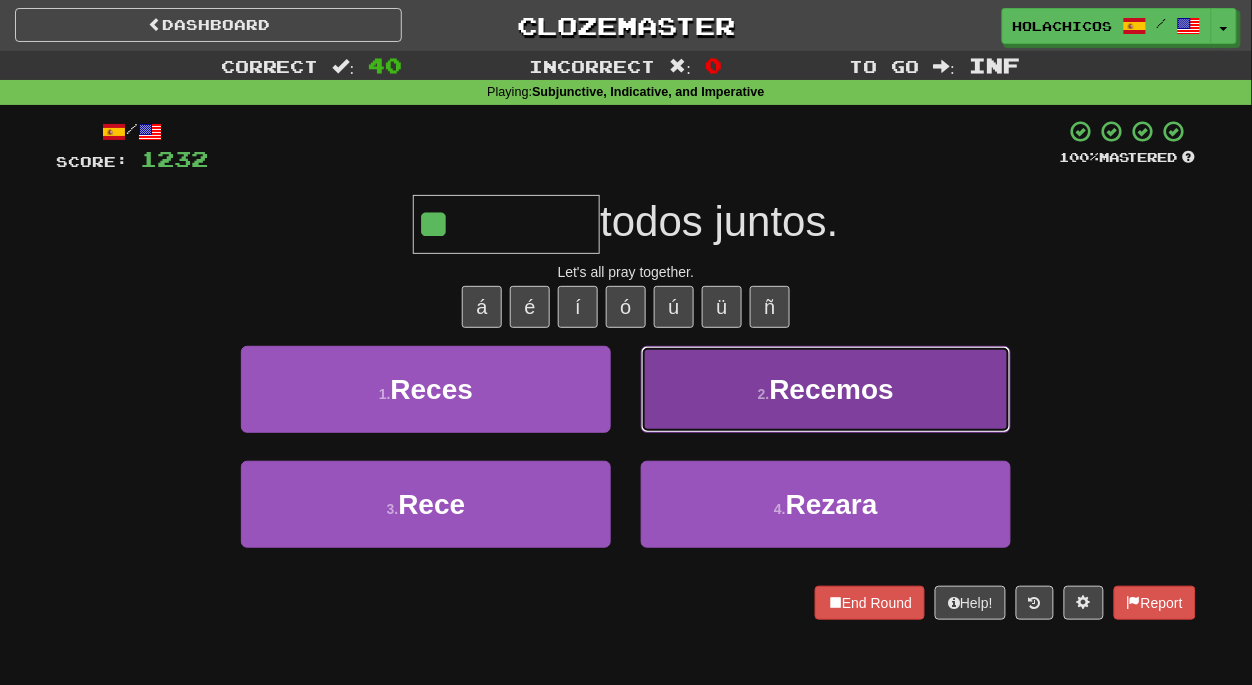 click on "2 .  Recemos" at bounding box center [826, 389] 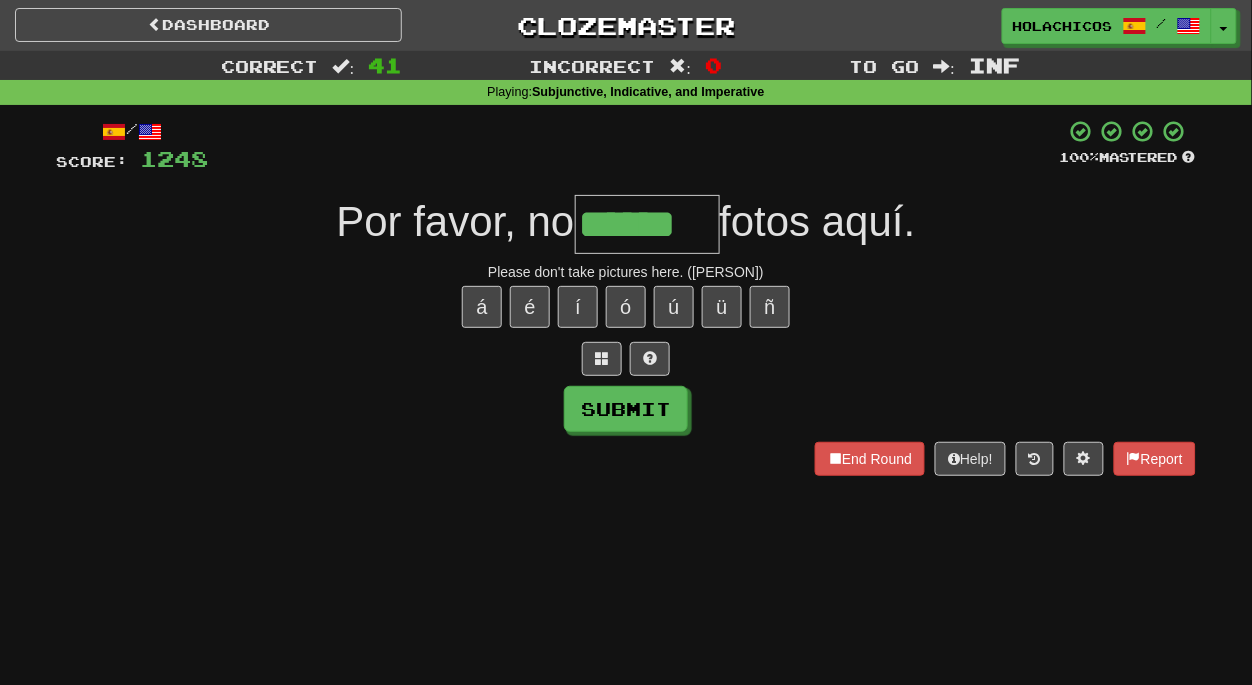 type on "******" 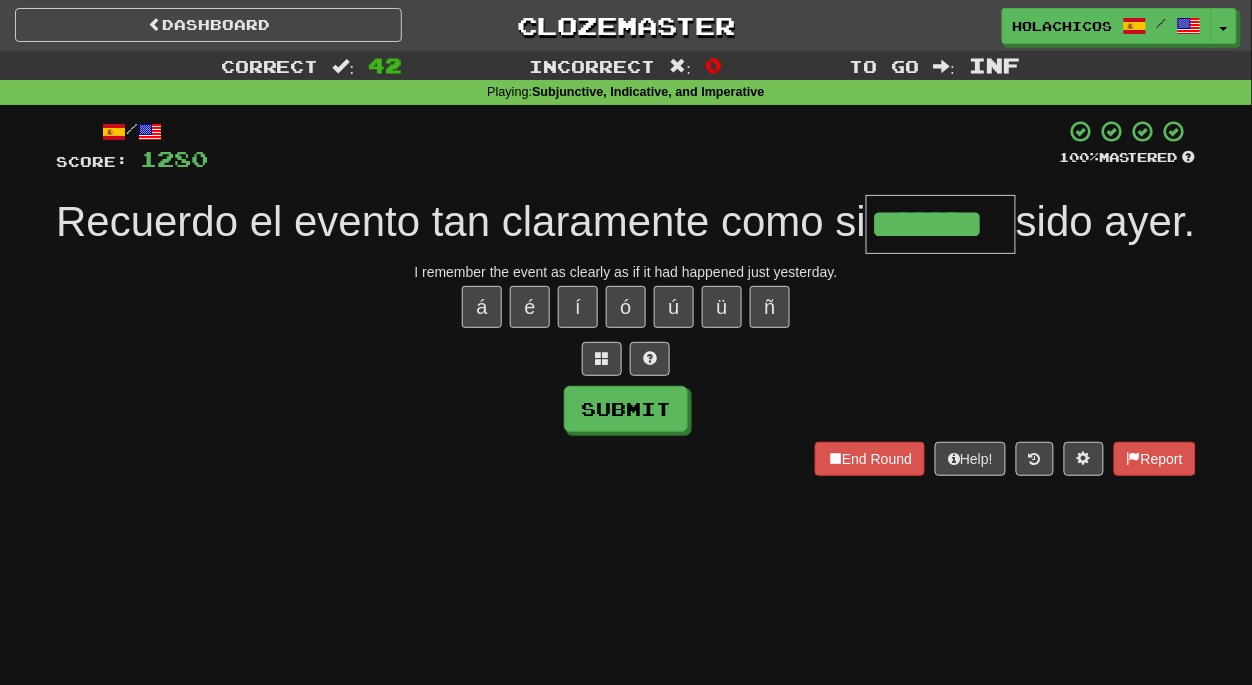 type on "*******" 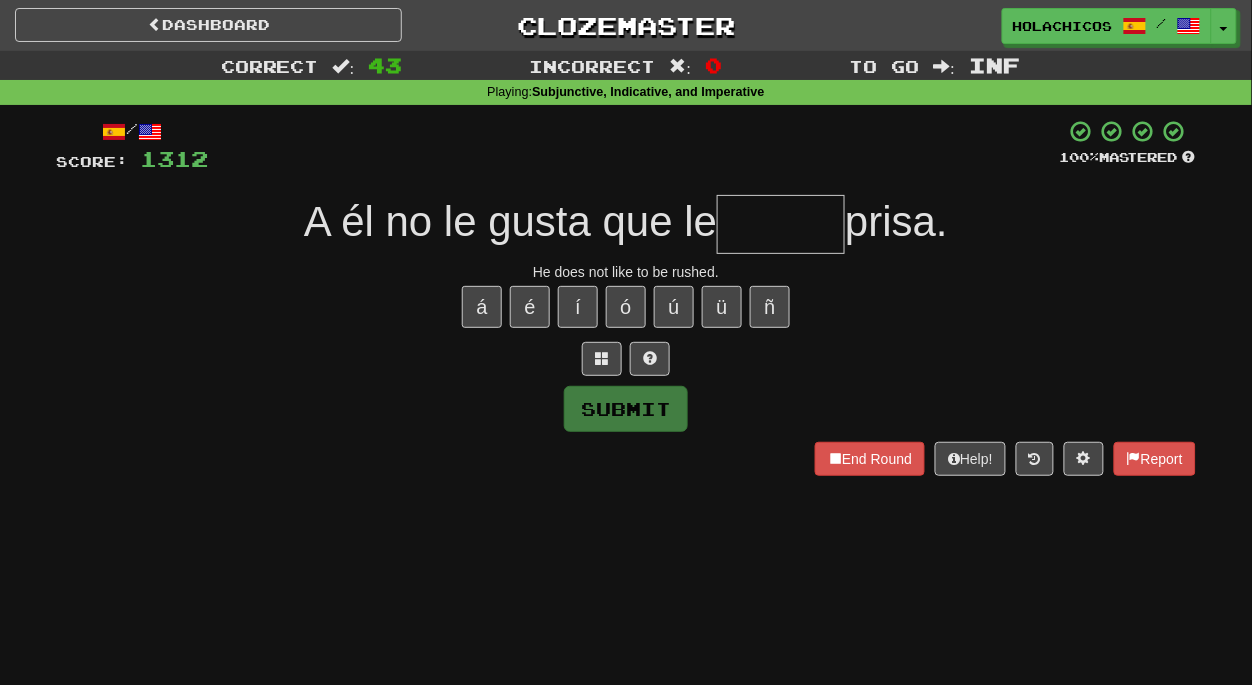 type on "*" 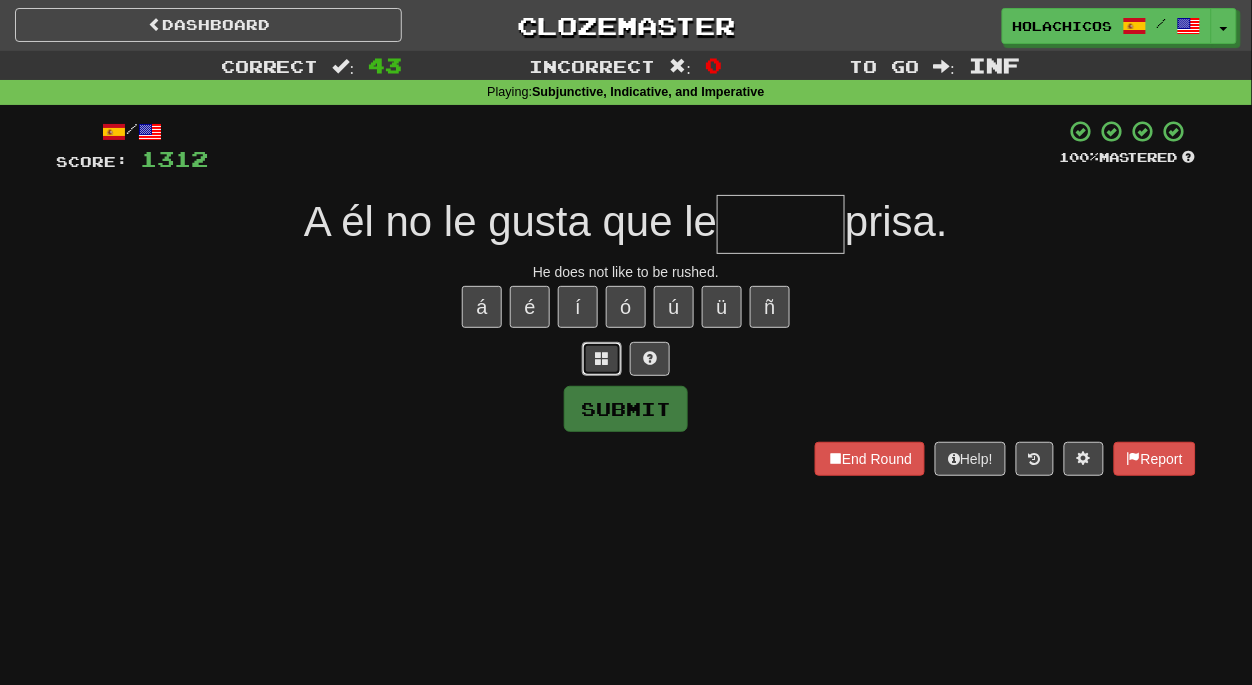 click at bounding box center (602, 358) 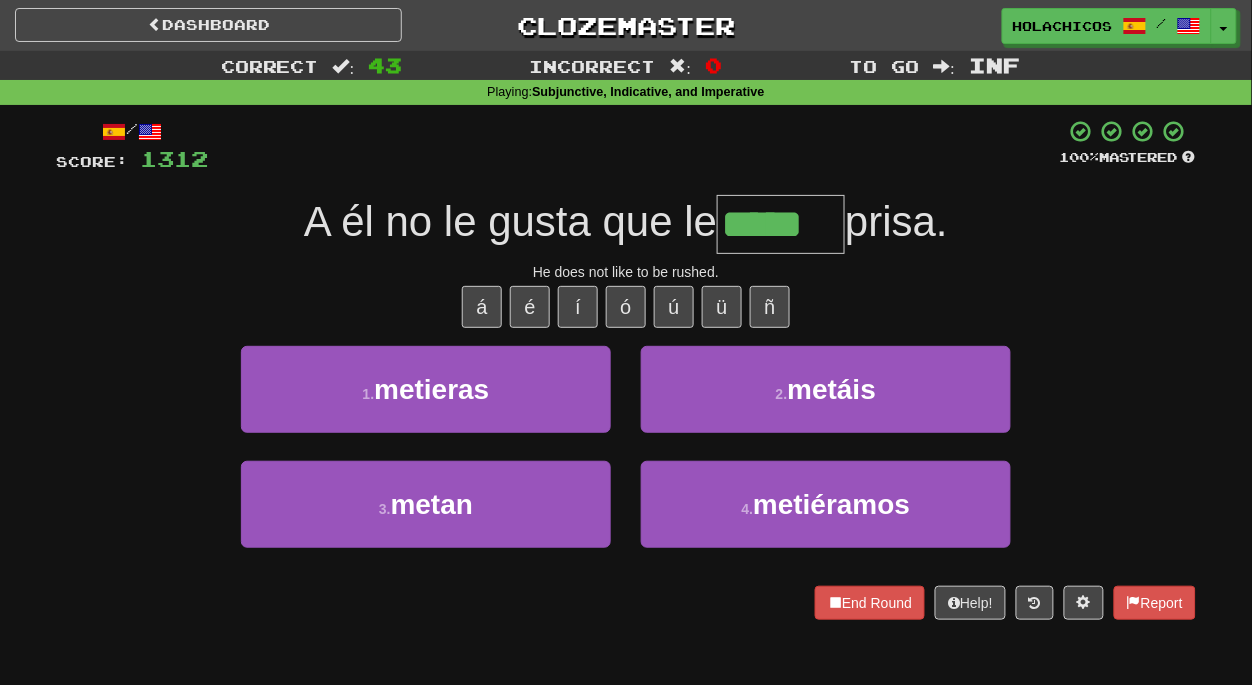 type on "*****" 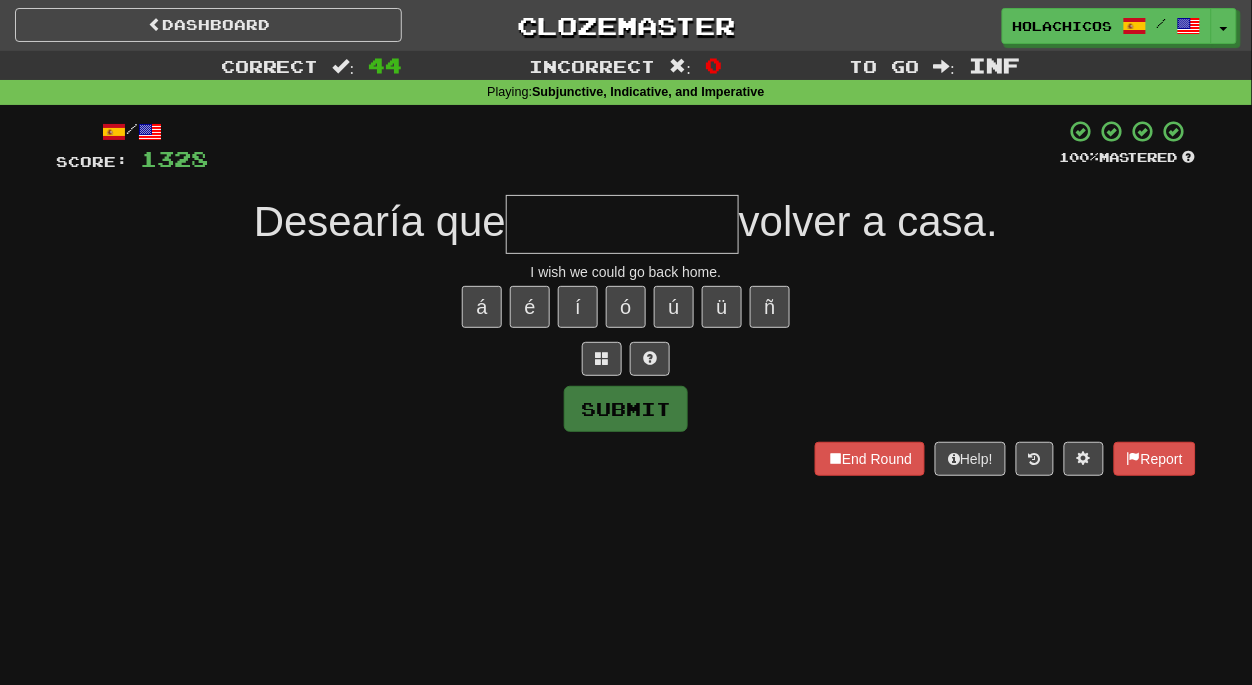 type on "*" 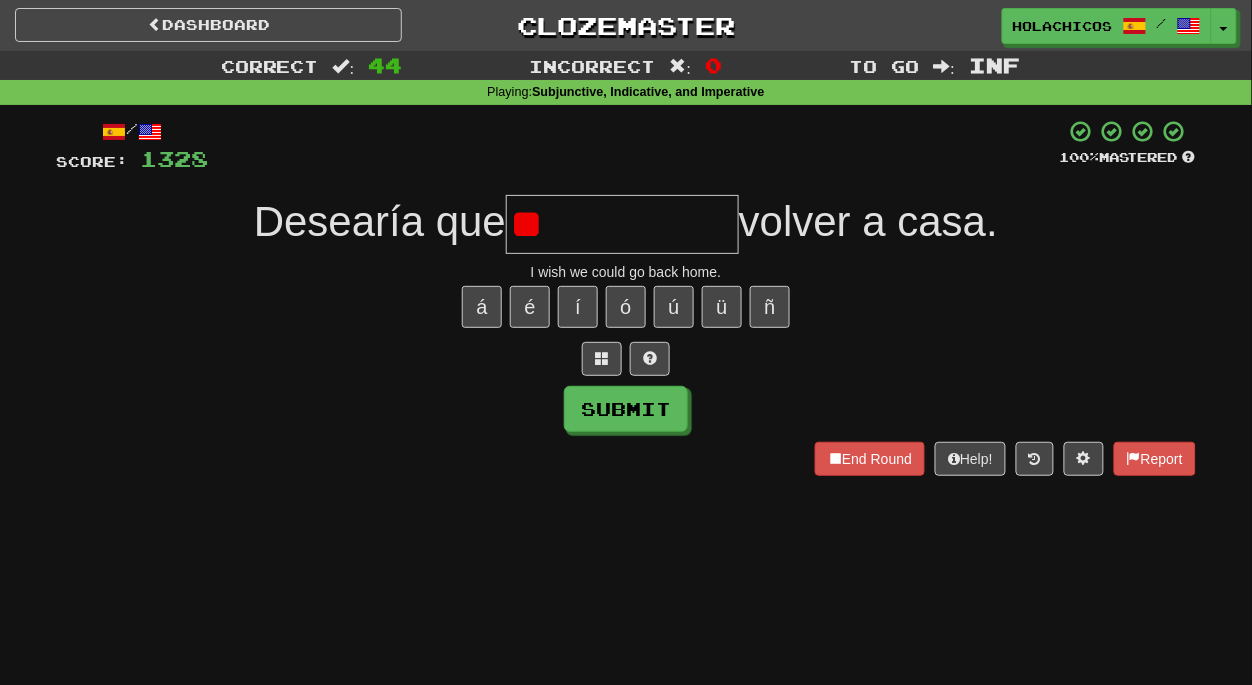 type on "*" 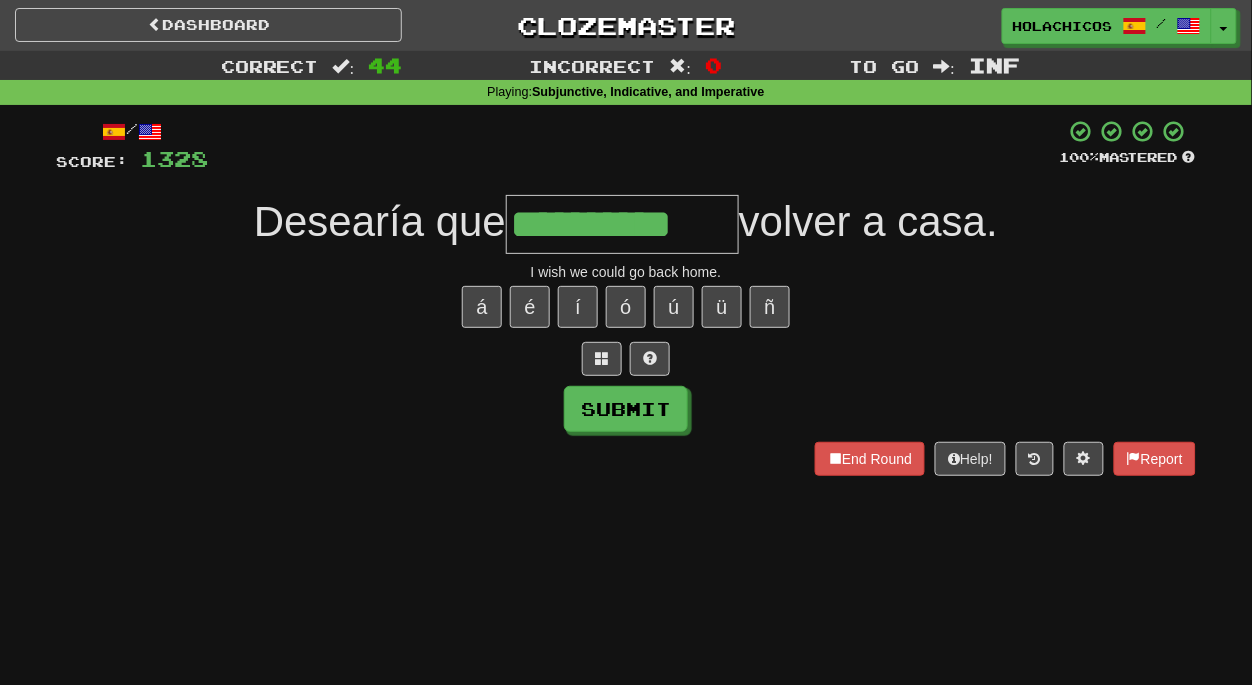 type on "**********" 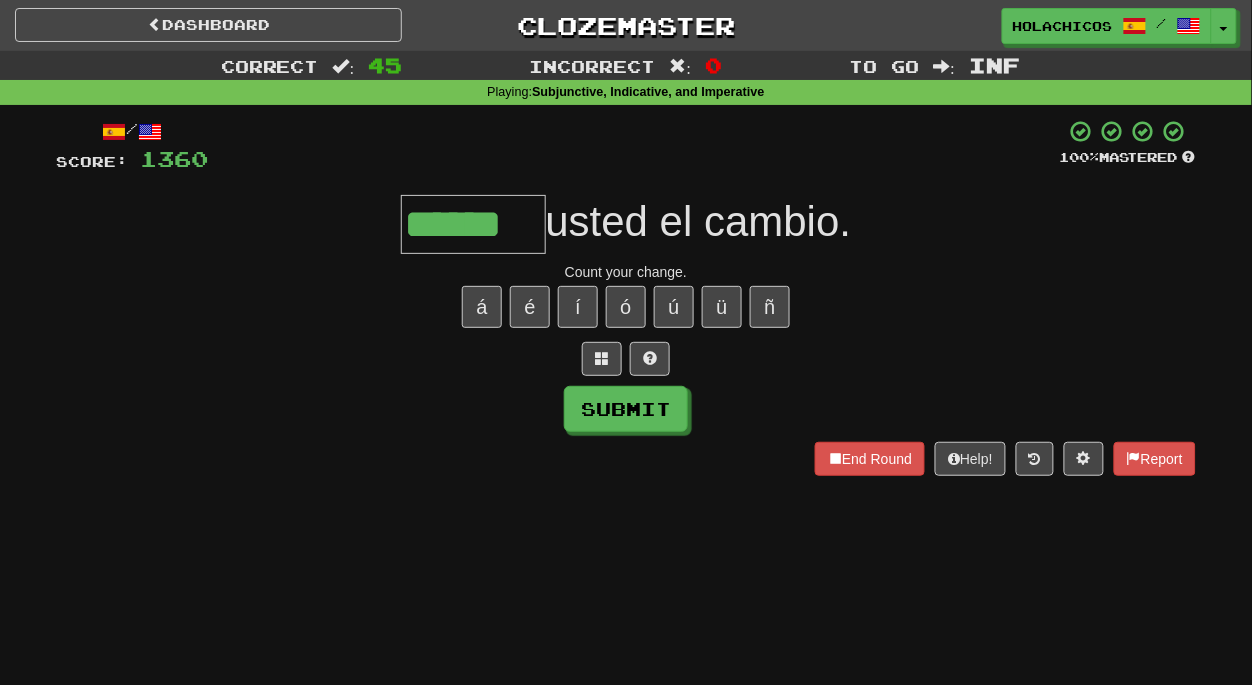 type on "******" 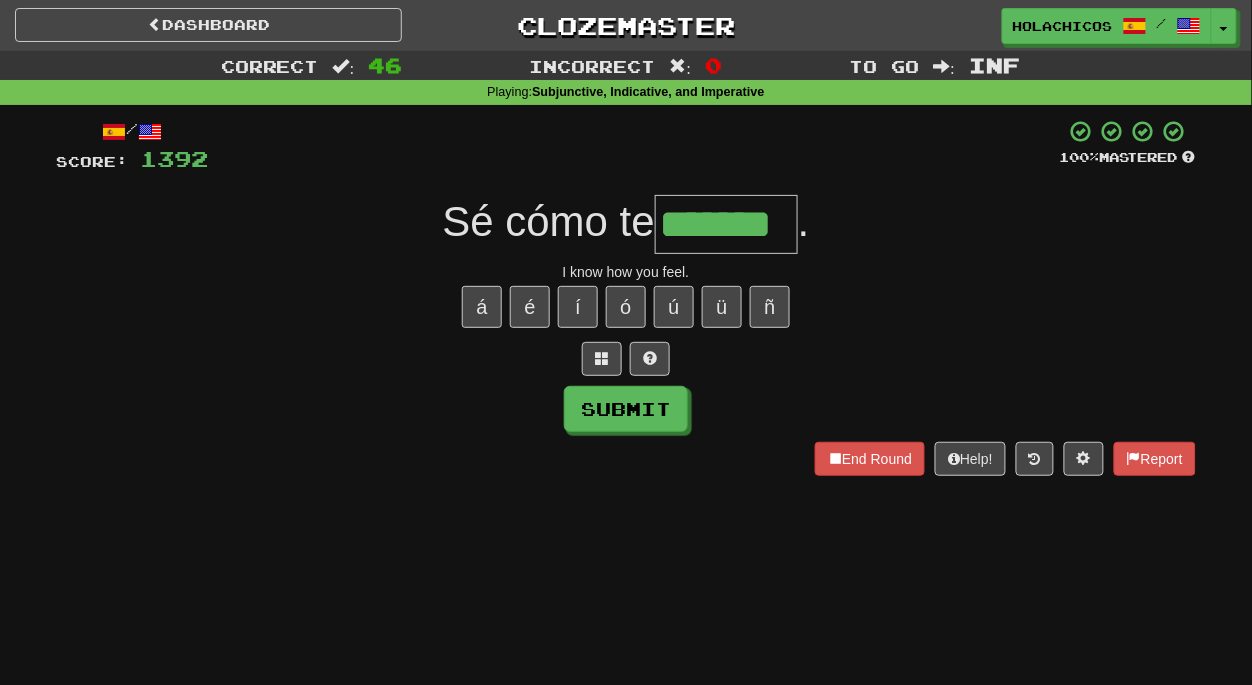 type on "*******" 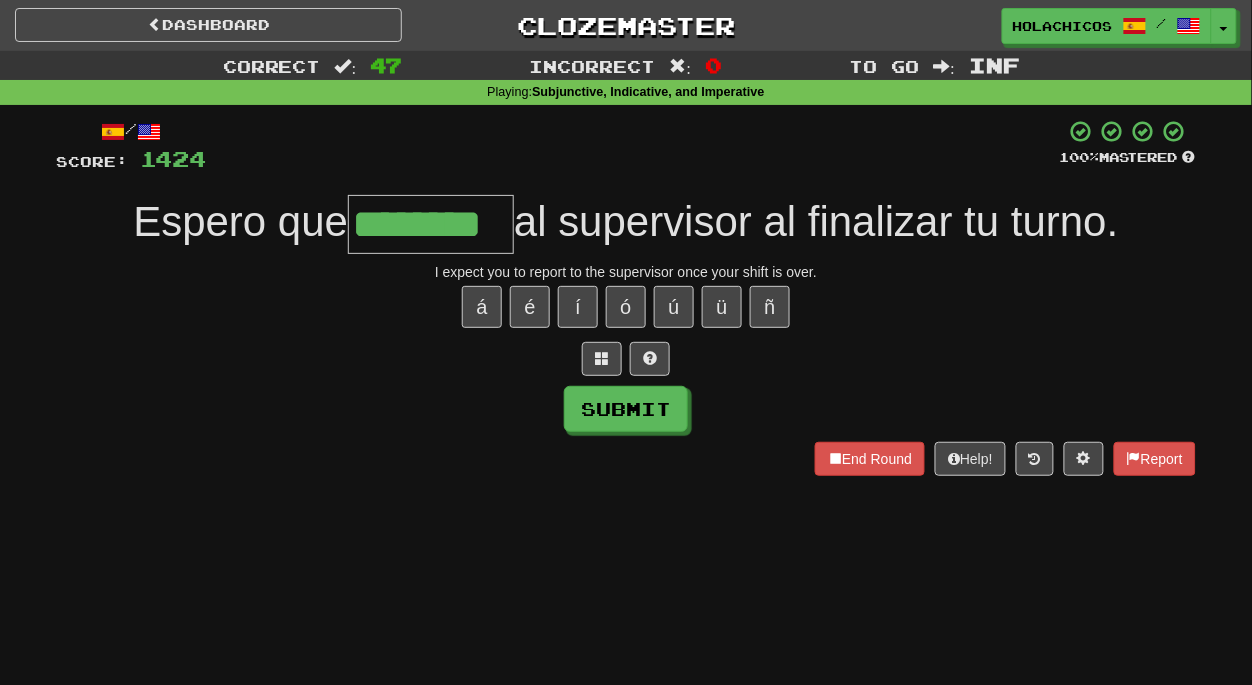 type on "********" 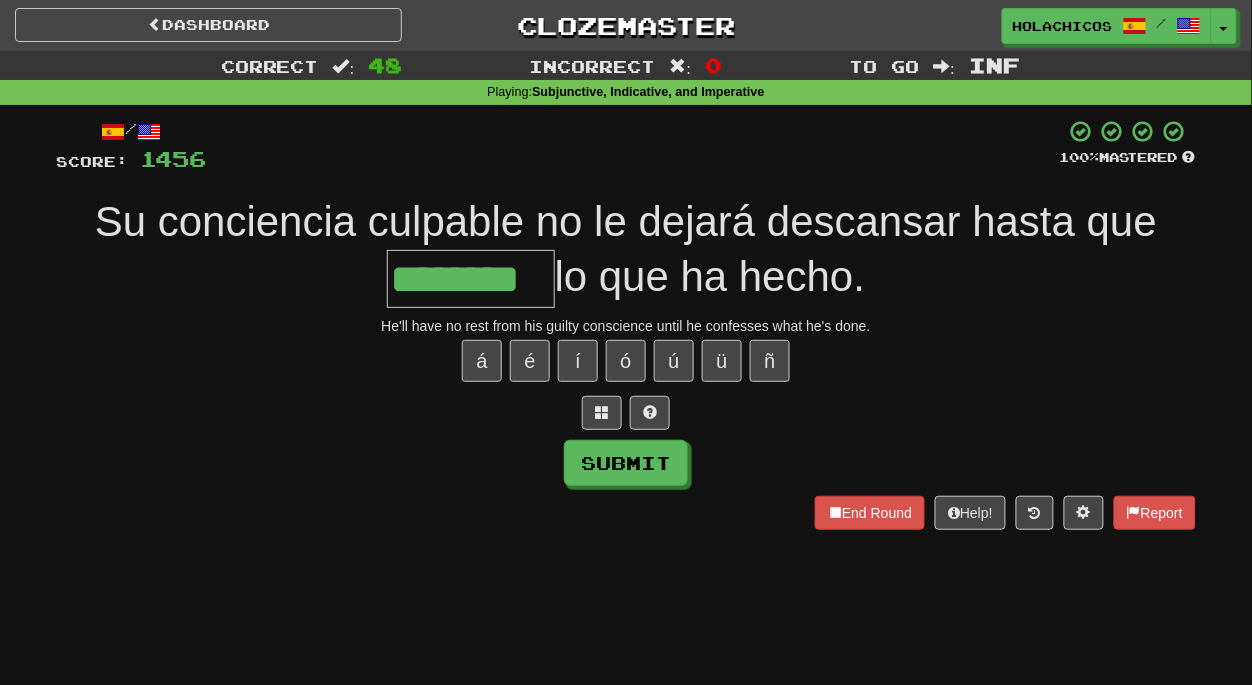 type on "********" 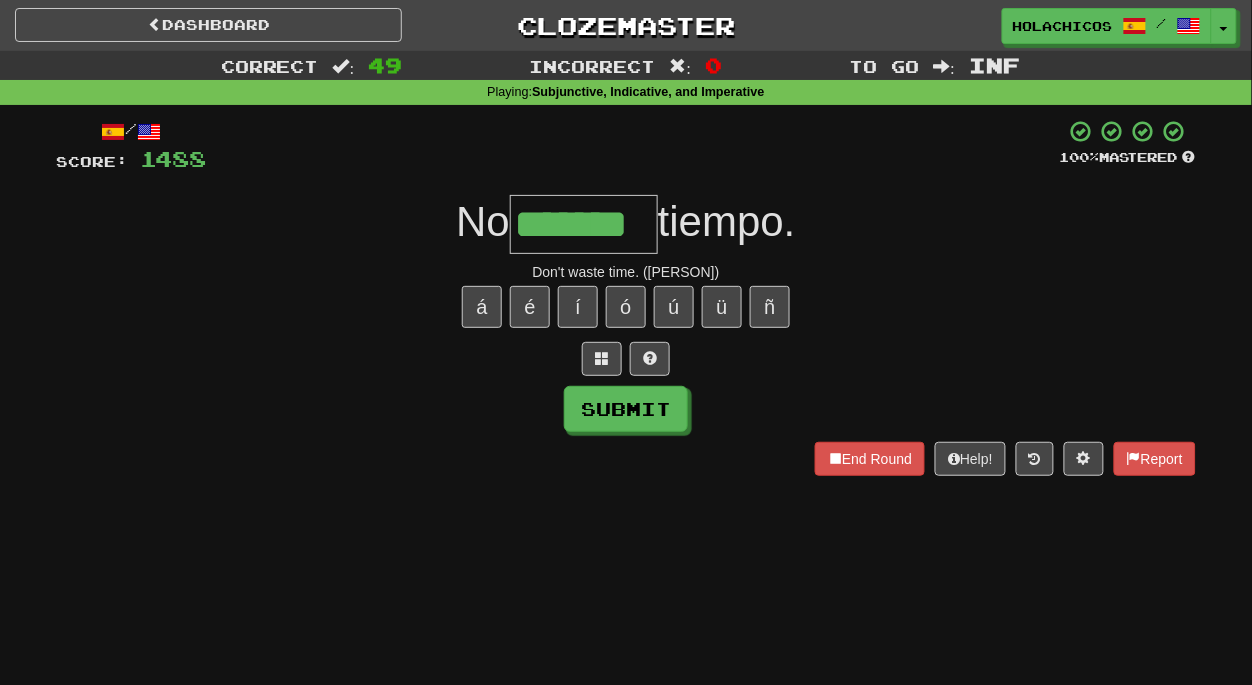 type on "*******" 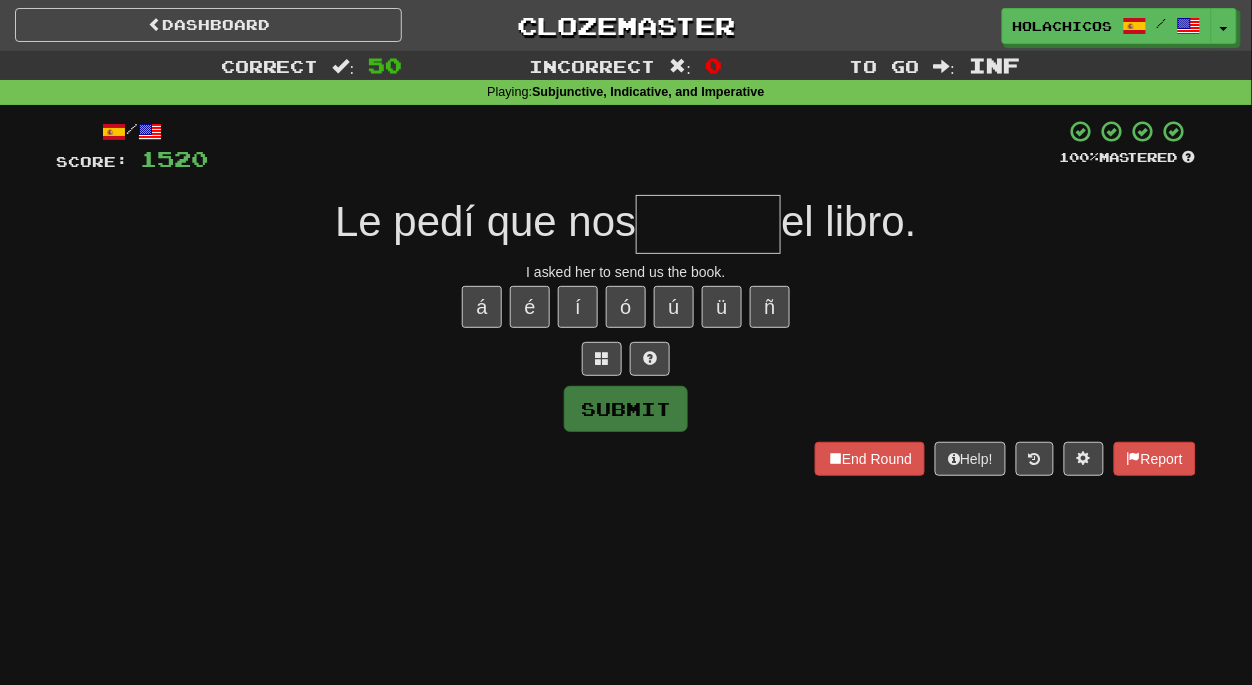 type on "*" 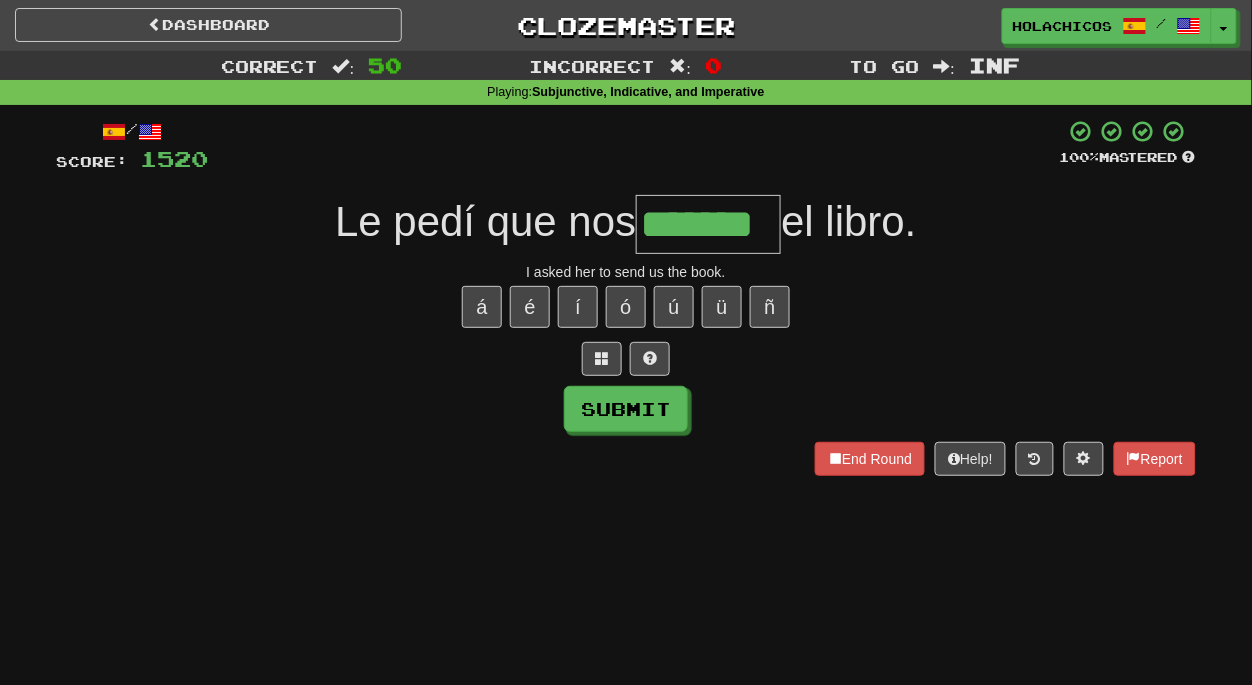 type on "*******" 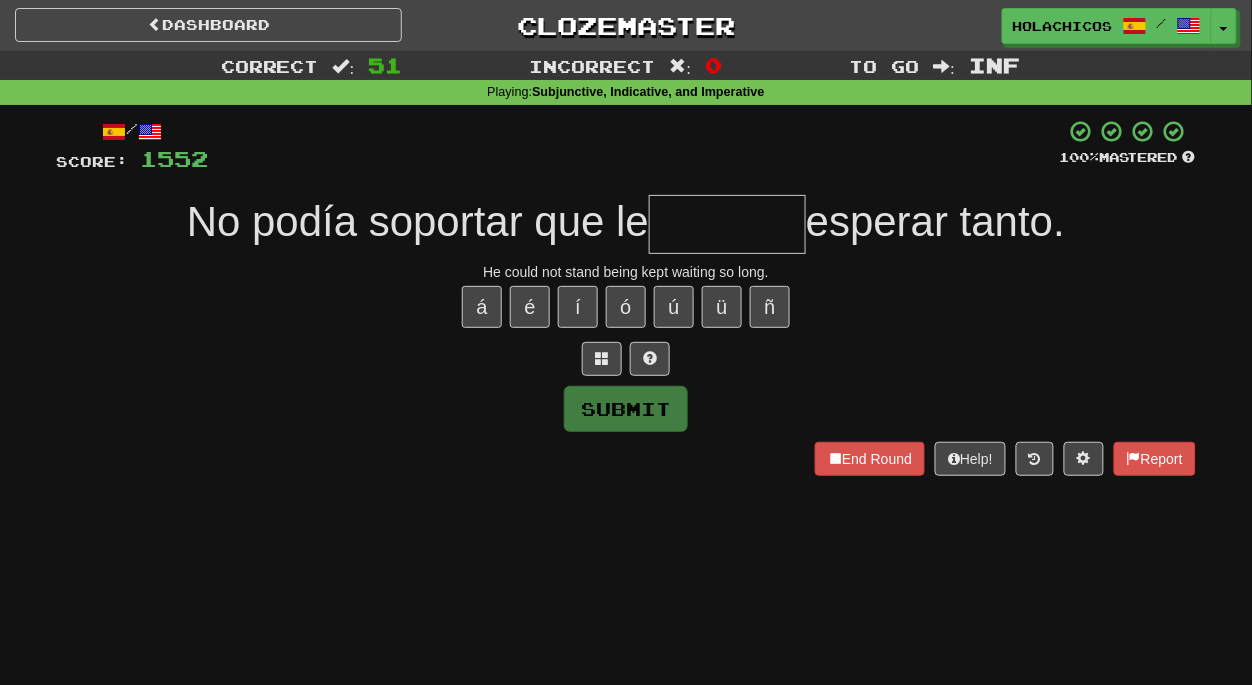 type on "*" 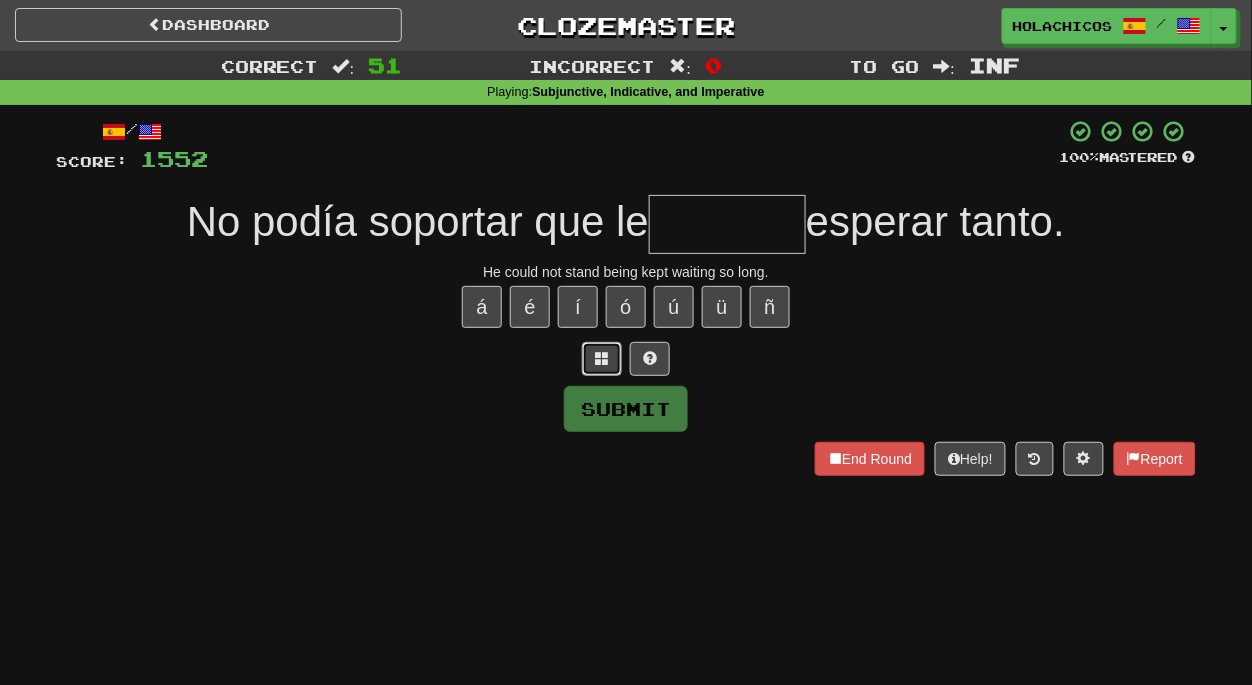click at bounding box center [602, 359] 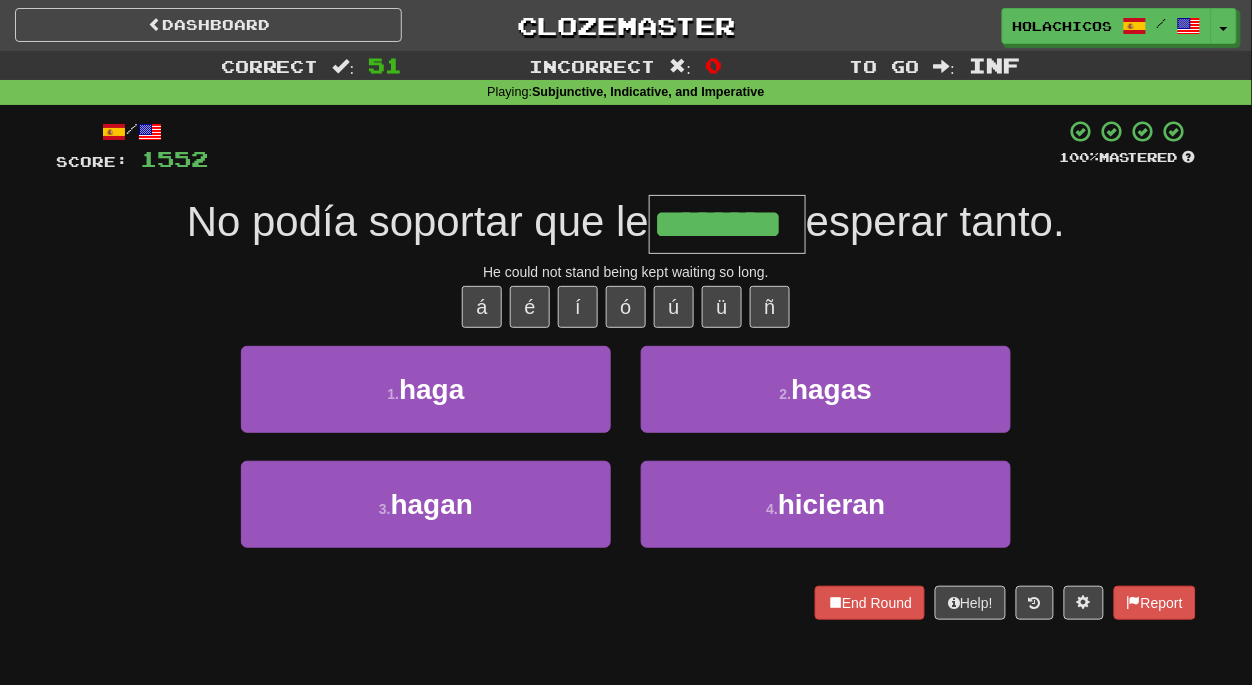 type on "********" 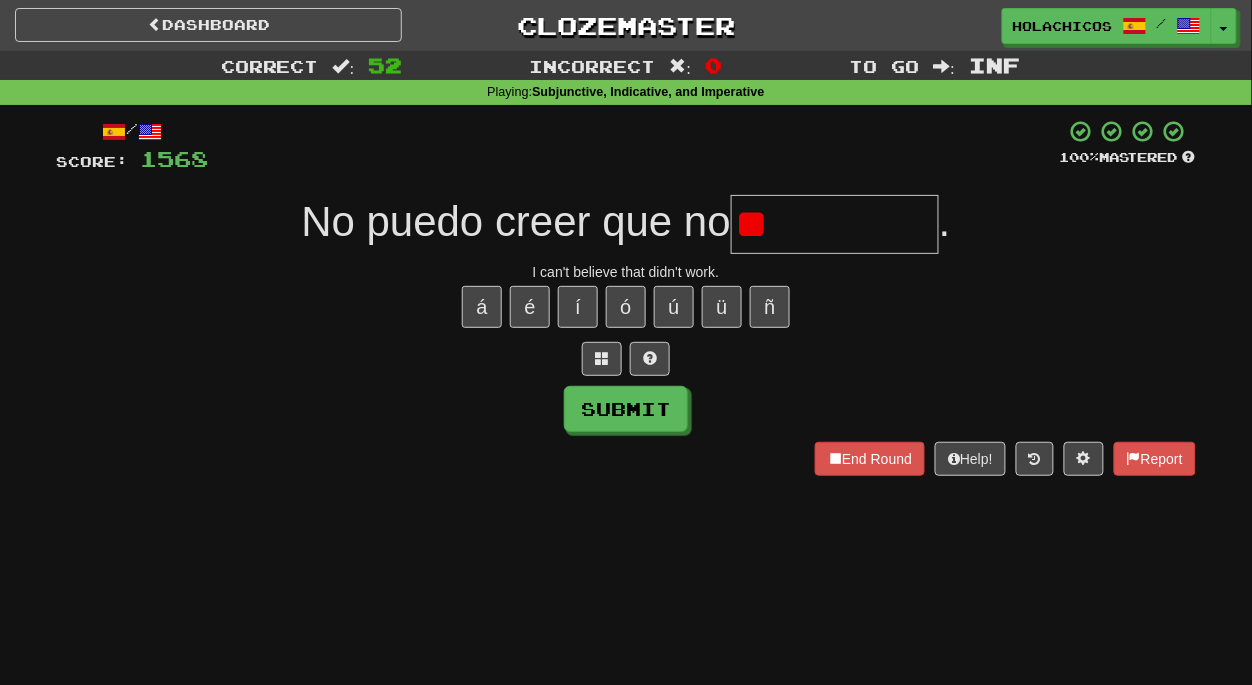 type on "*" 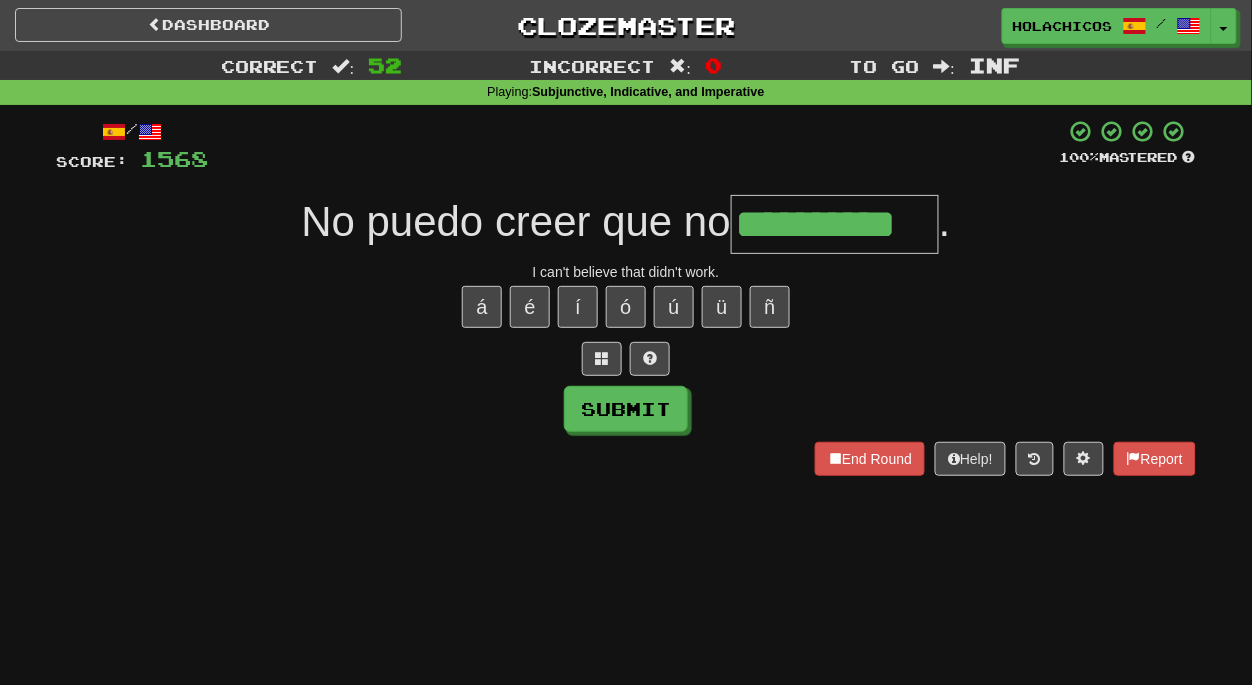 type on "**********" 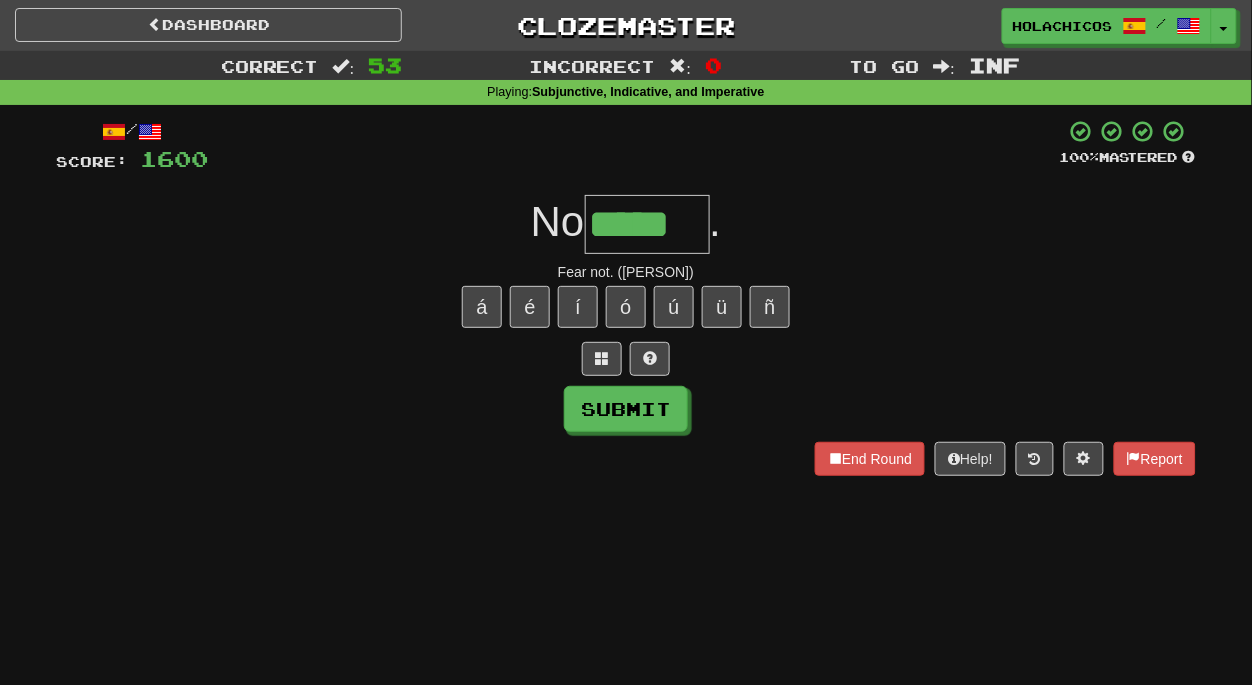 type on "*****" 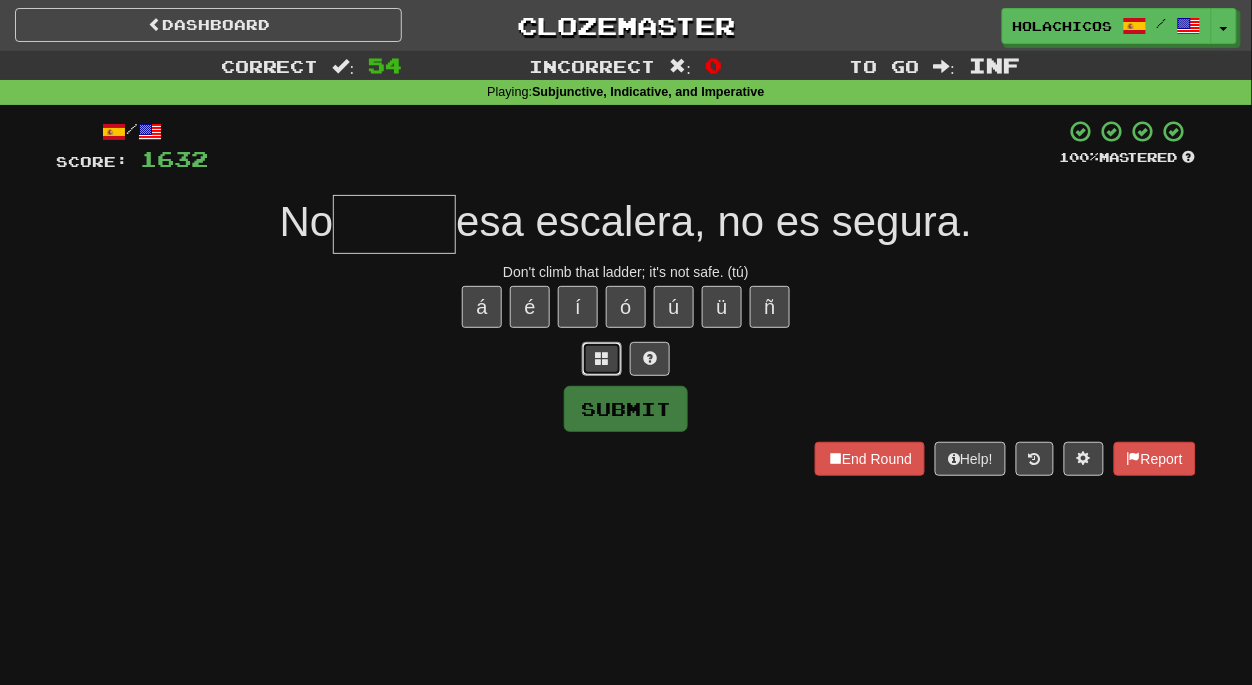 click at bounding box center [602, 358] 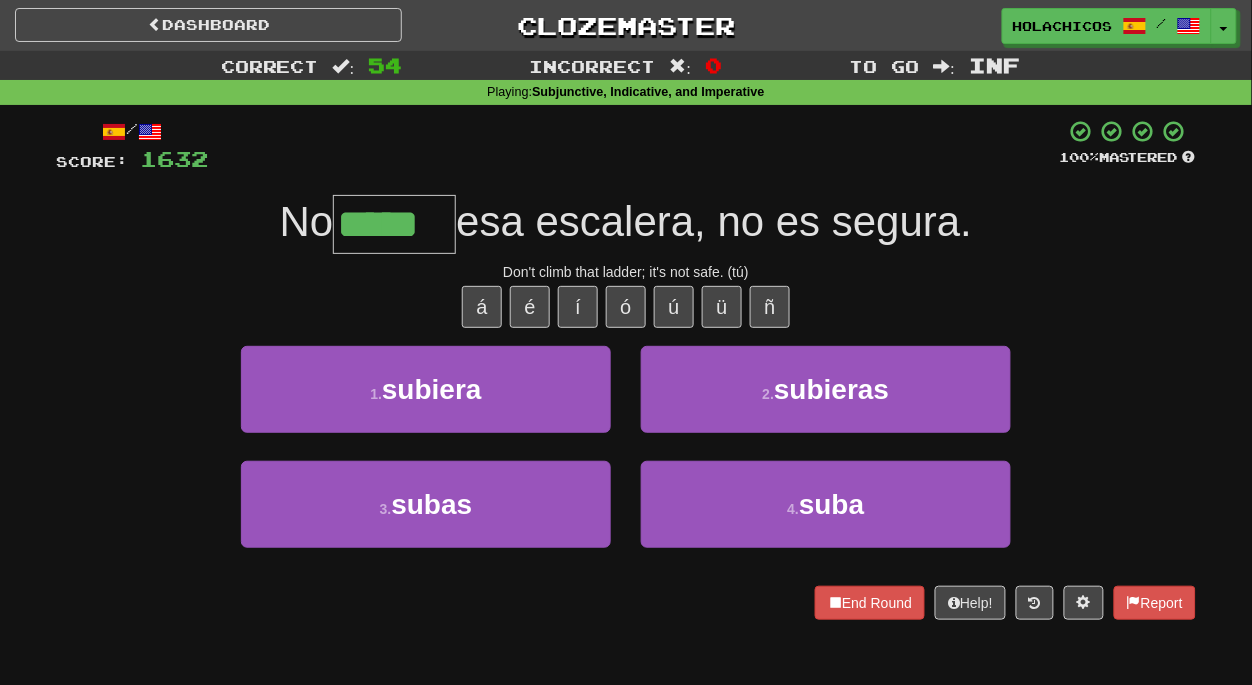 type on "*****" 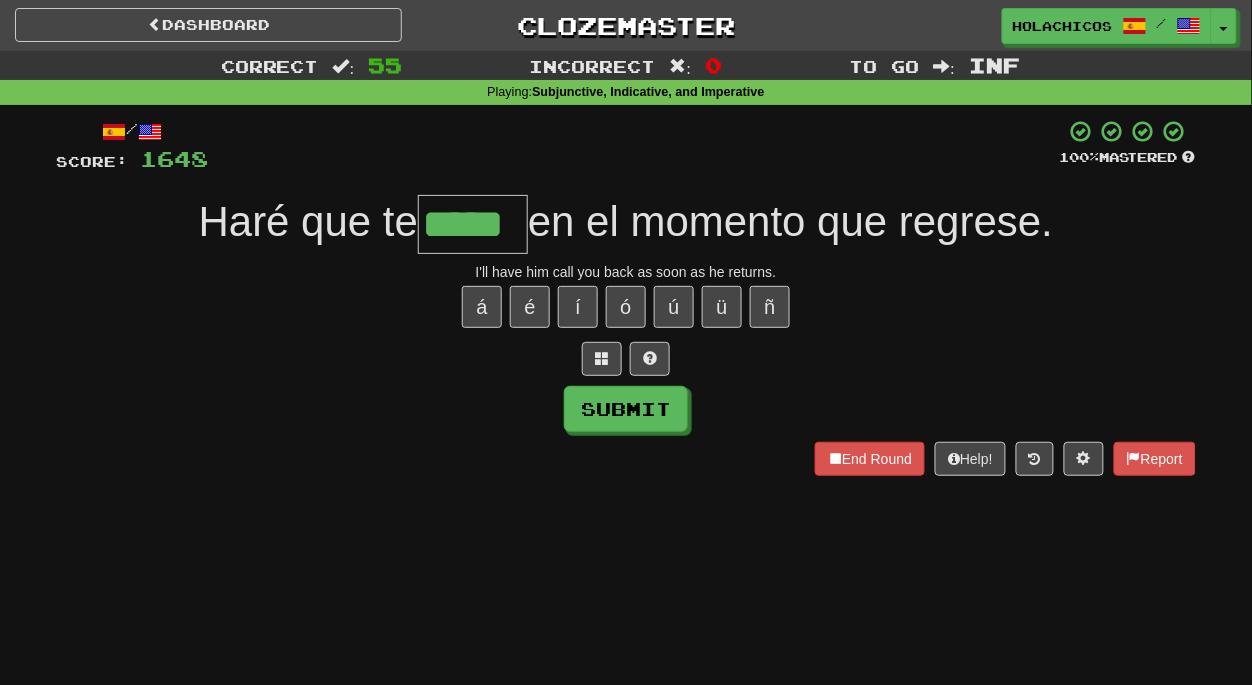 type on "*****" 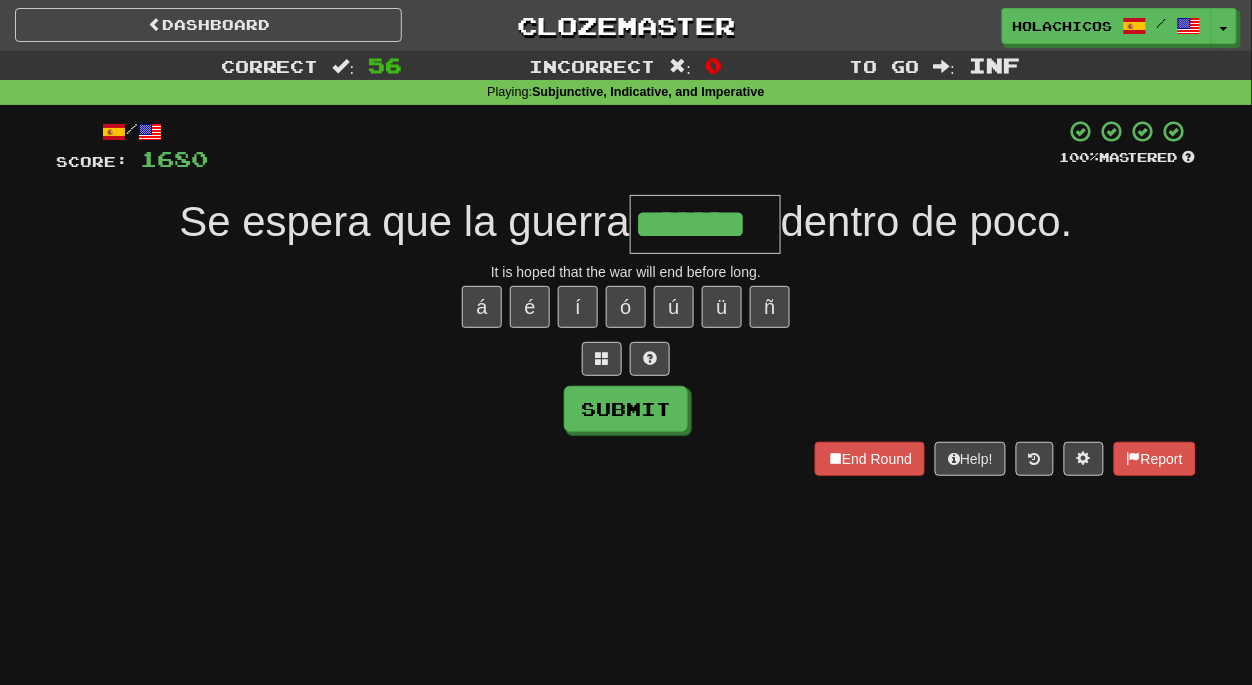 type on "*******" 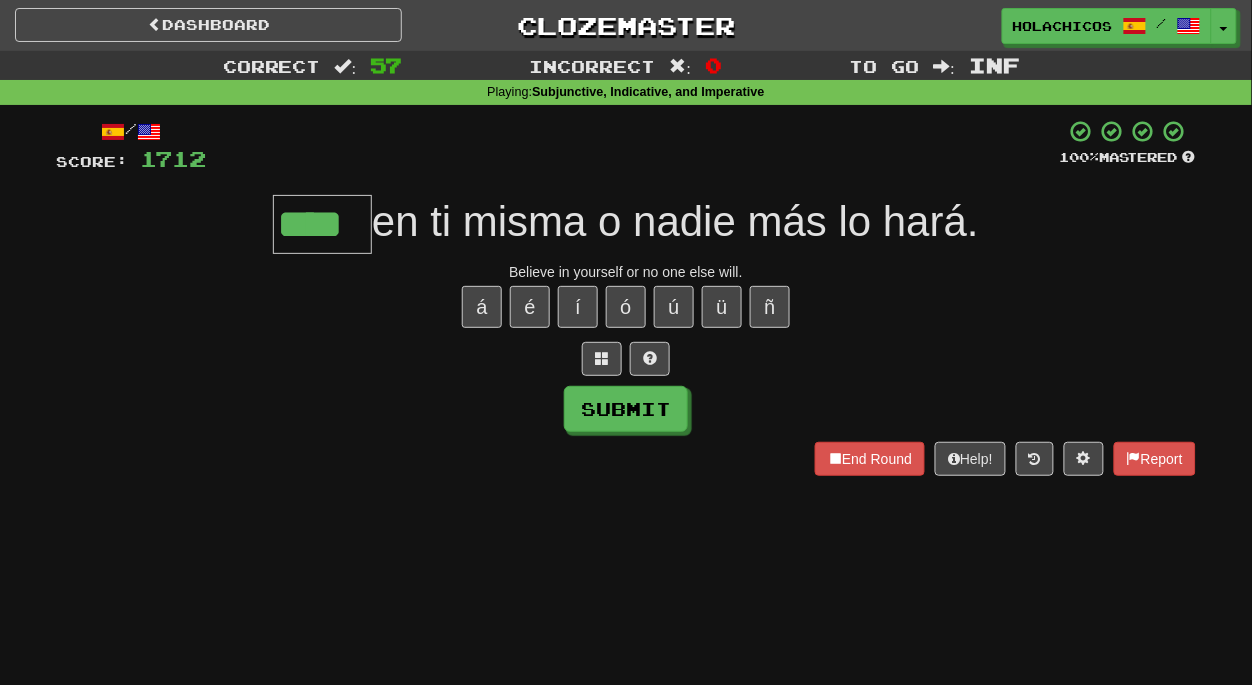 type on "****" 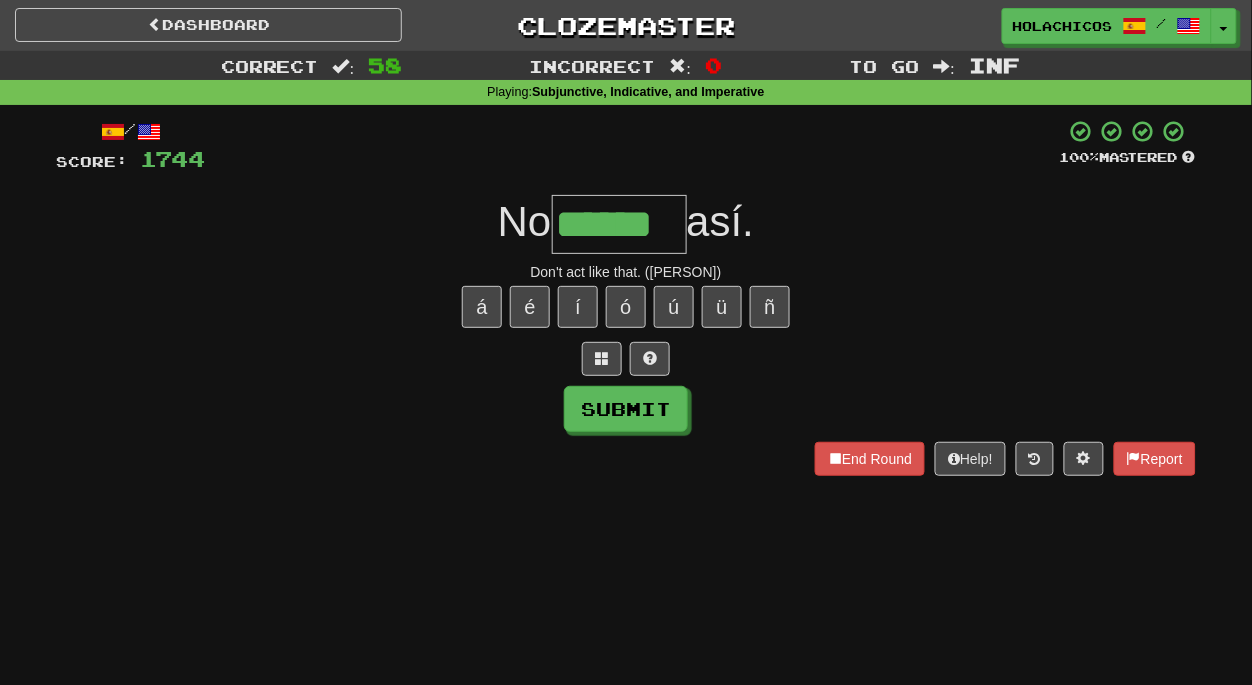 type on "******" 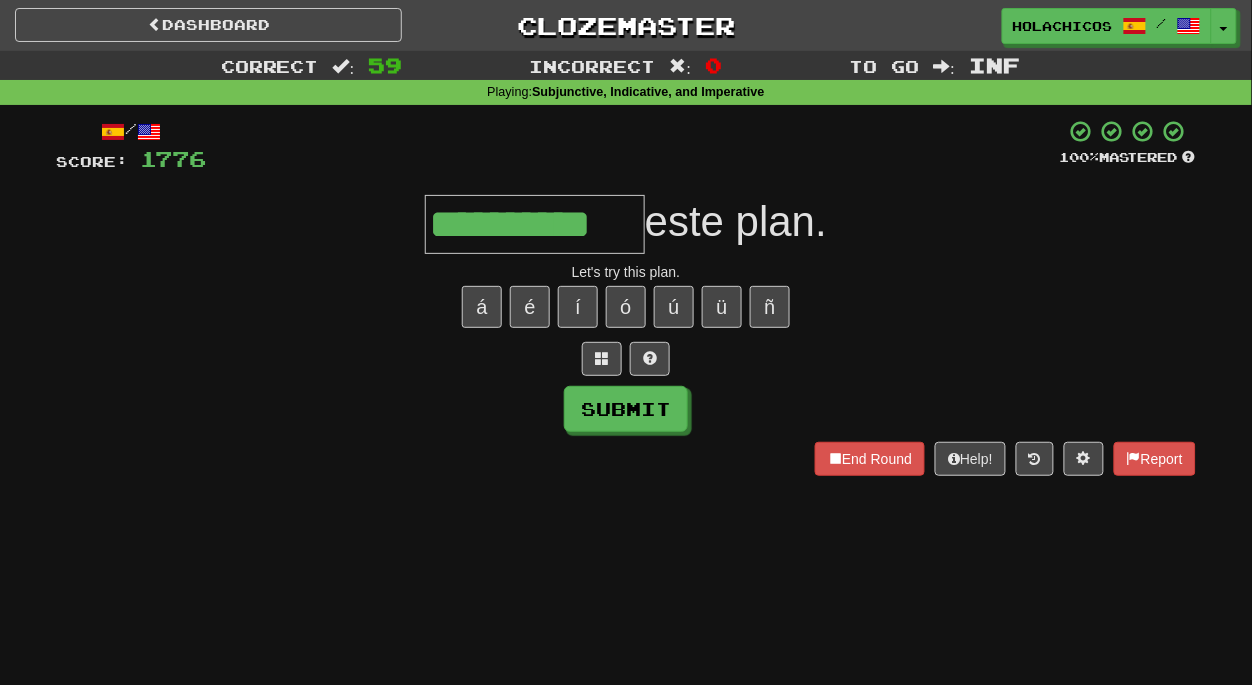 type on "**********" 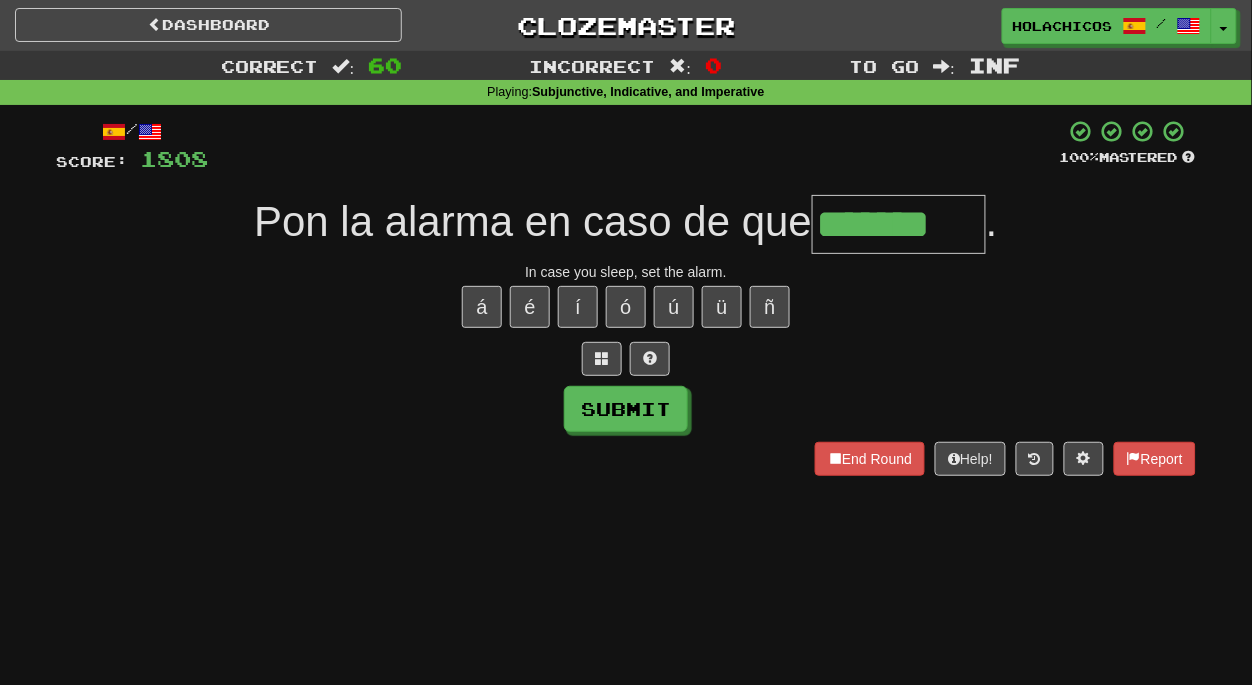 type on "*******" 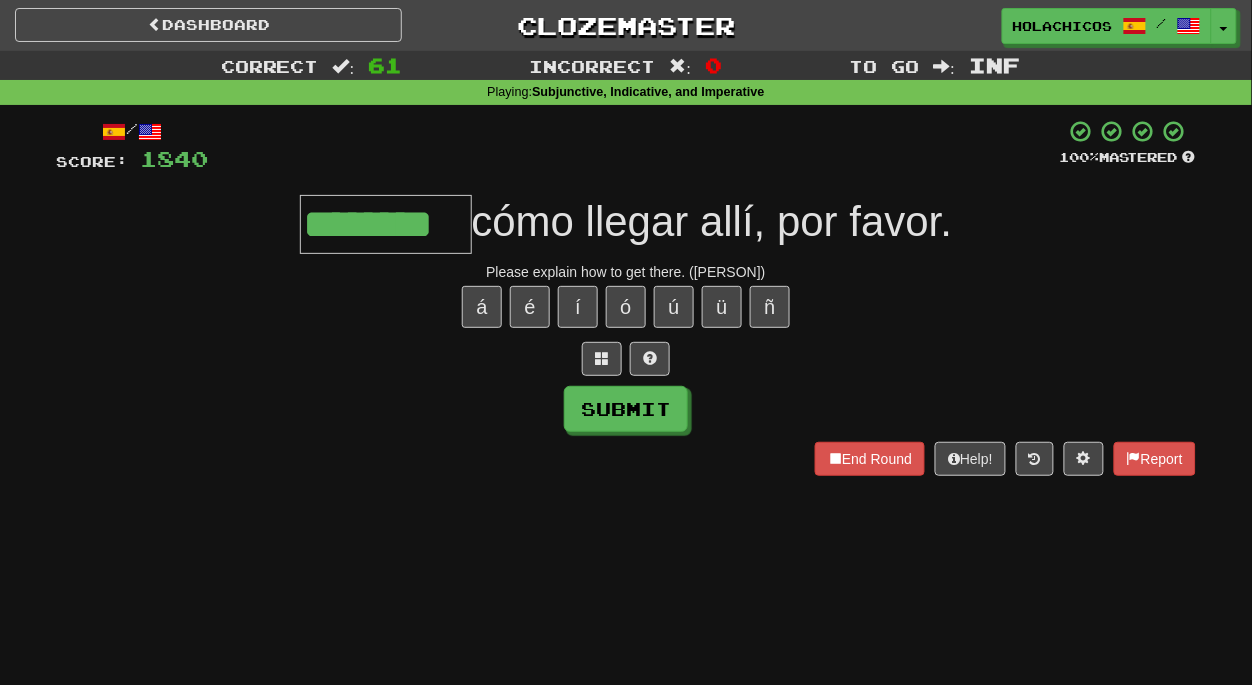 type on "********" 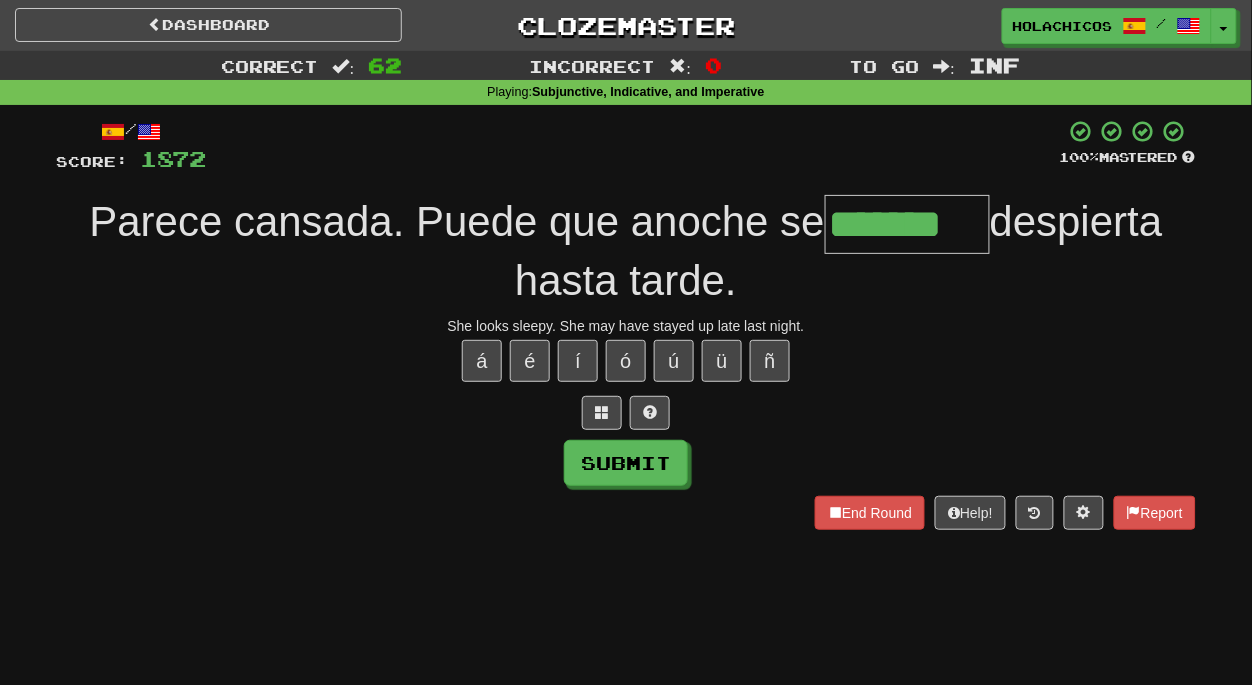 type on "*******" 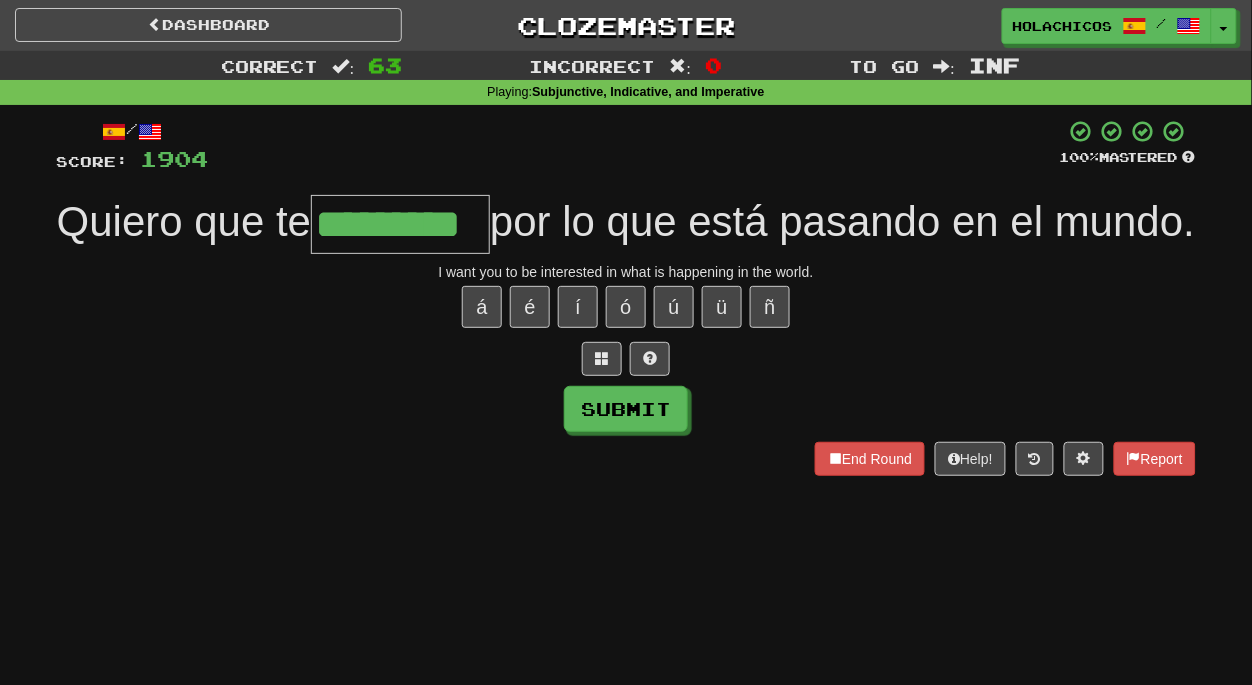 type on "*********" 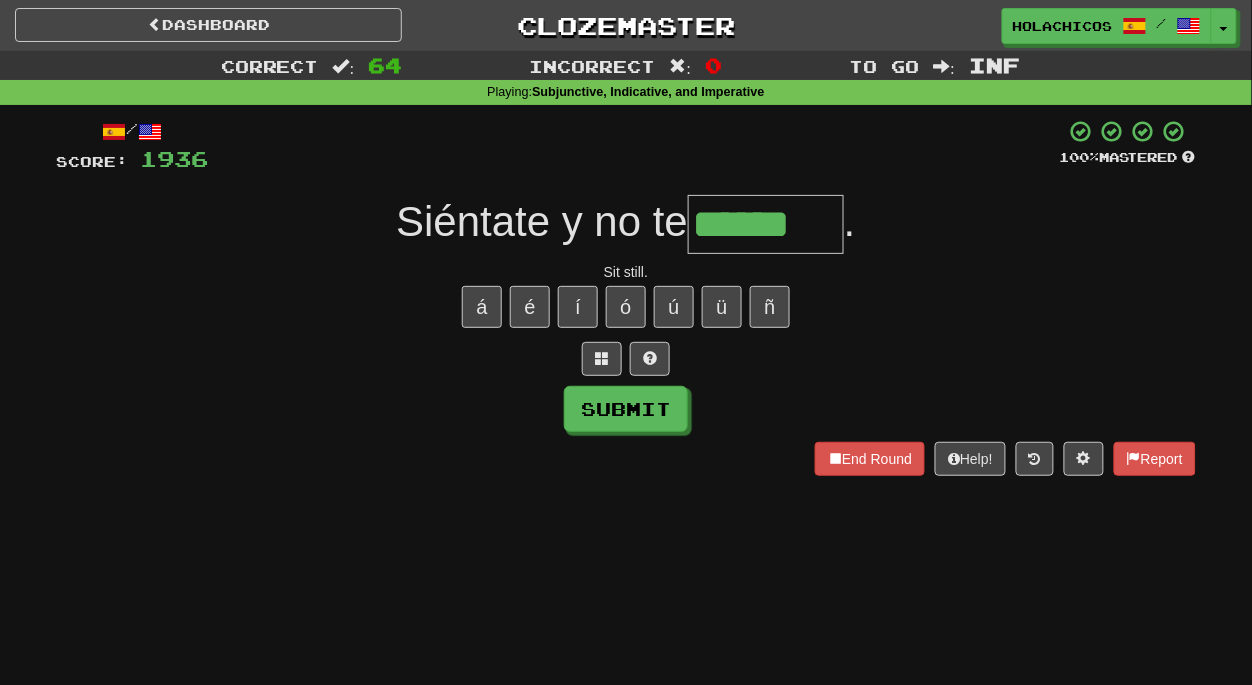 type on "******" 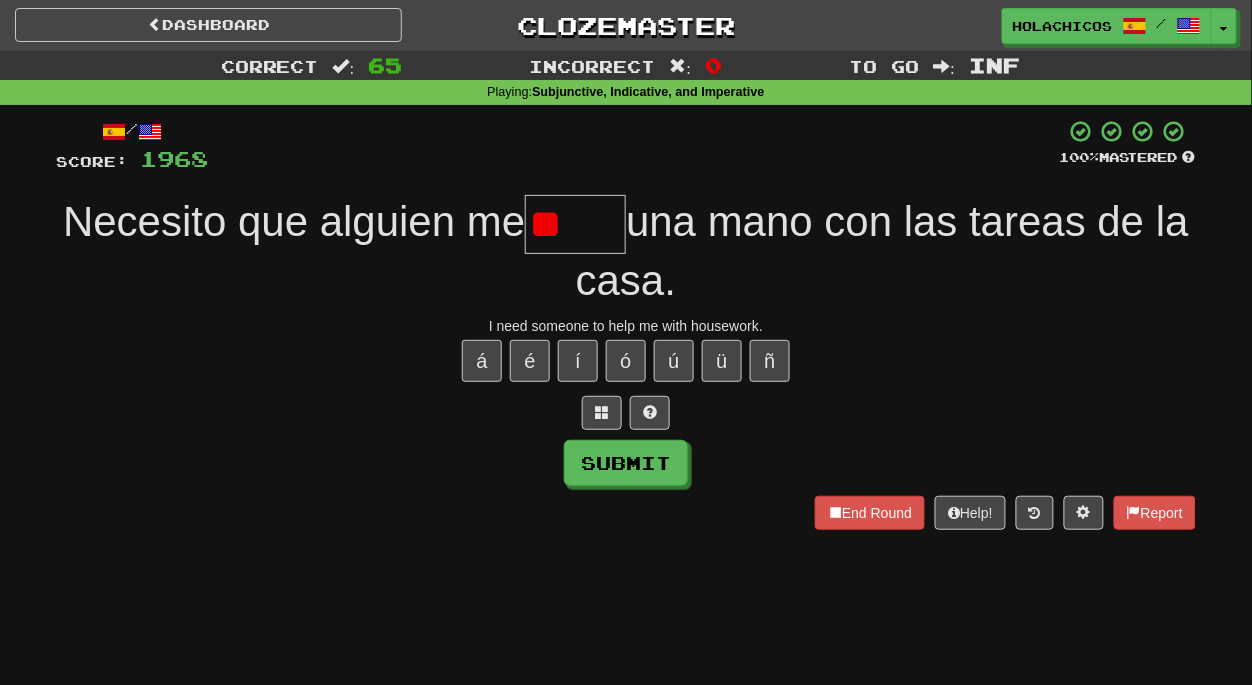 type on "*" 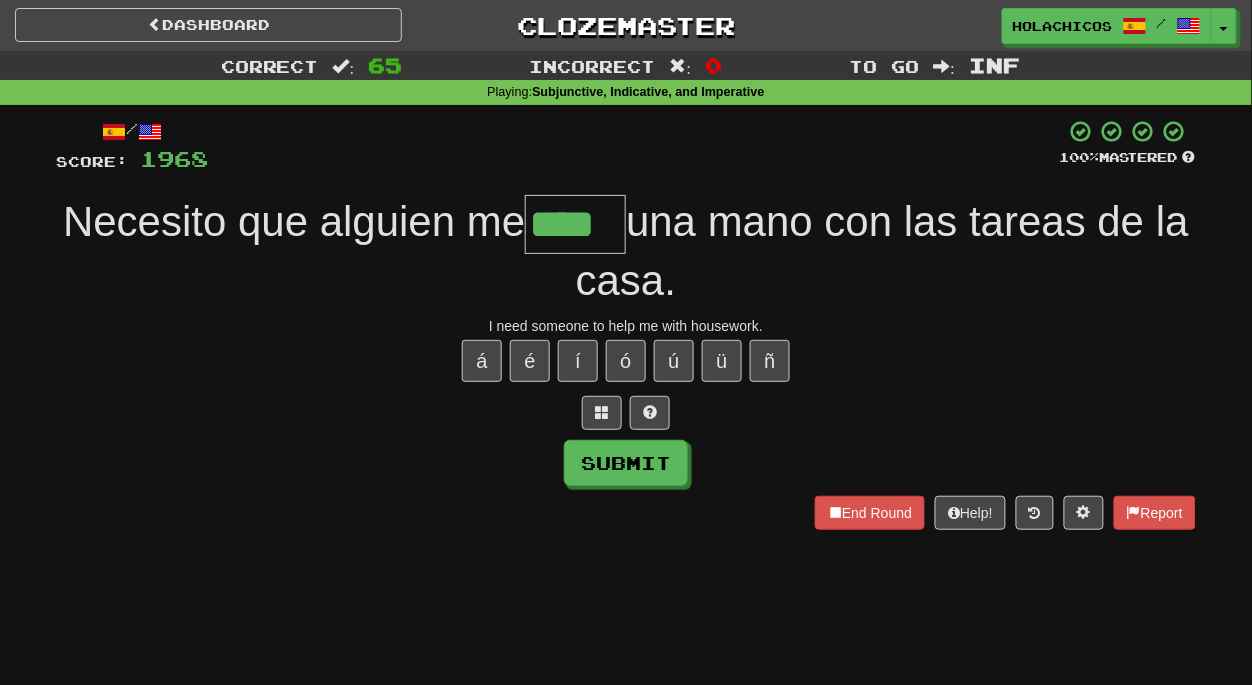 type on "****" 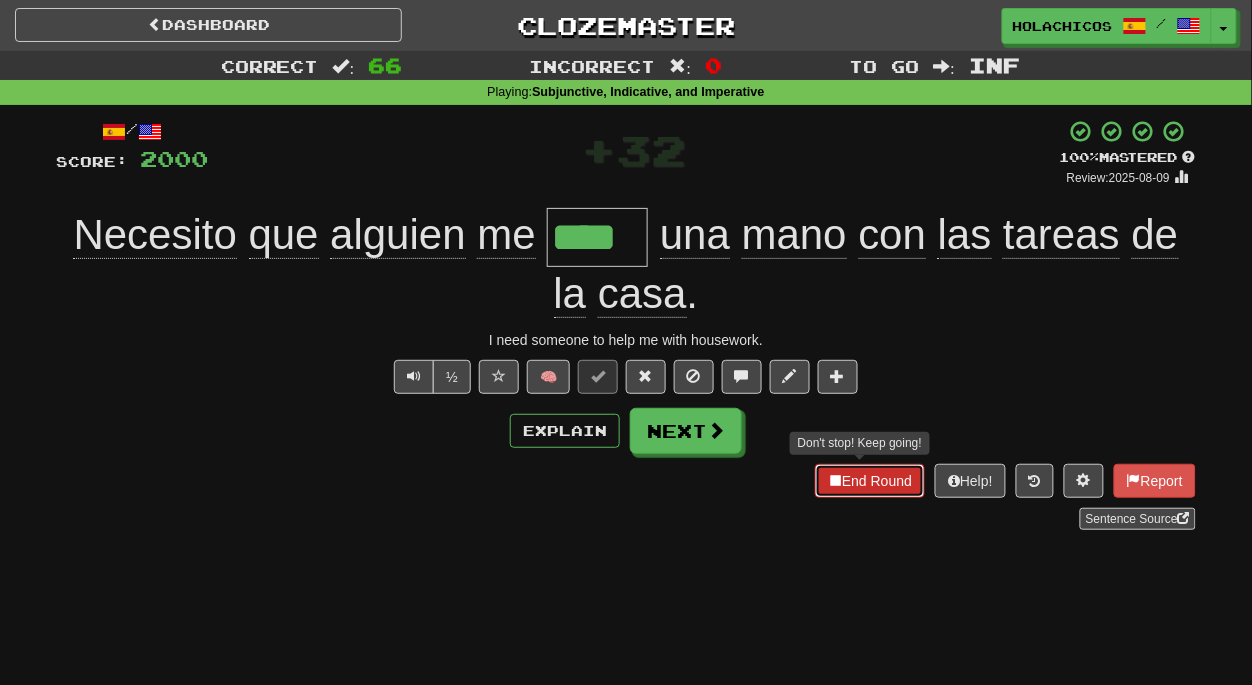 click on "End Round" at bounding box center (870, 481) 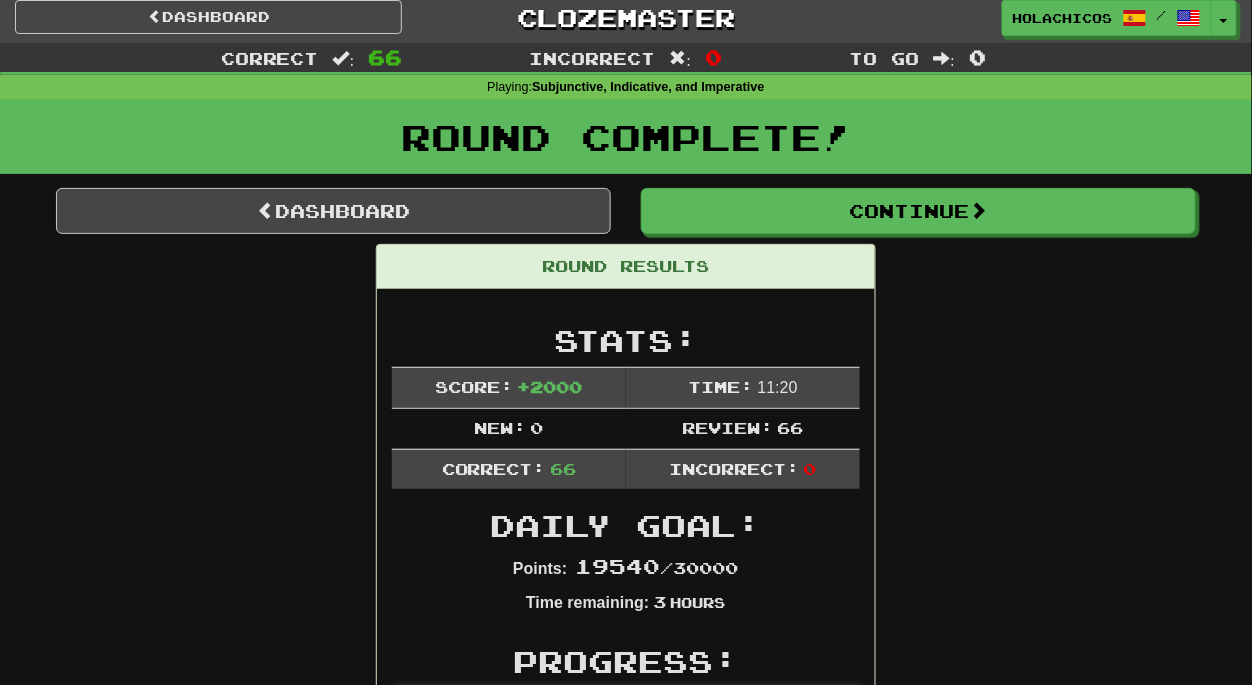 scroll, scrollTop: 0, scrollLeft: 0, axis: both 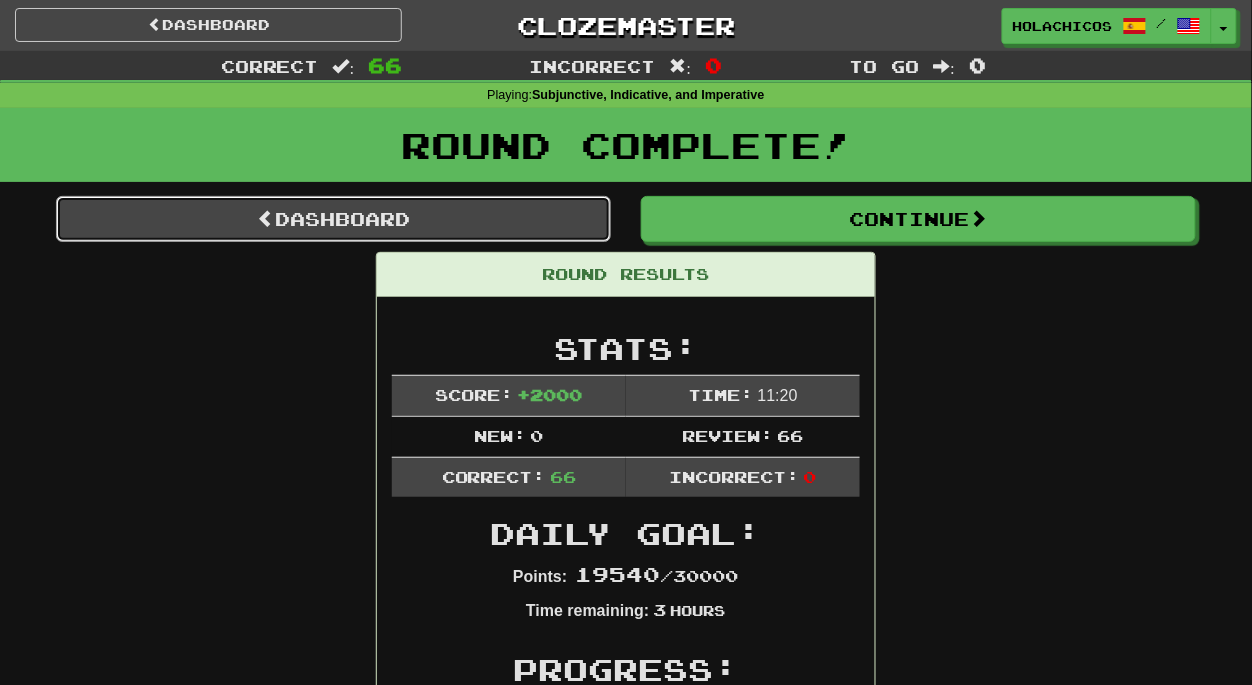 click on "Dashboard" at bounding box center [333, 219] 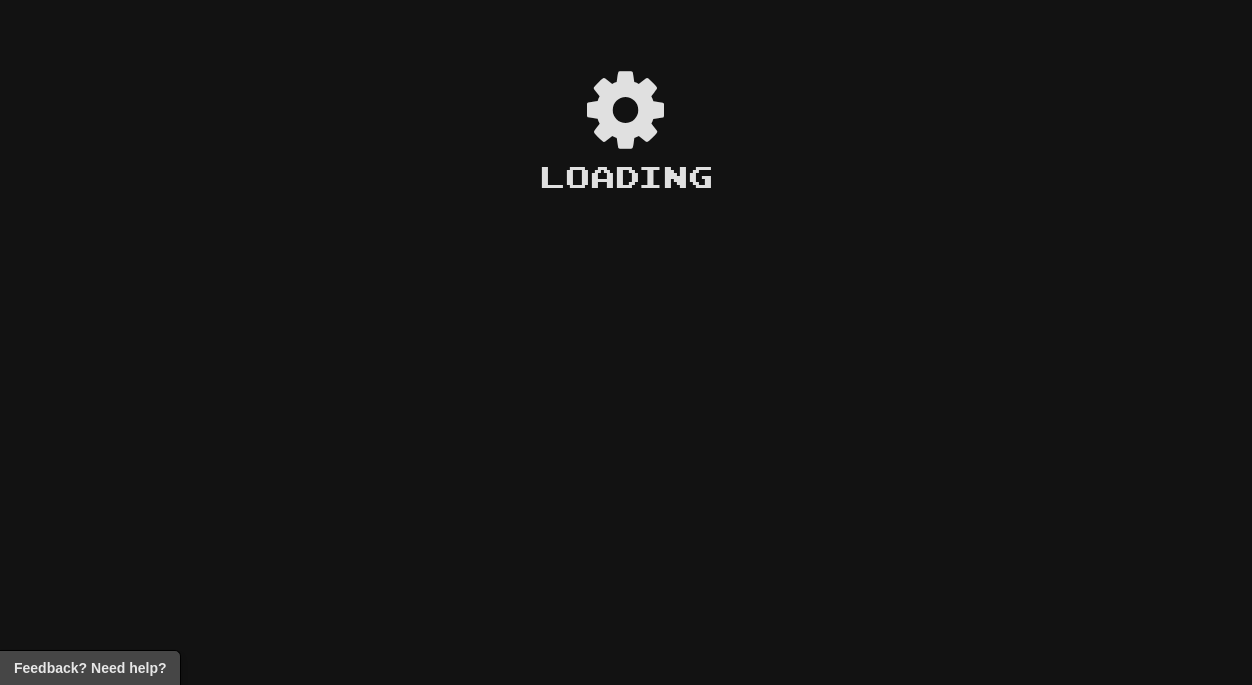 scroll, scrollTop: 0, scrollLeft: 0, axis: both 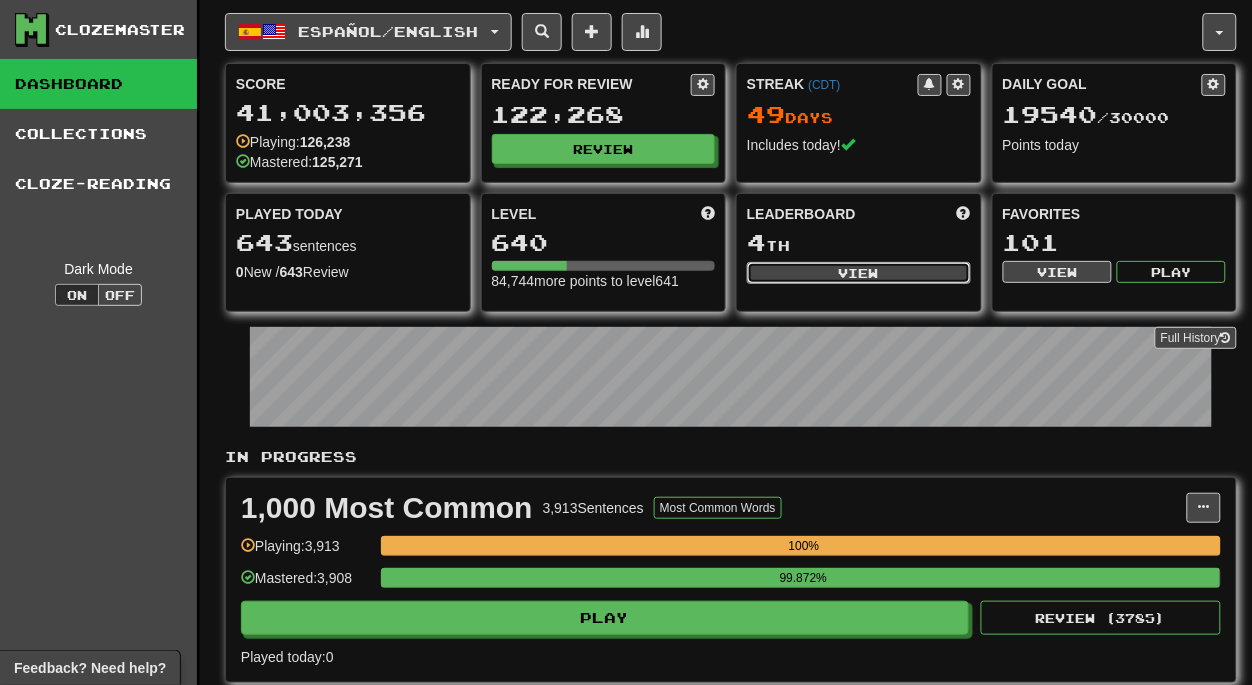 click on "View" at bounding box center [859, 273] 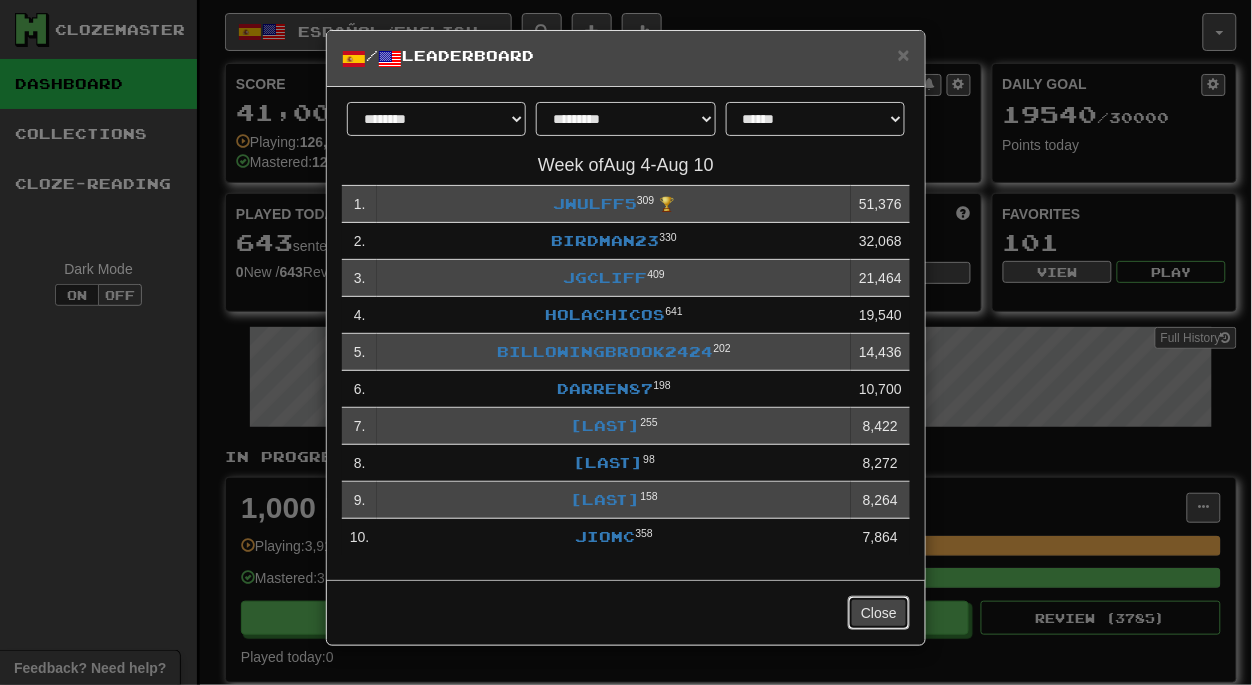 click on "Close" at bounding box center (879, 613) 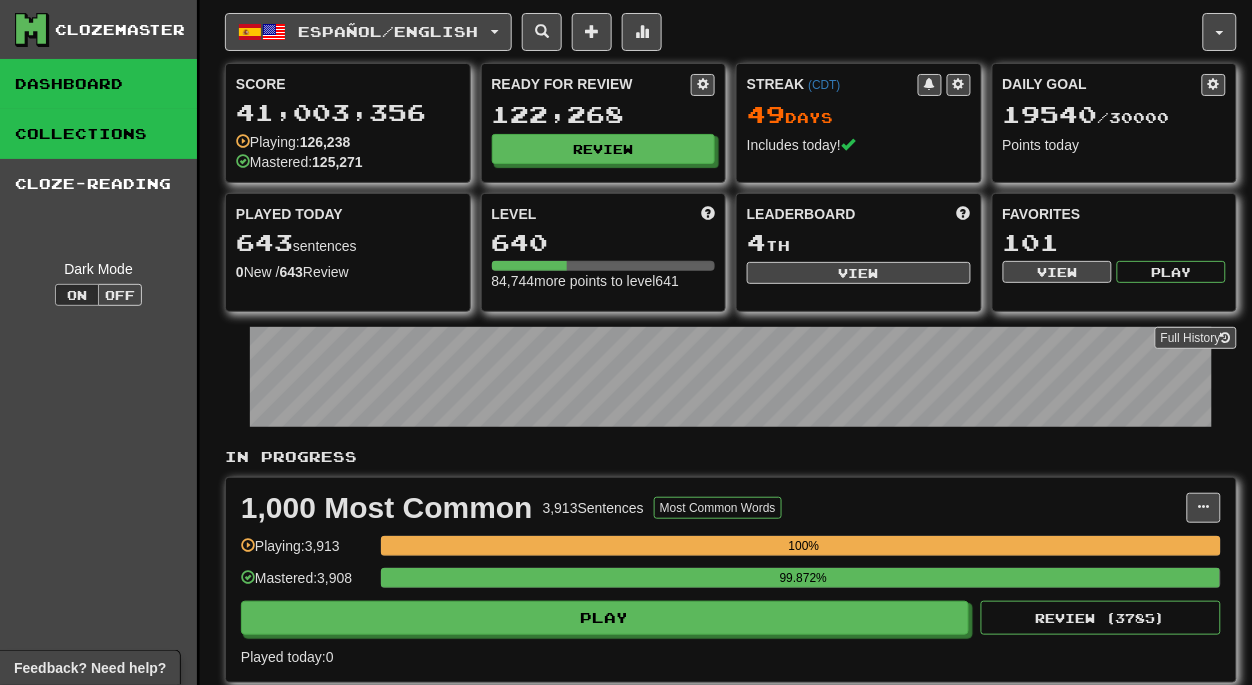 click on "Collections" at bounding box center (98, 134) 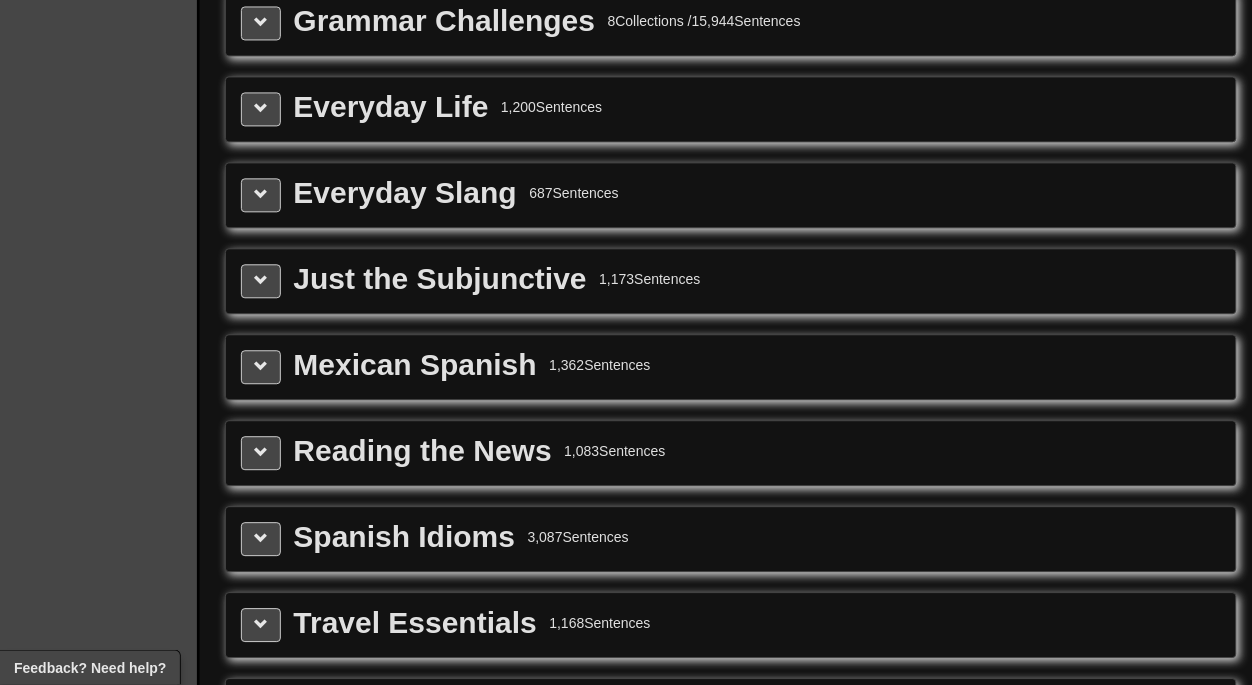 scroll, scrollTop: 2644, scrollLeft: 0, axis: vertical 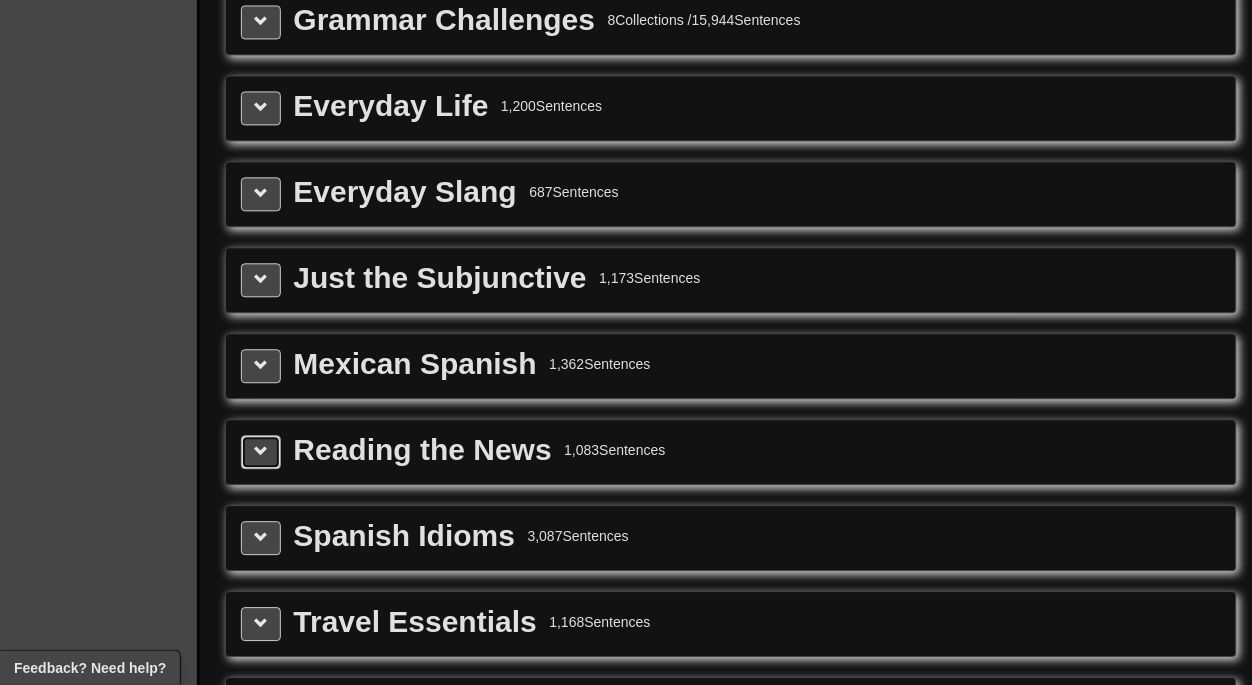 click at bounding box center [261, 451] 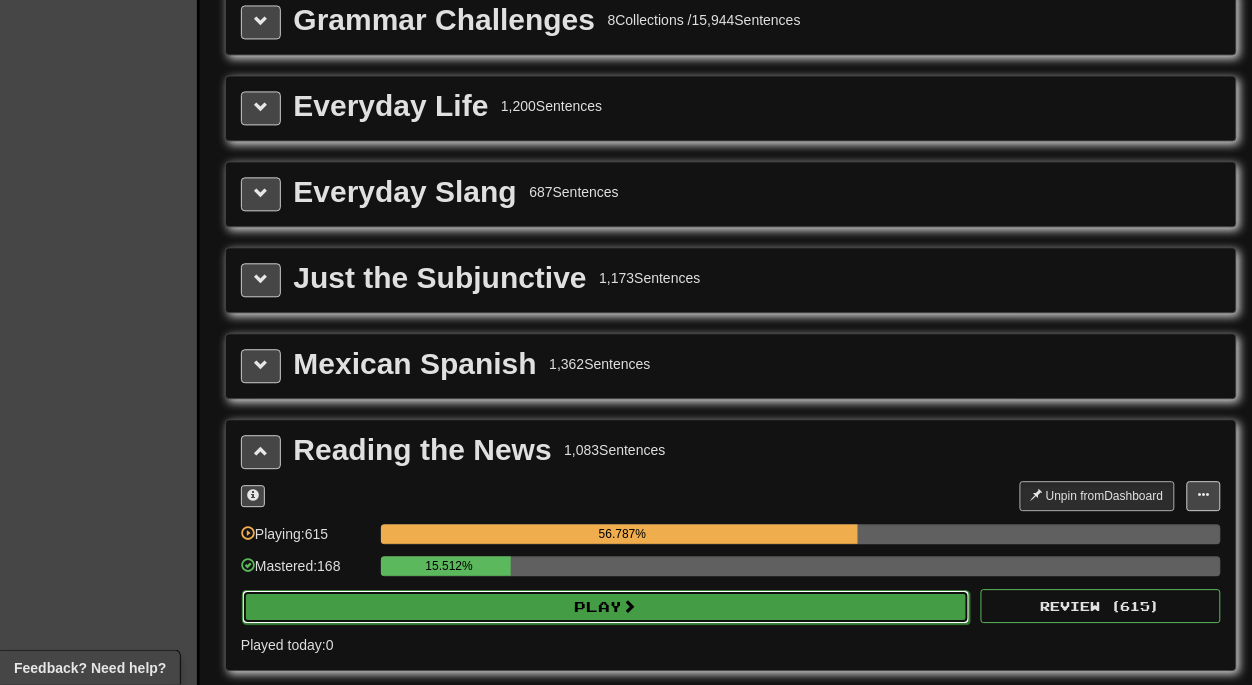 click on "Play" at bounding box center (606, 607) 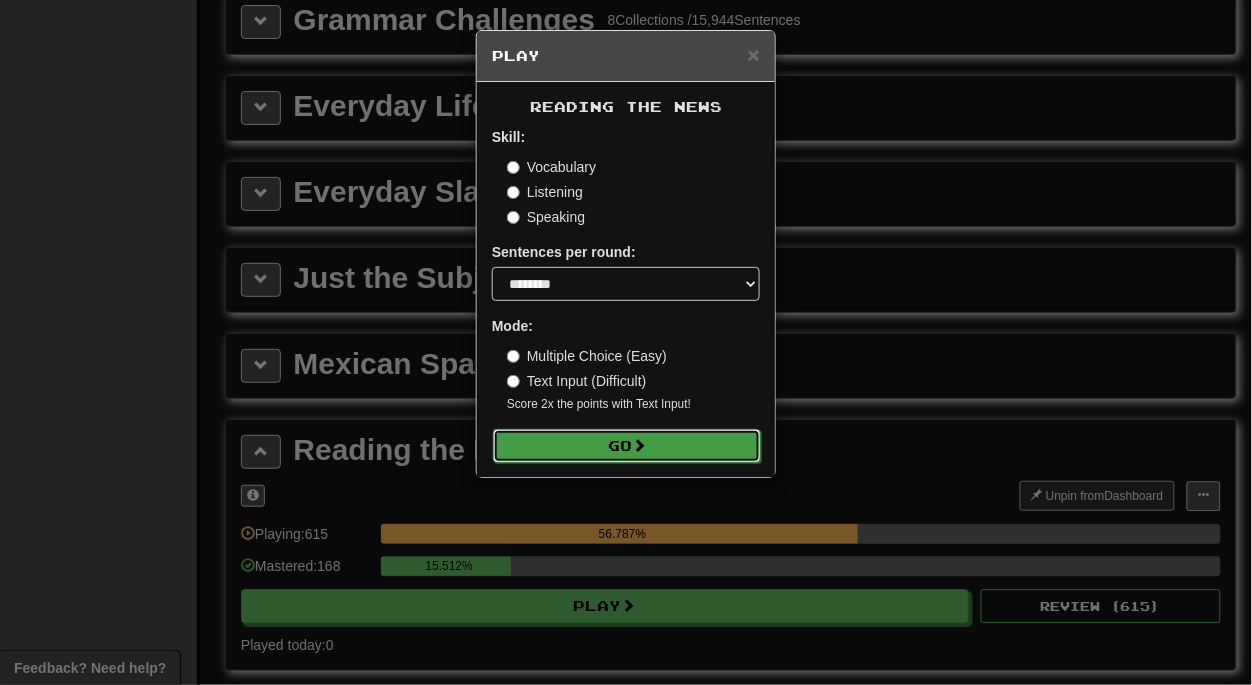click on "Go" at bounding box center (627, 446) 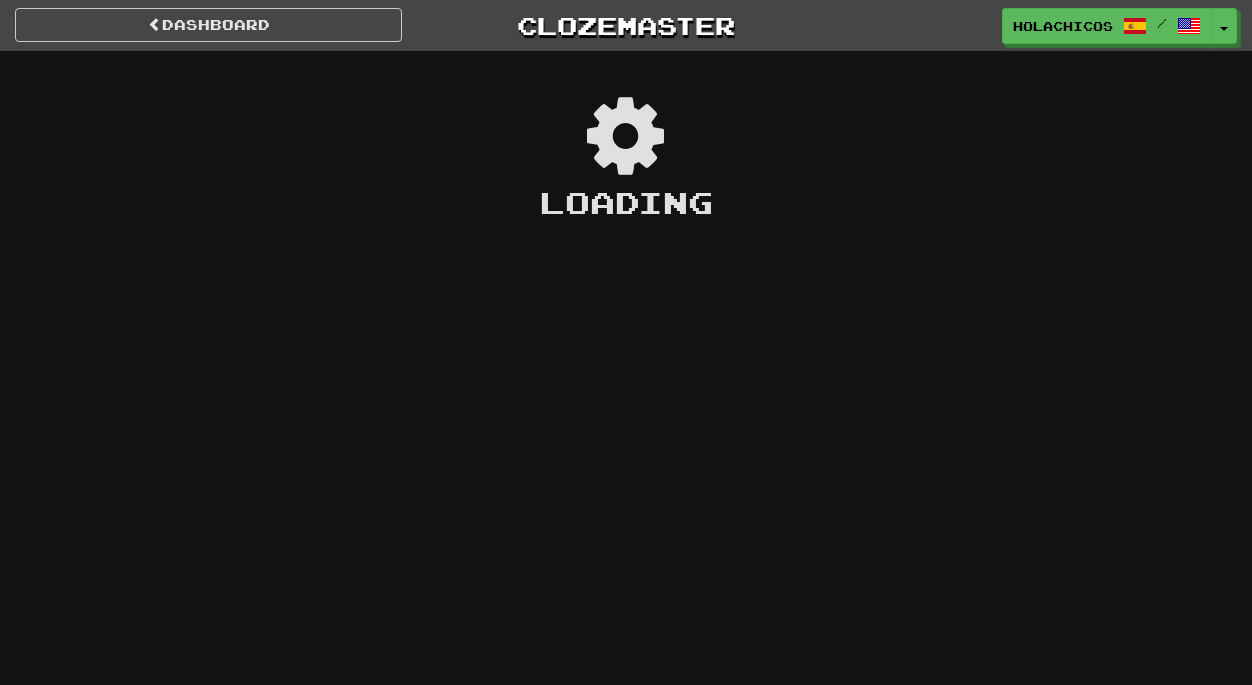 scroll, scrollTop: 0, scrollLeft: 0, axis: both 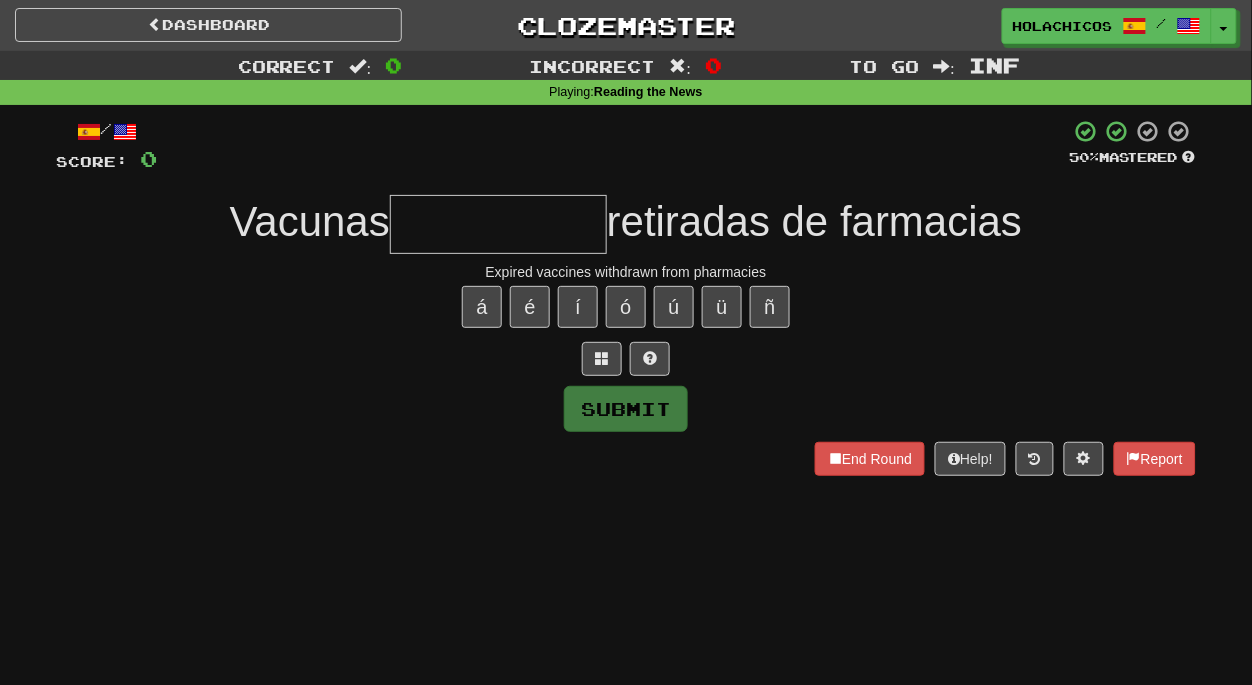 type on "*" 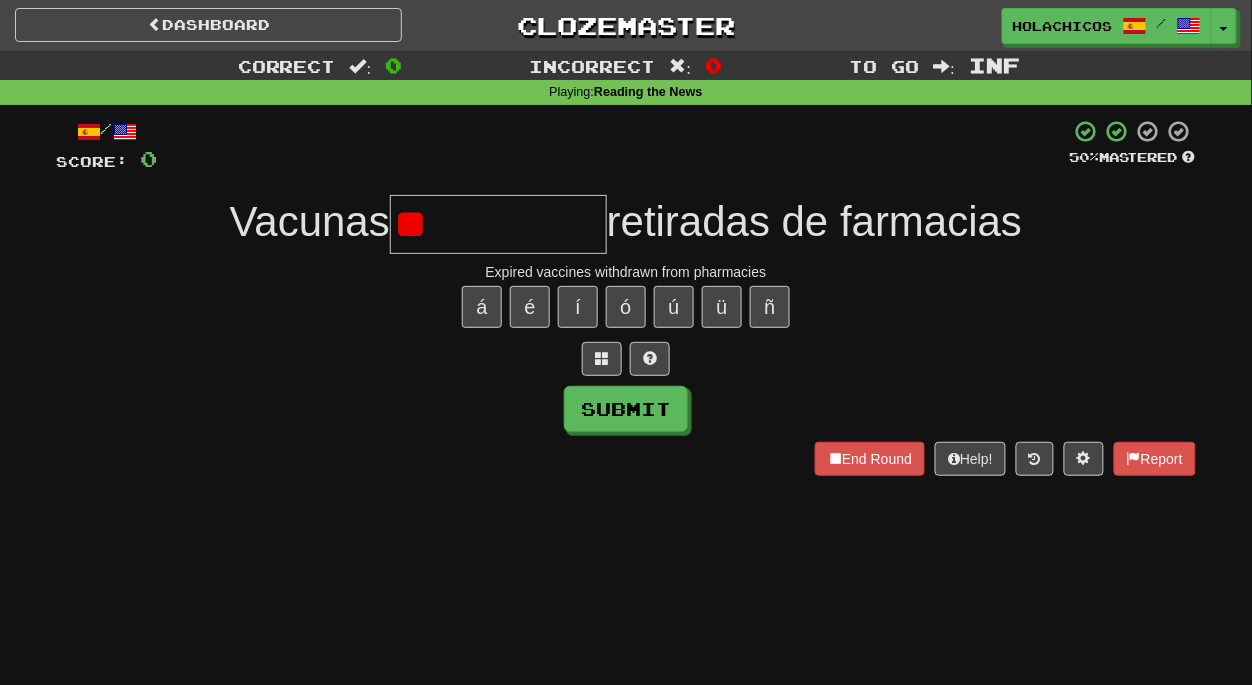 type on "*" 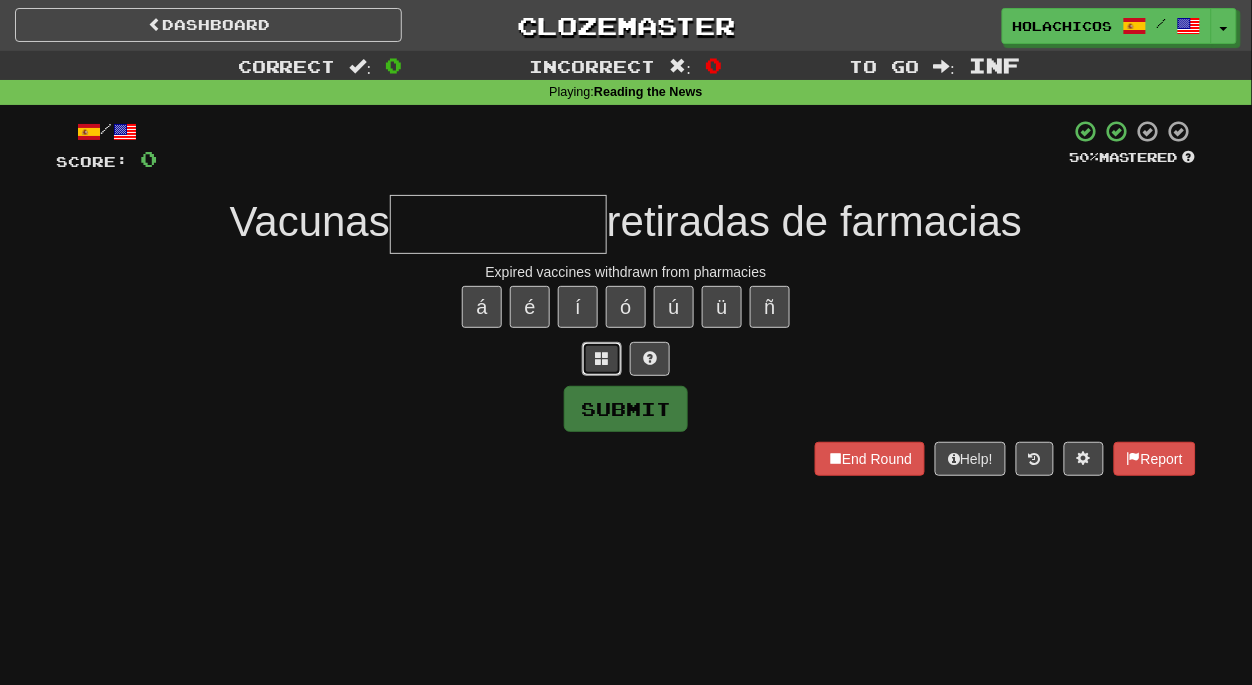 click at bounding box center (602, 358) 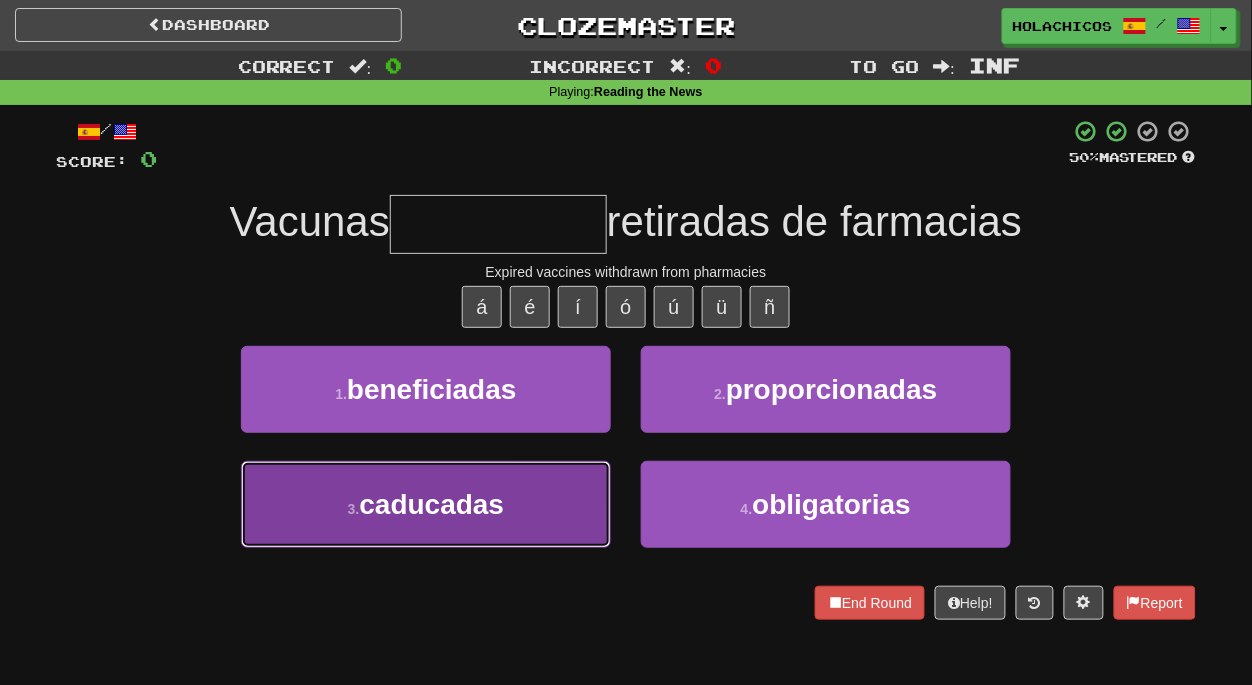 click on "3 .  caducadas" at bounding box center [426, 504] 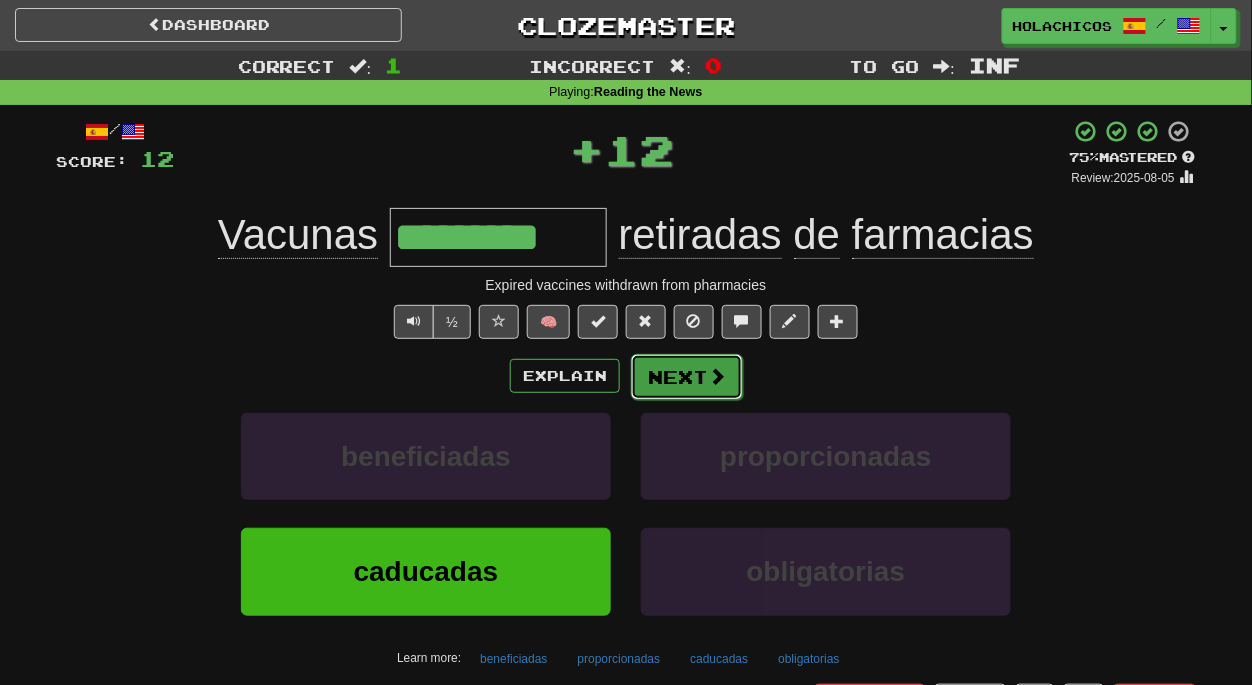 click on "Next" at bounding box center (687, 377) 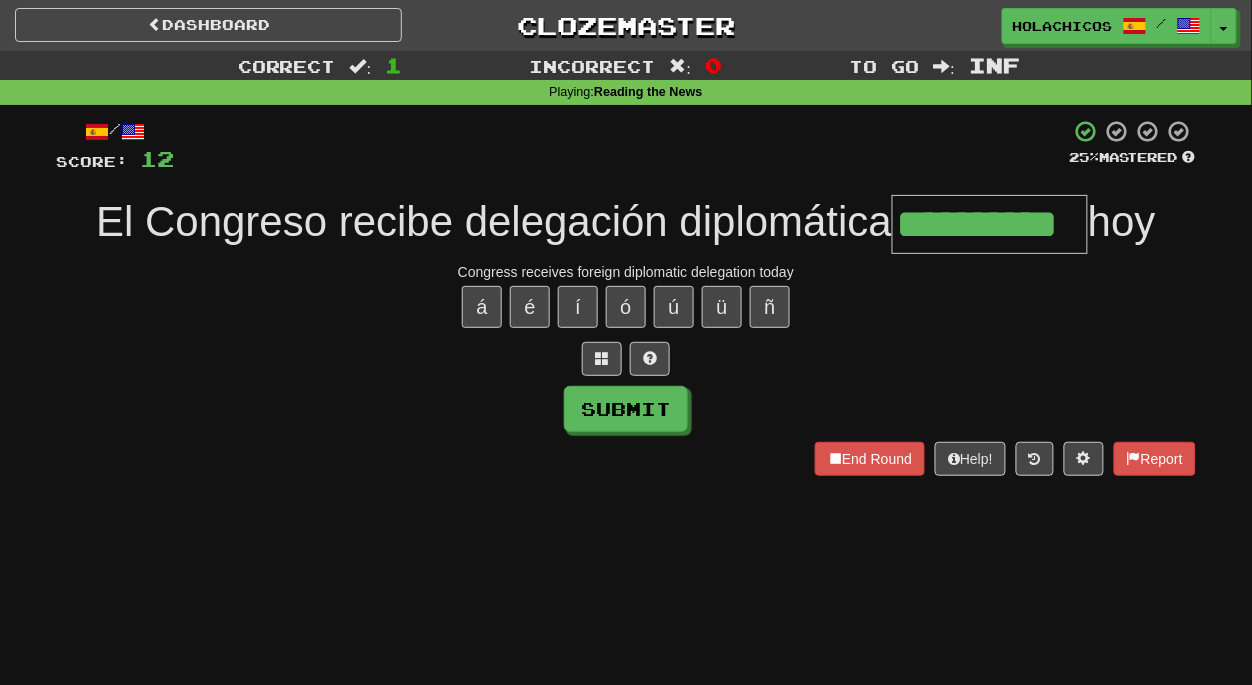 type on "**********" 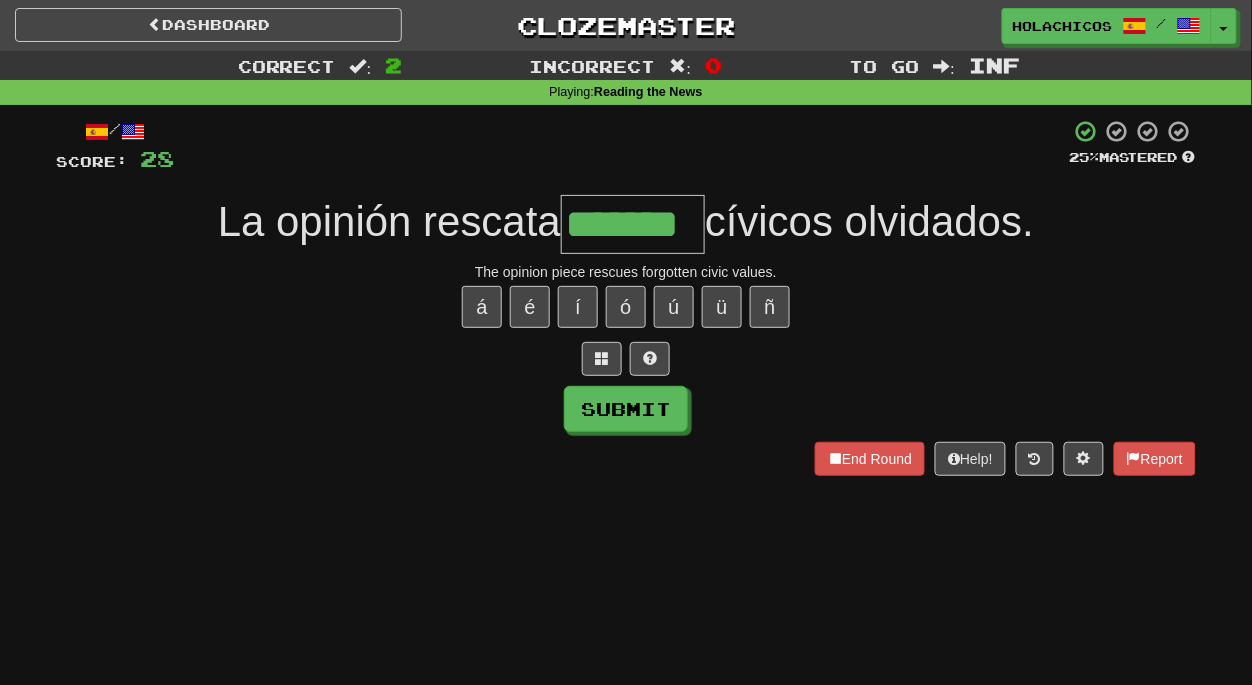 type on "*******" 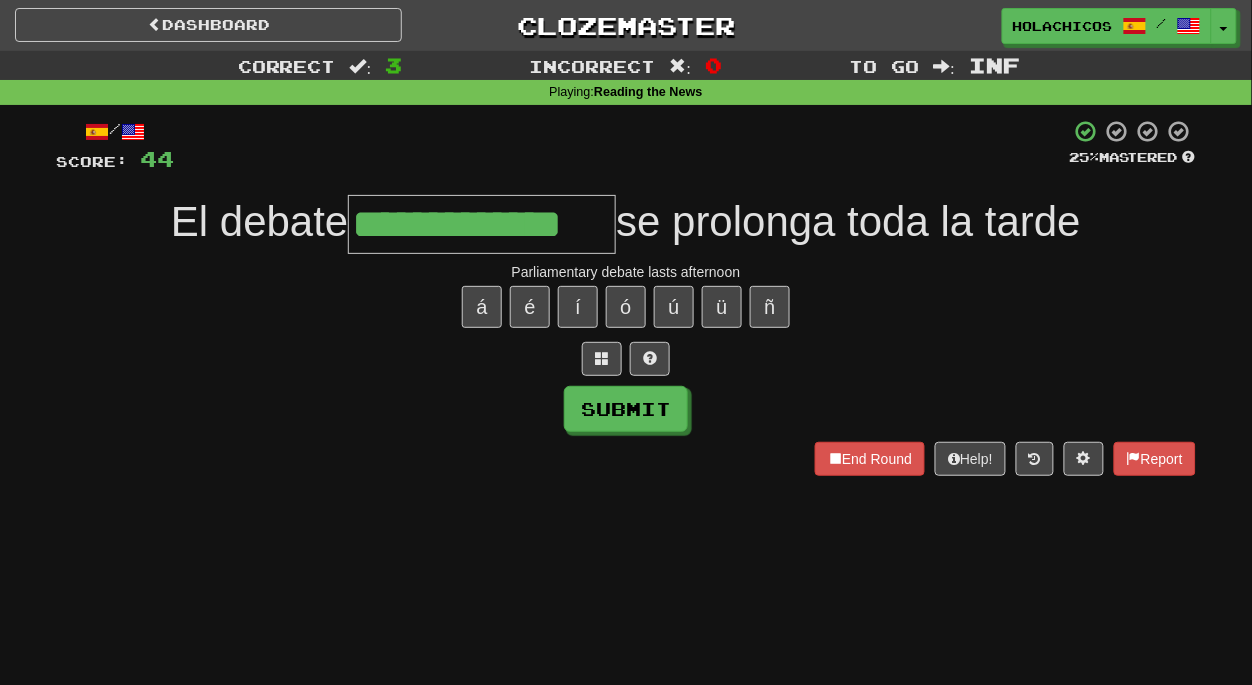 type on "**********" 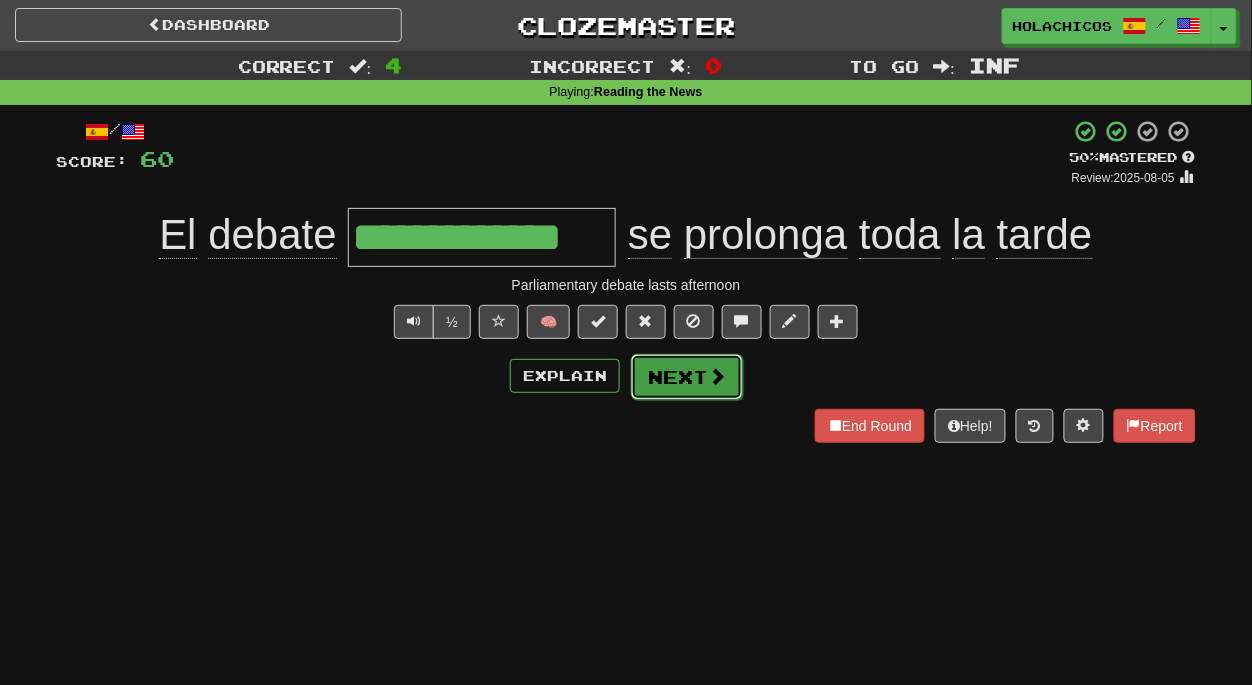 click on "Next" at bounding box center [687, 377] 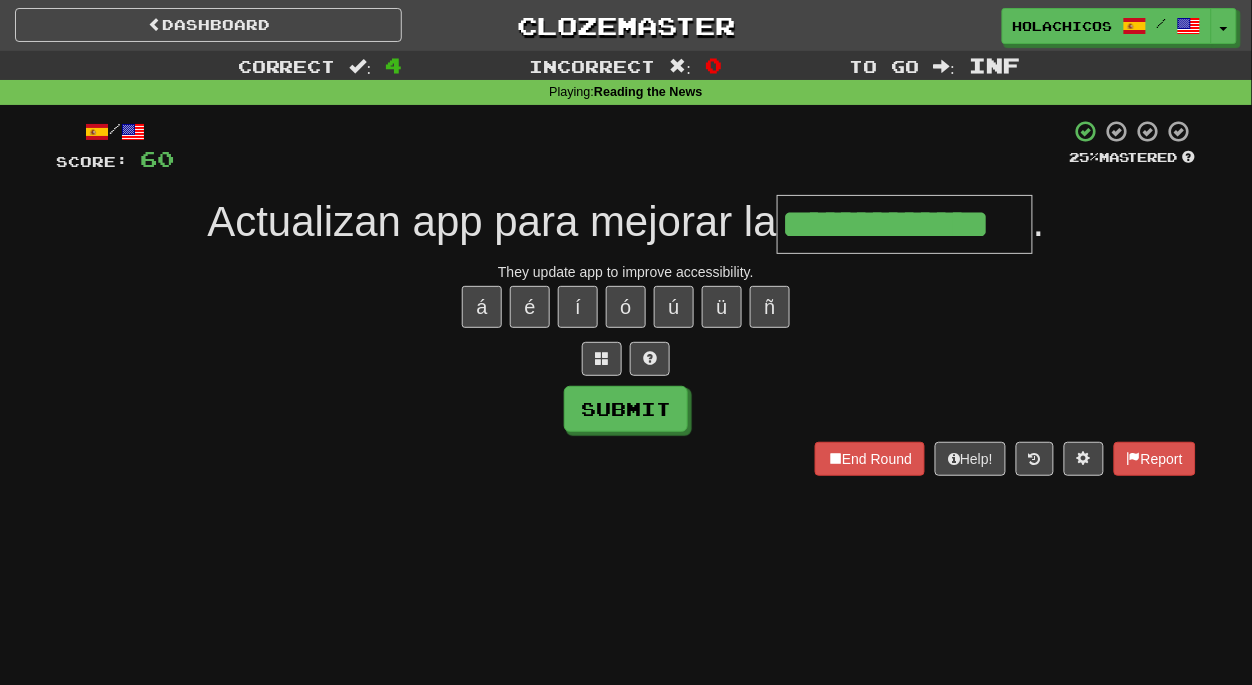 type on "**********" 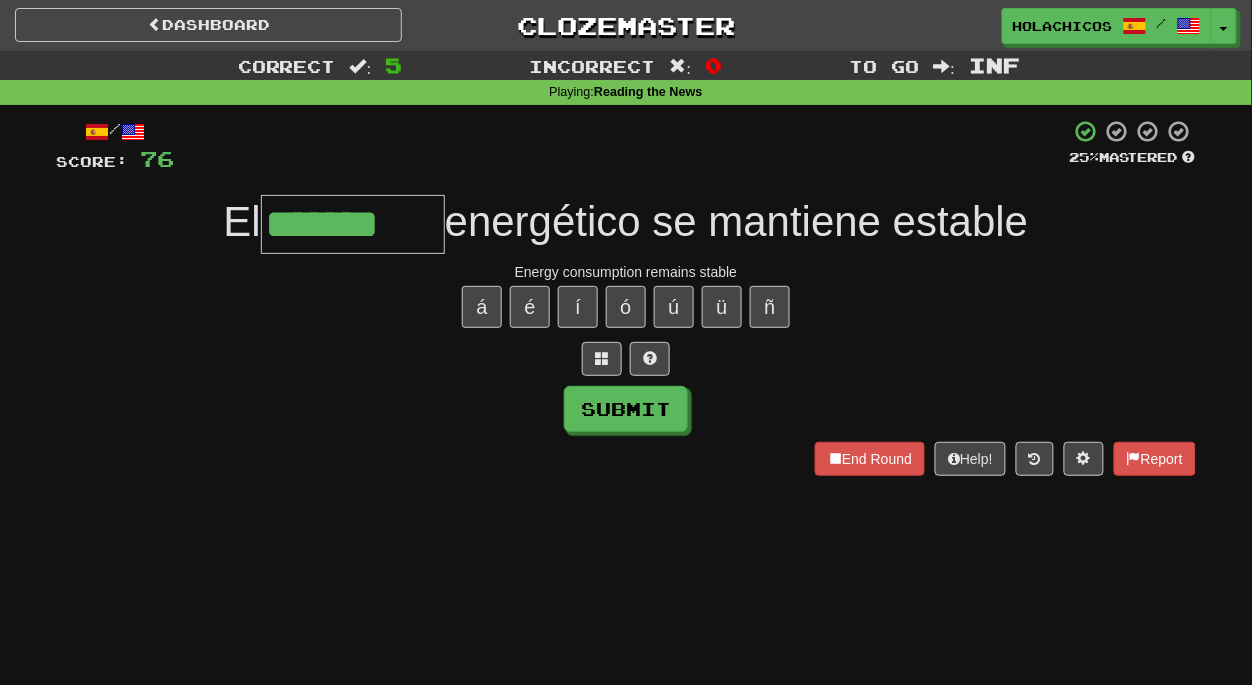 type on "*******" 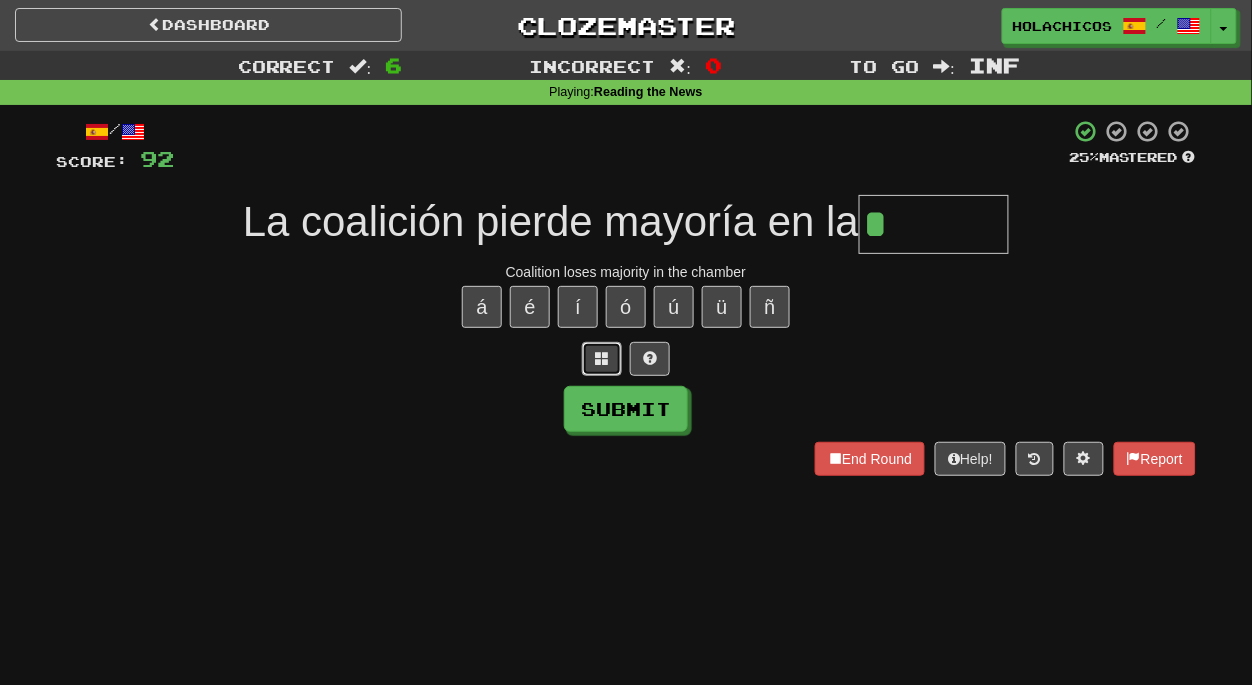 click at bounding box center (602, 358) 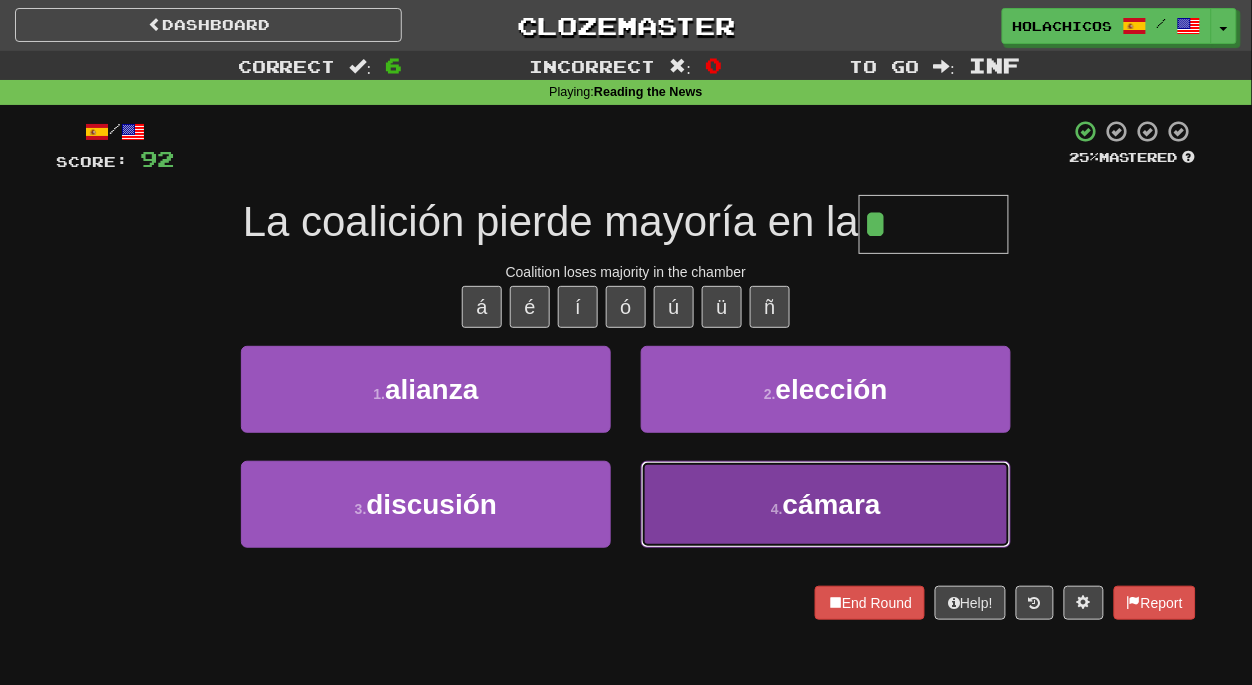 click on "4 .  cámara" at bounding box center (826, 504) 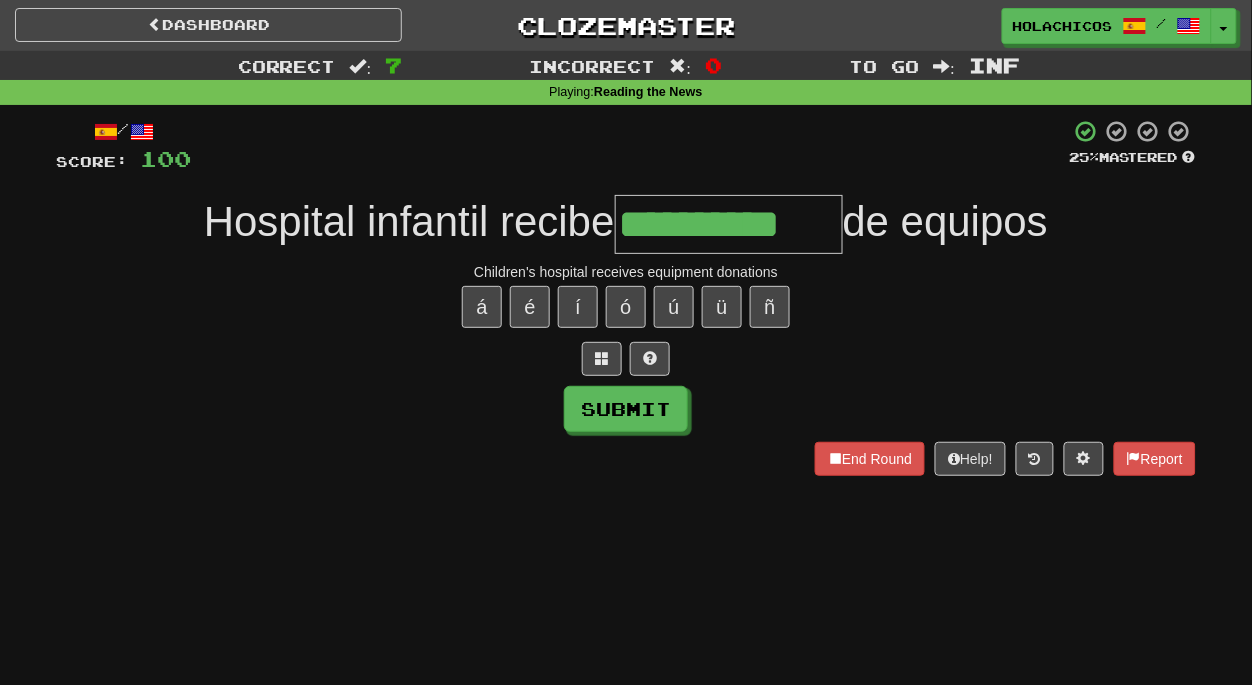 type on "**********" 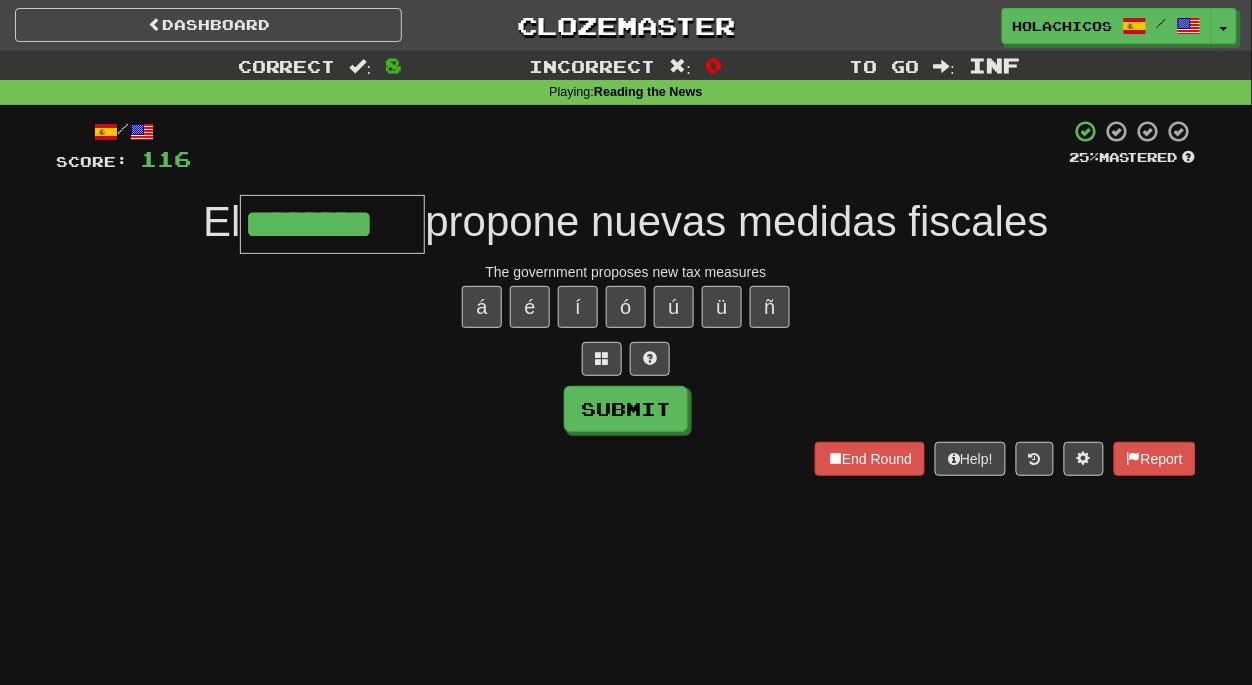 type on "********" 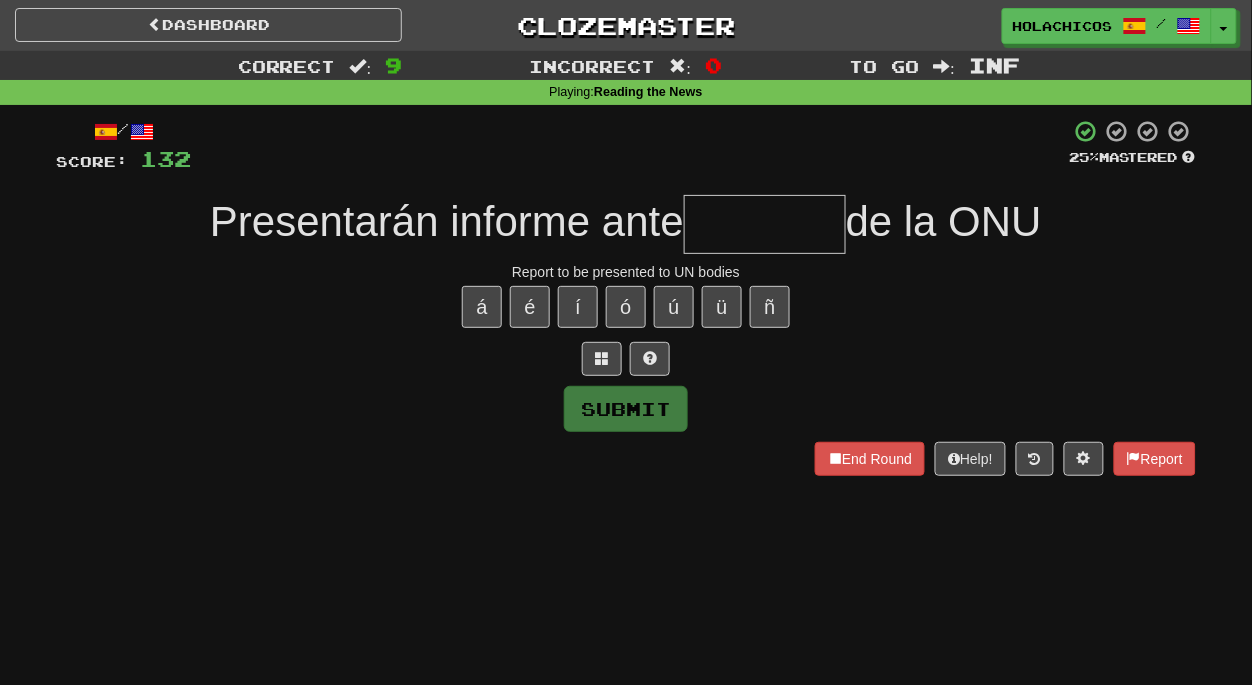type on "*" 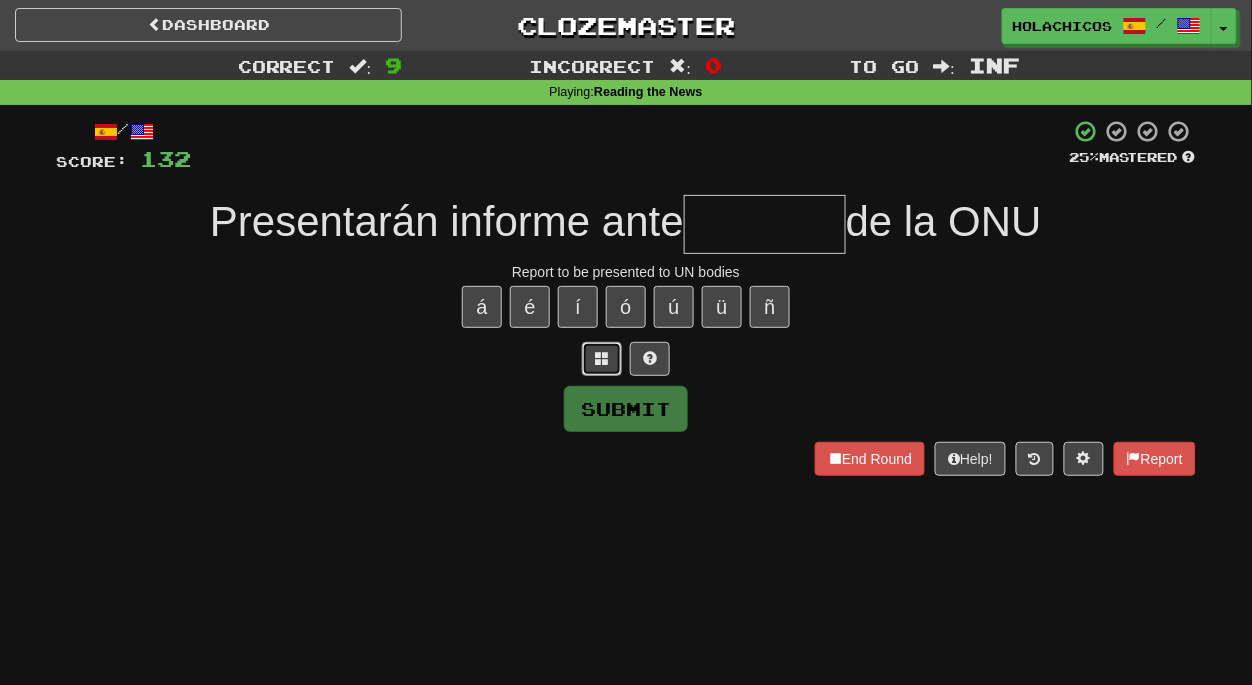 click at bounding box center [602, 358] 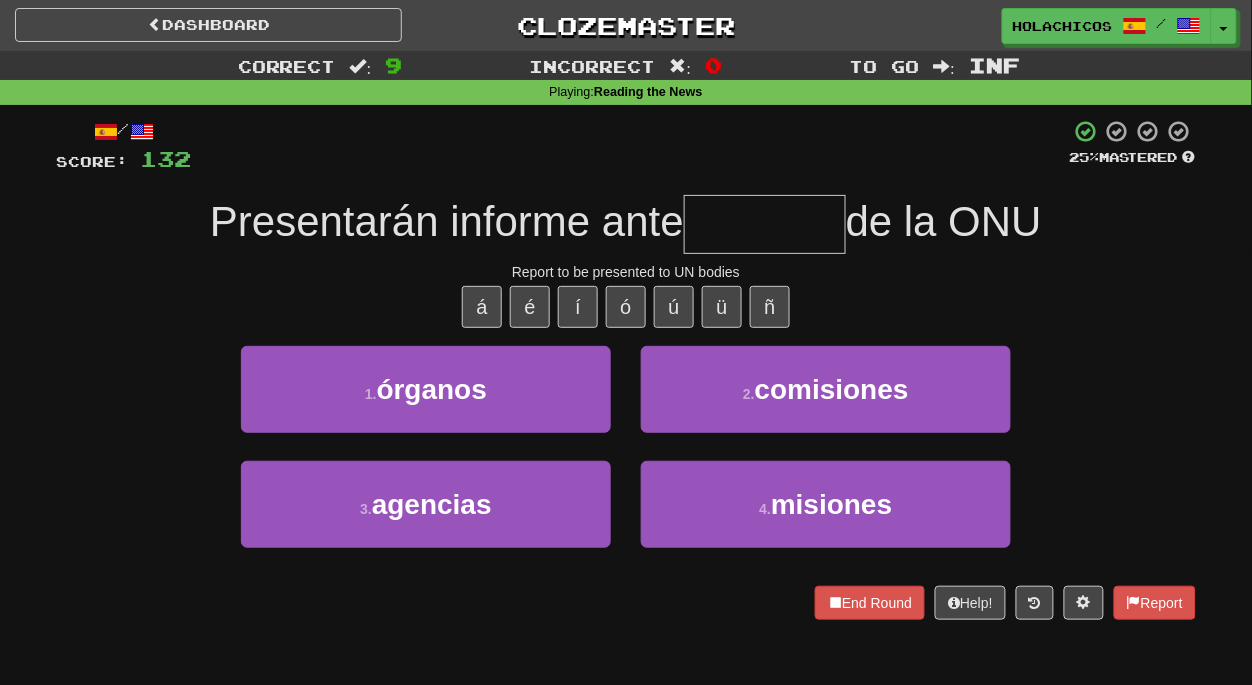 type on "*" 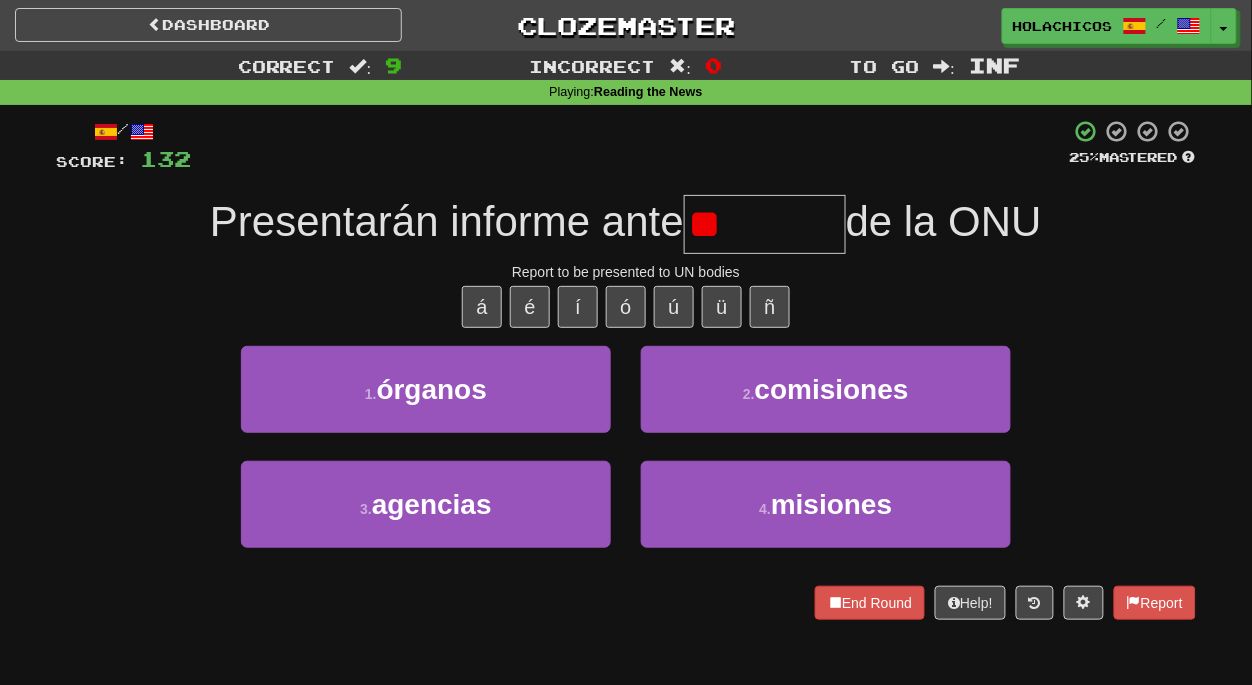 type on "*" 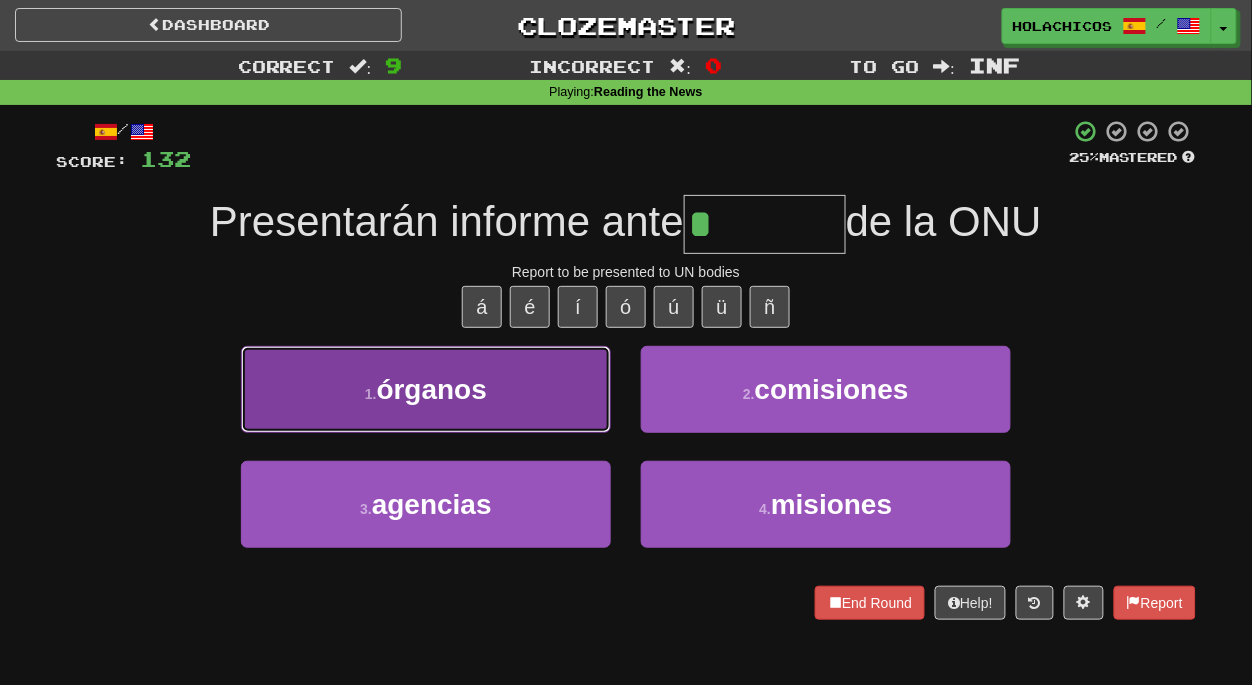 click on "1 .  órganos" at bounding box center (426, 389) 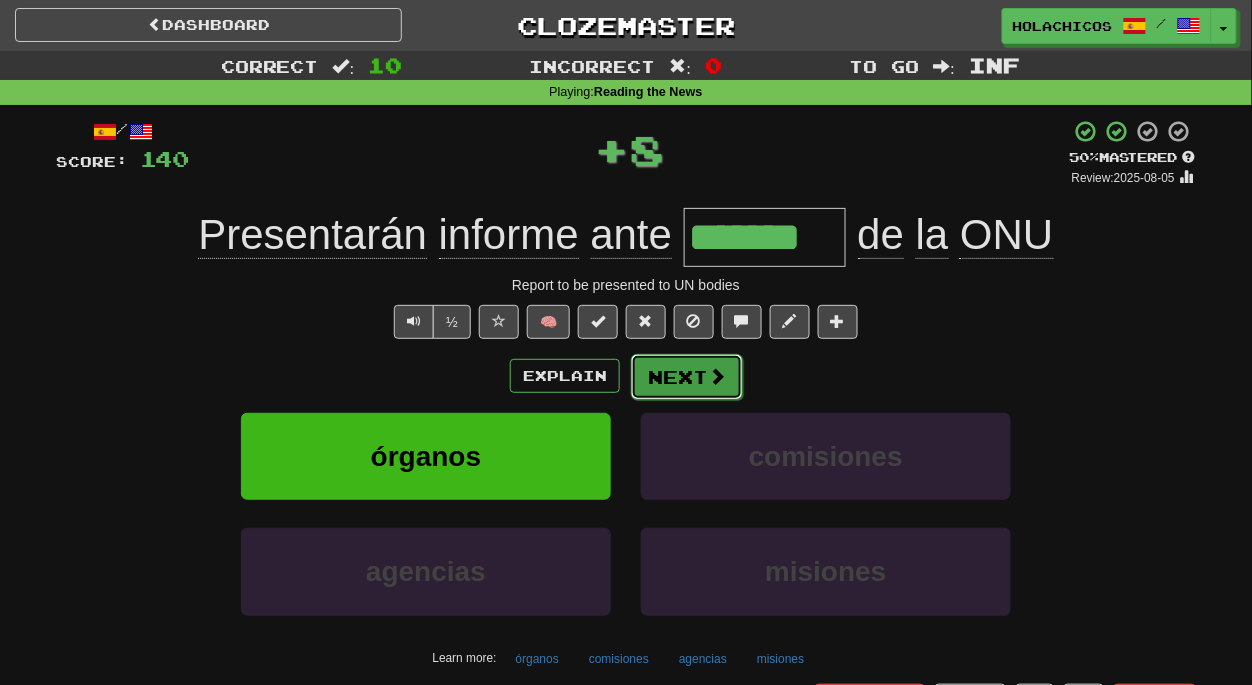 click on "Next" at bounding box center (687, 377) 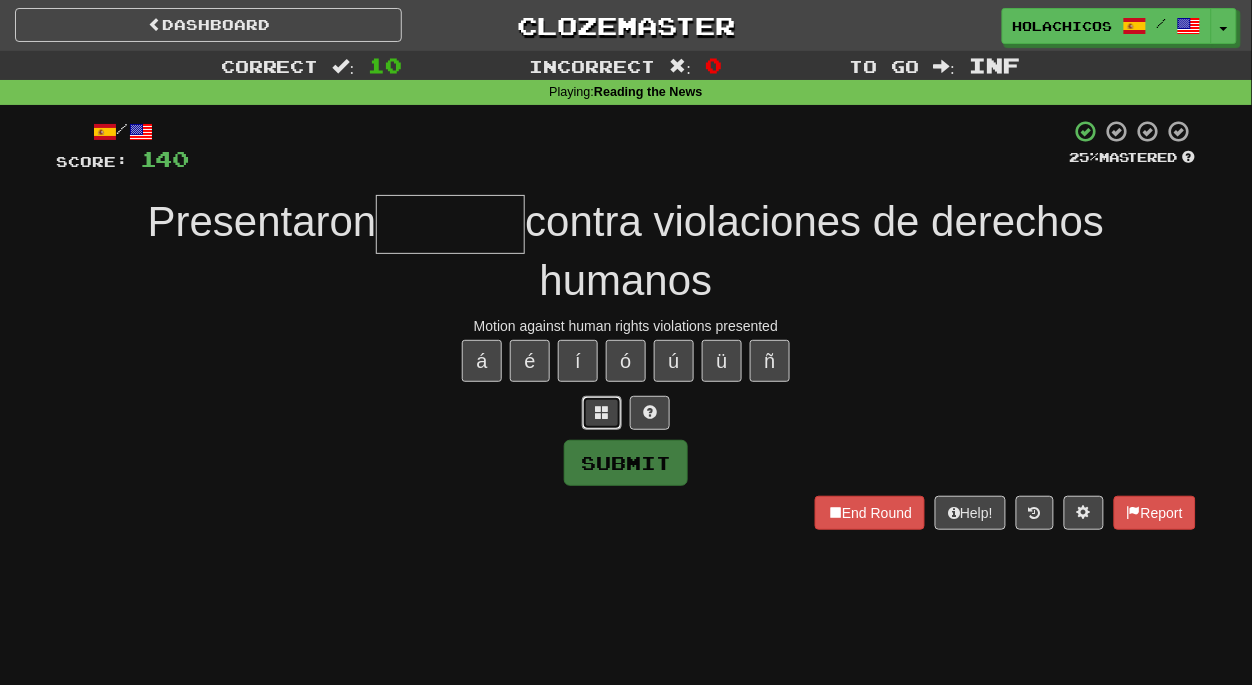 click at bounding box center [602, 413] 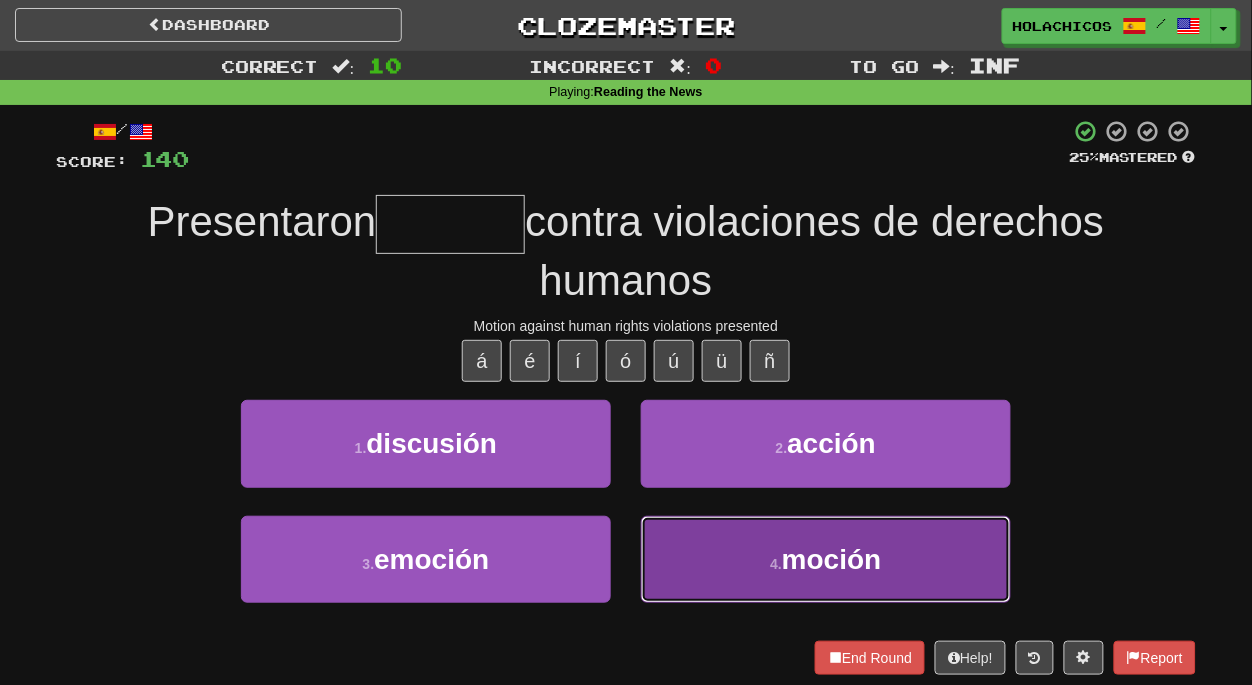 click on "4 .  moción" at bounding box center (826, 559) 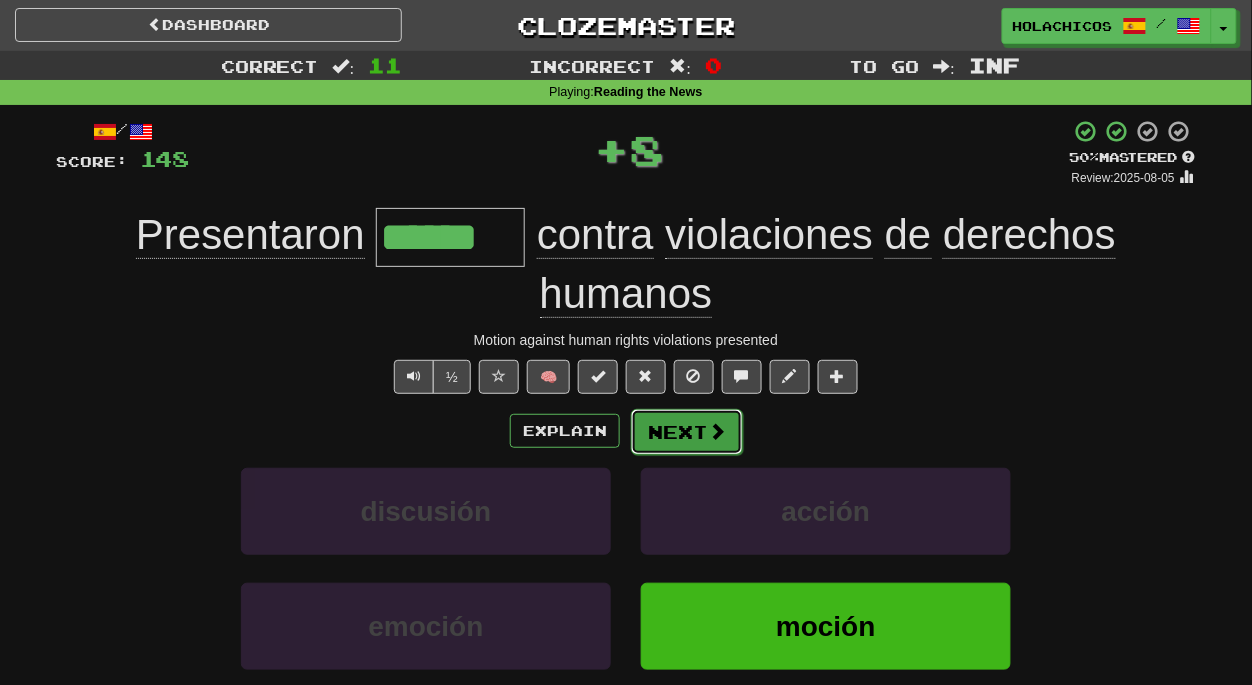 click on "Next" at bounding box center [687, 432] 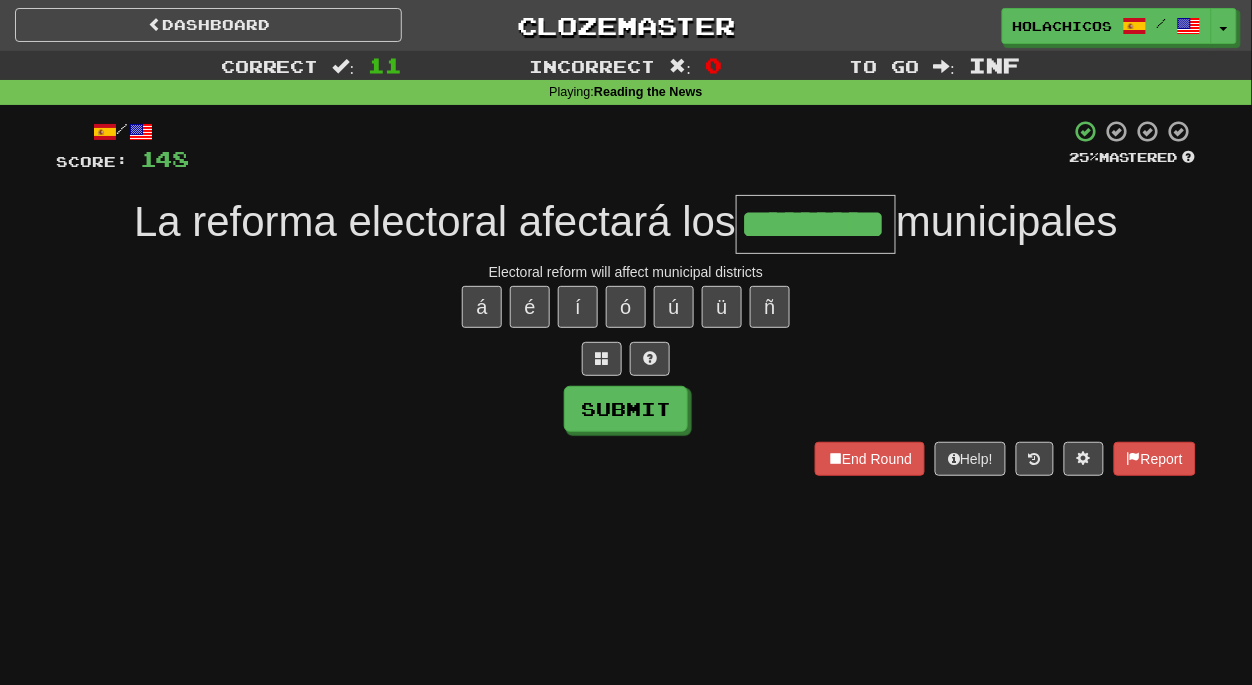 type on "*********" 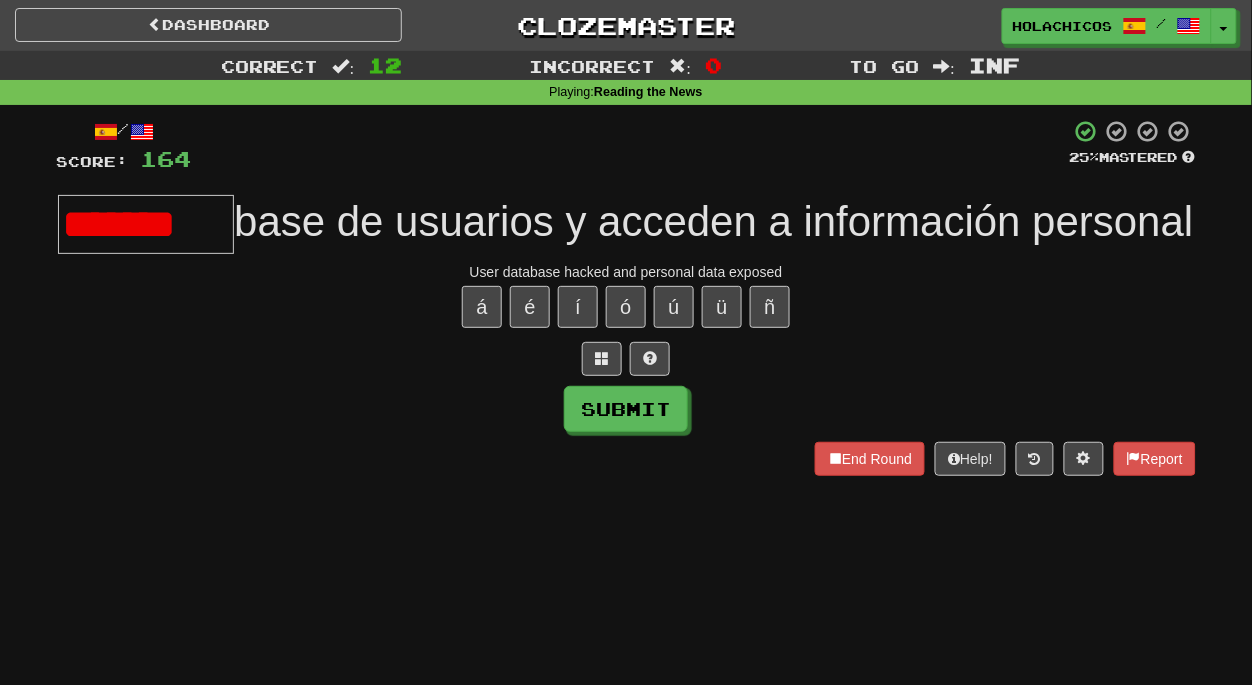 scroll, scrollTop: 0, scrollLeft: 0, axis: both 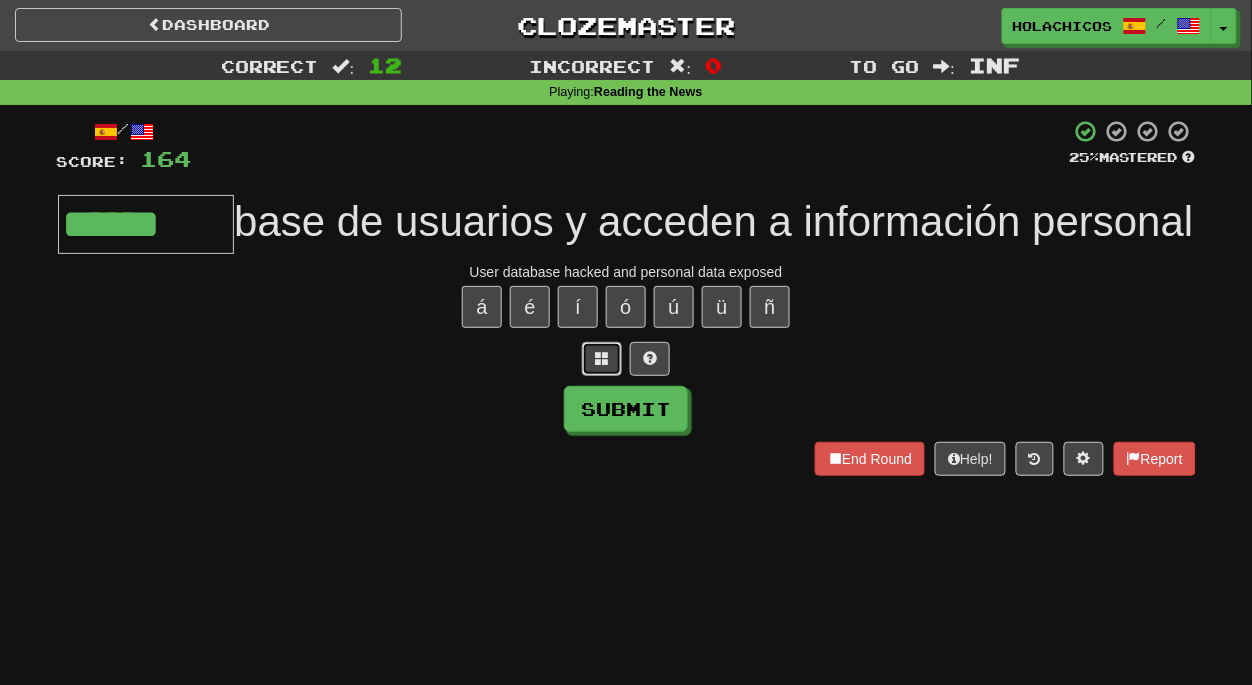 click at bounding box center [602, 358] 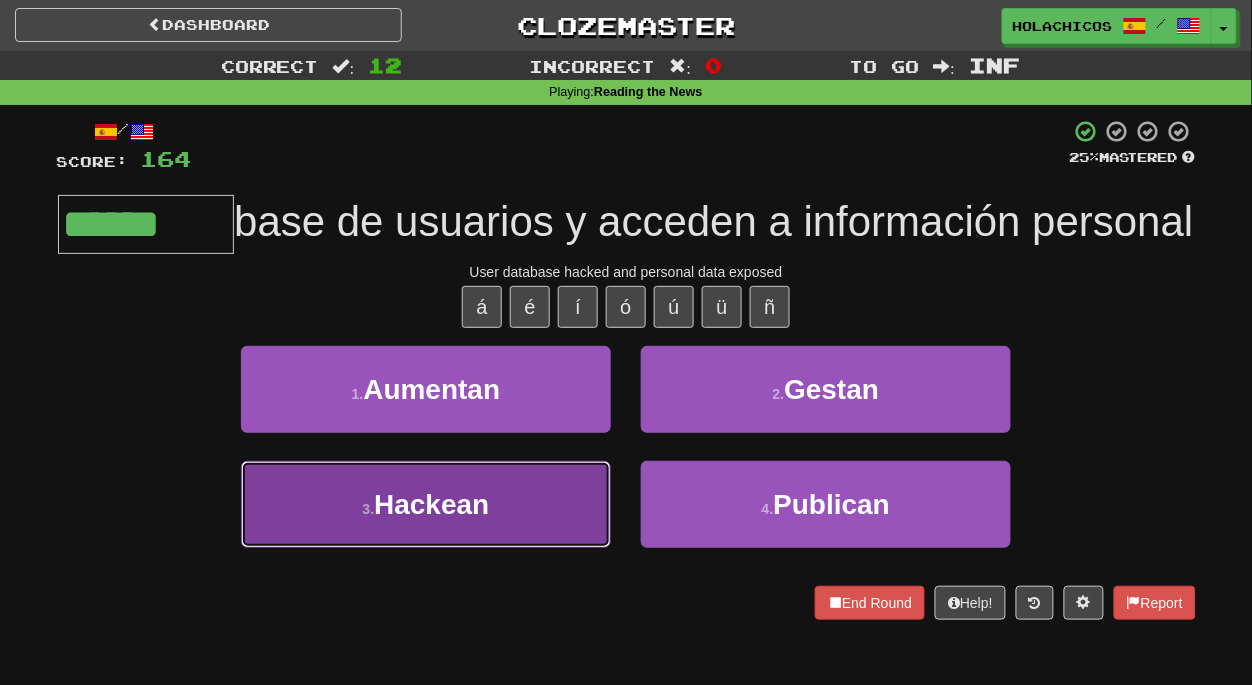 click on "3 .  Hackean" at bounding box center [426, 504] 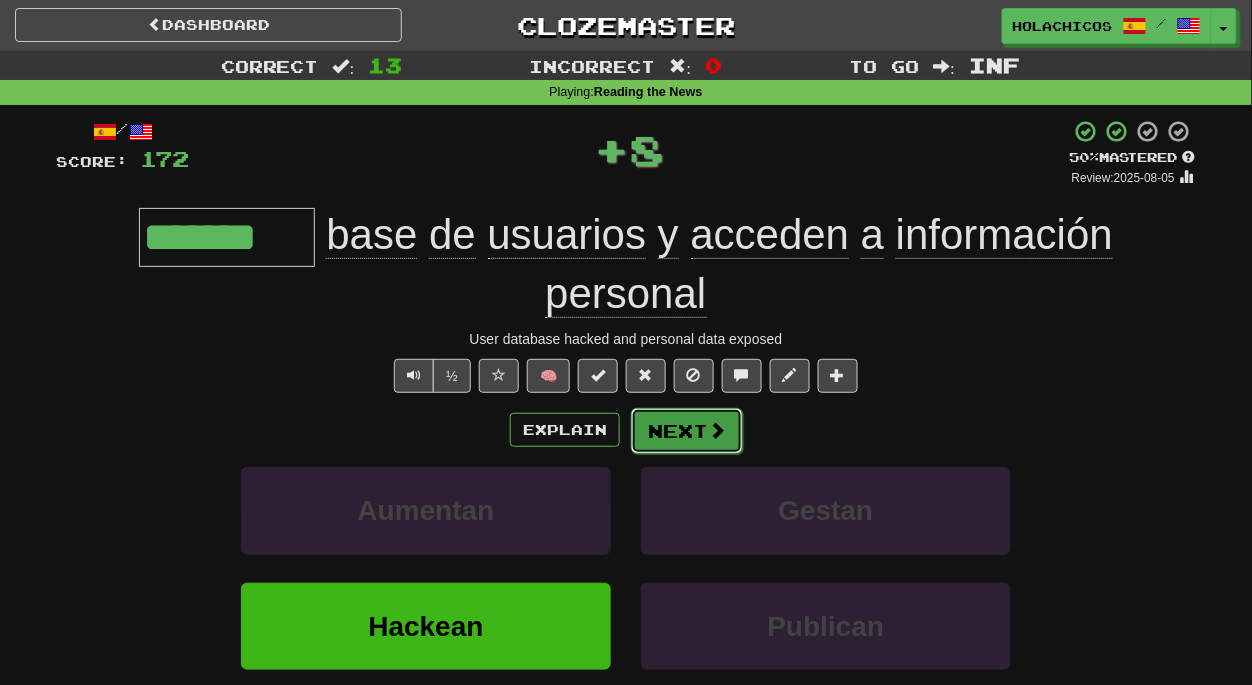 click on "Next" at bounding box center [687, 431] 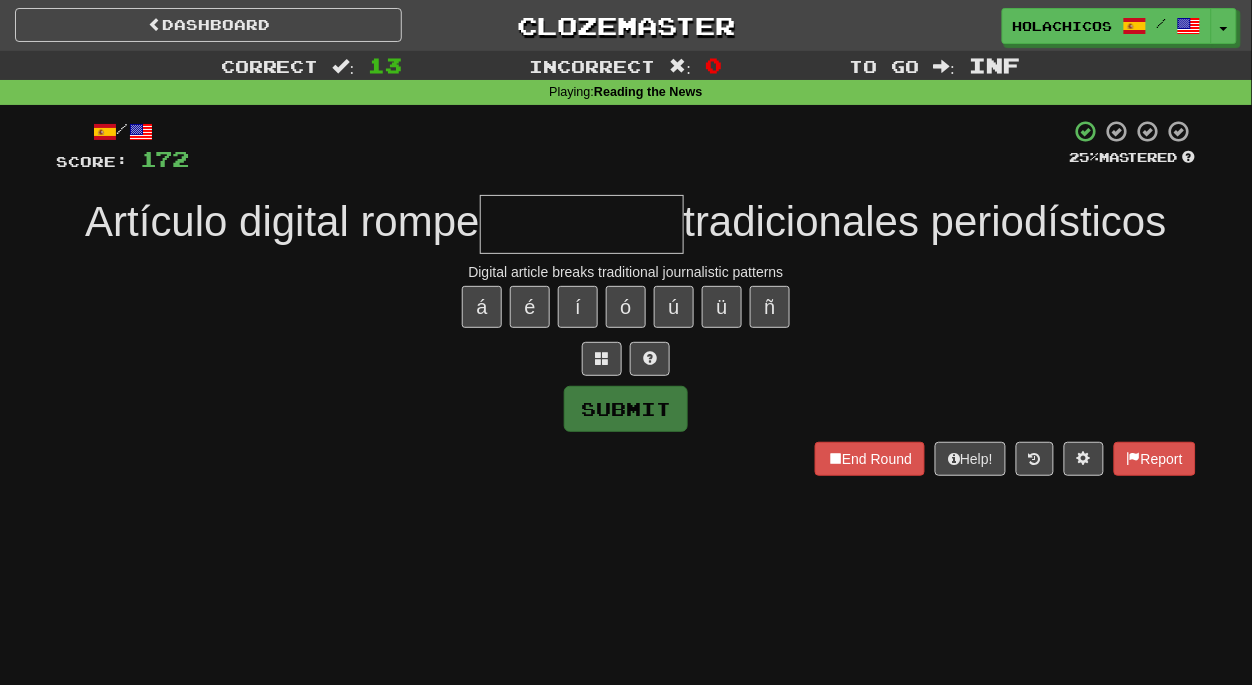 type on "*" 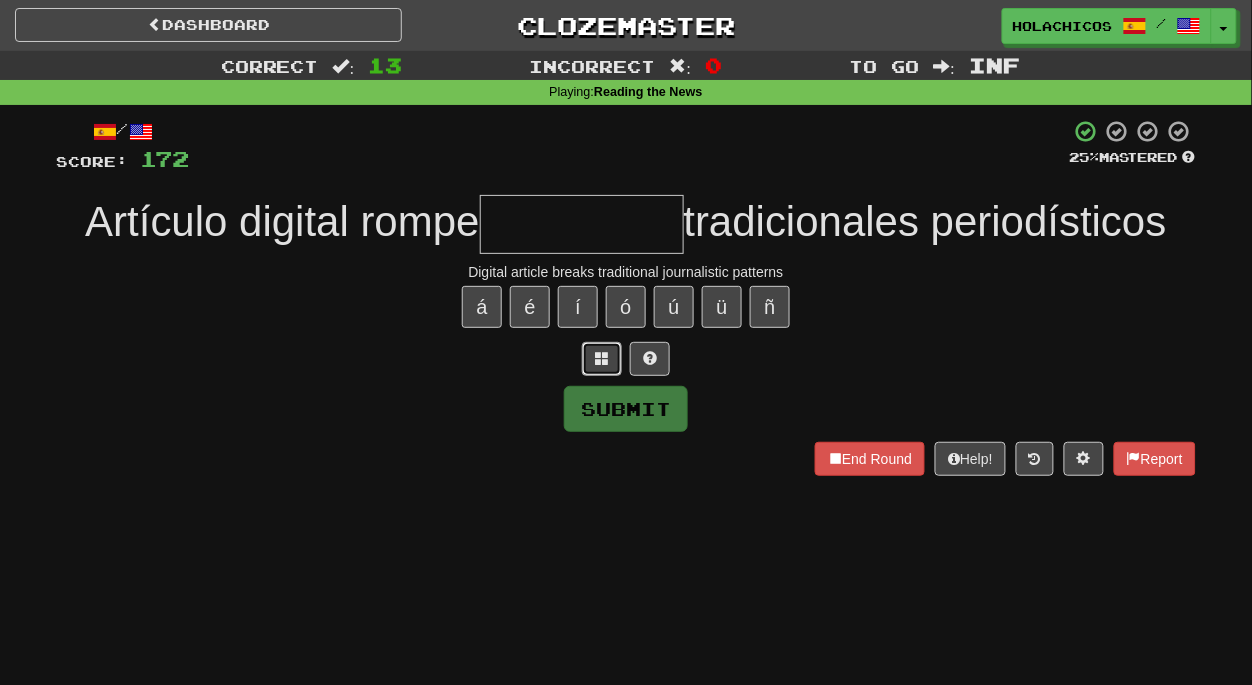click at bounding box center (602, 358) 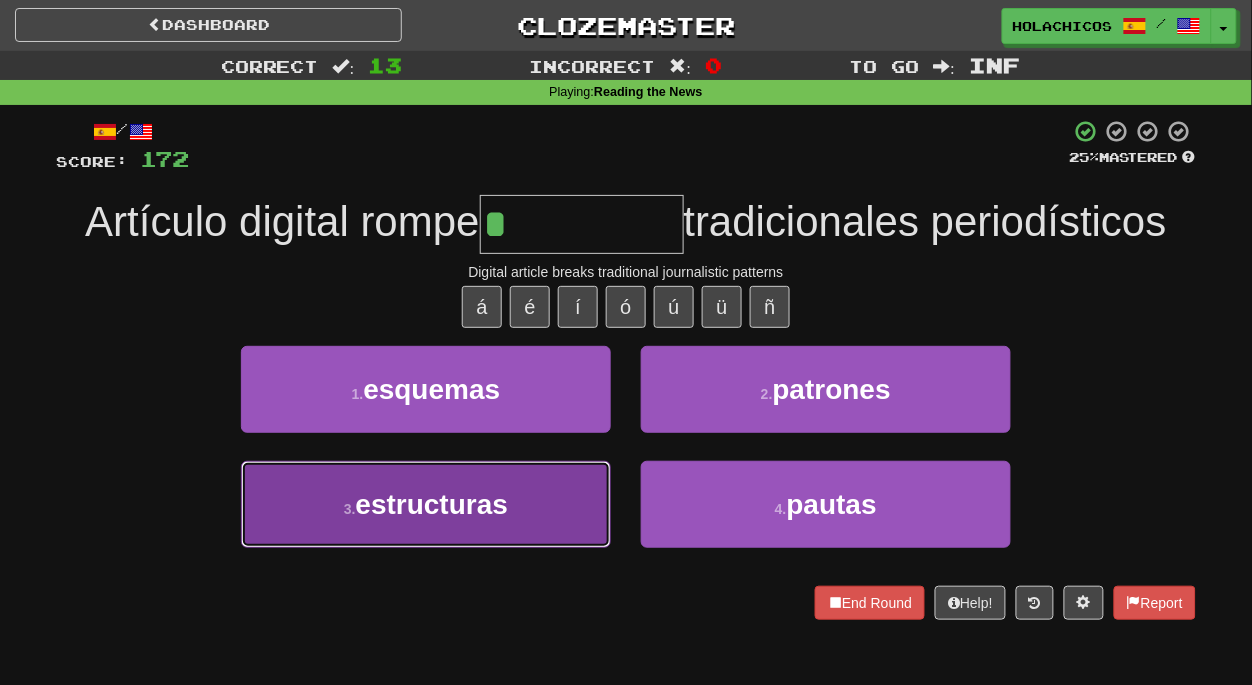 click on "estructuras" at bounding box center (432, 504) 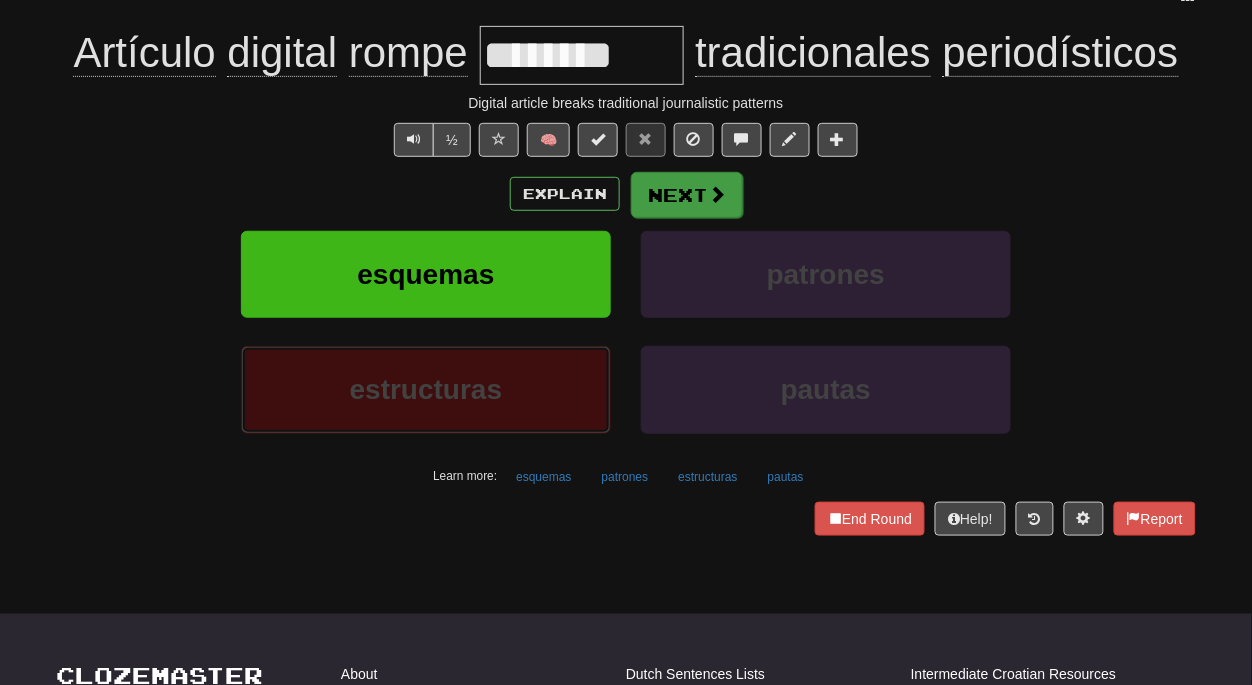 scroll, scrollTop: 193, scrollLeft: 0, axis: vertical 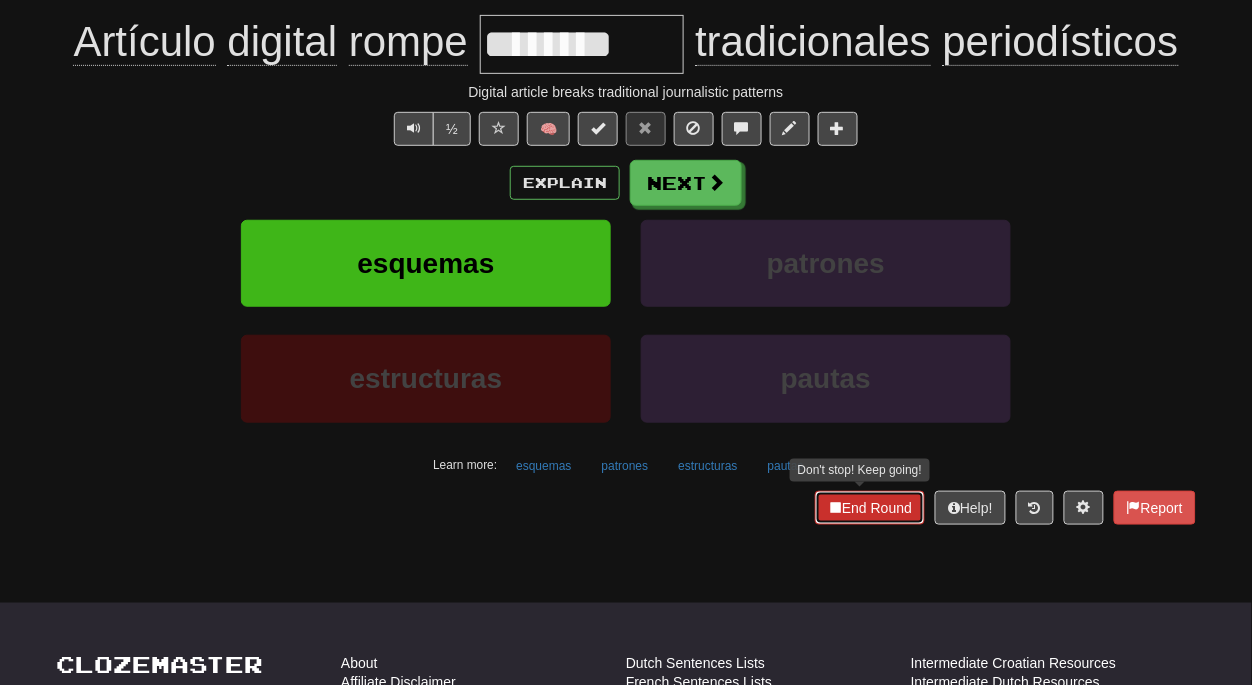 click on "End Round" at bounding box center [870, 508] 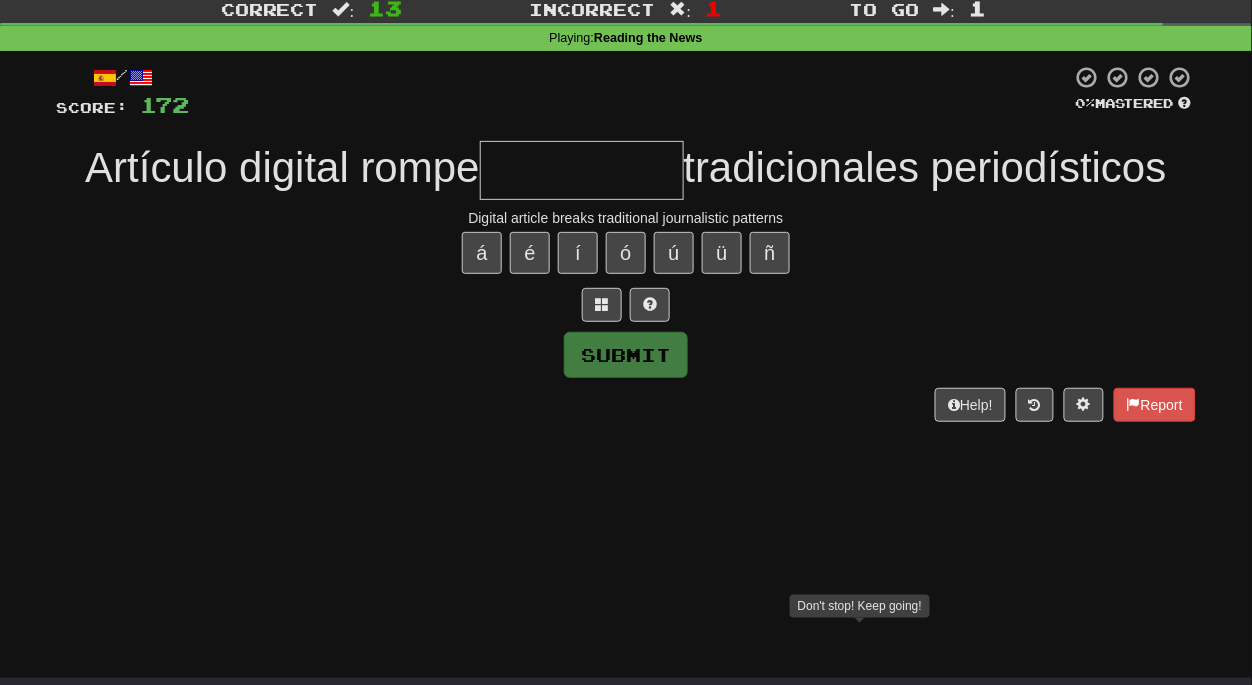 scroll, scrollTop: 0, scrollLeft: 0, axis: both 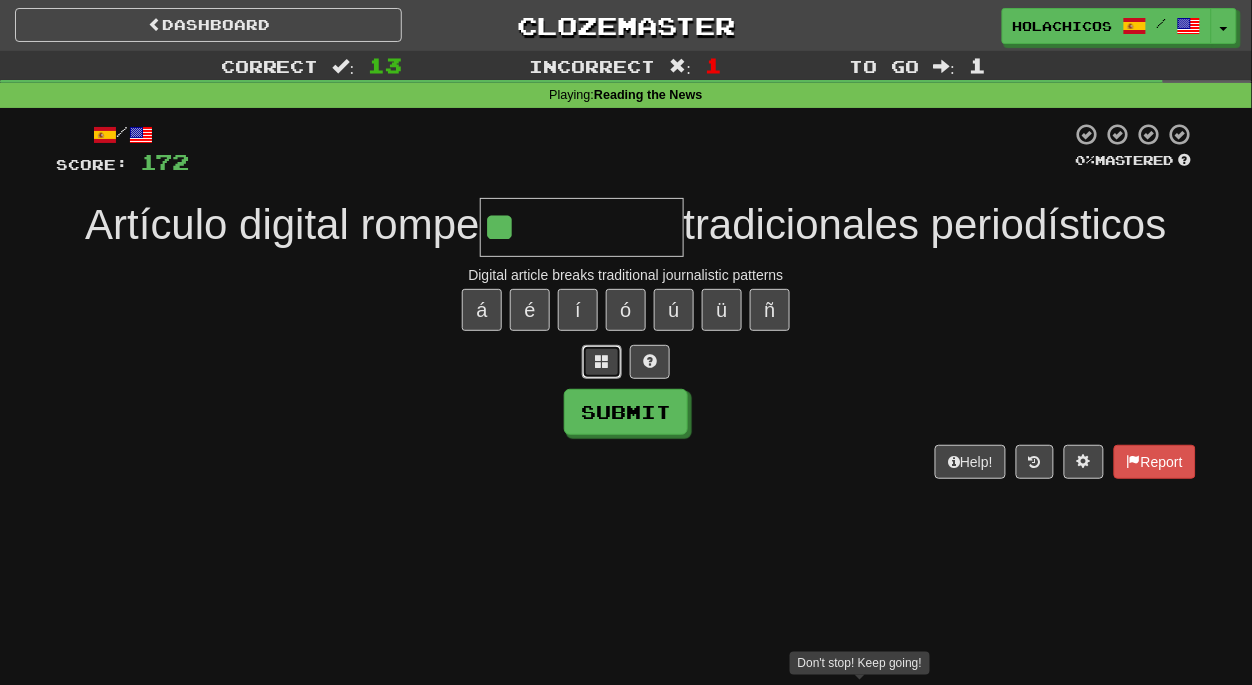 click at bounding box center [602, 362] 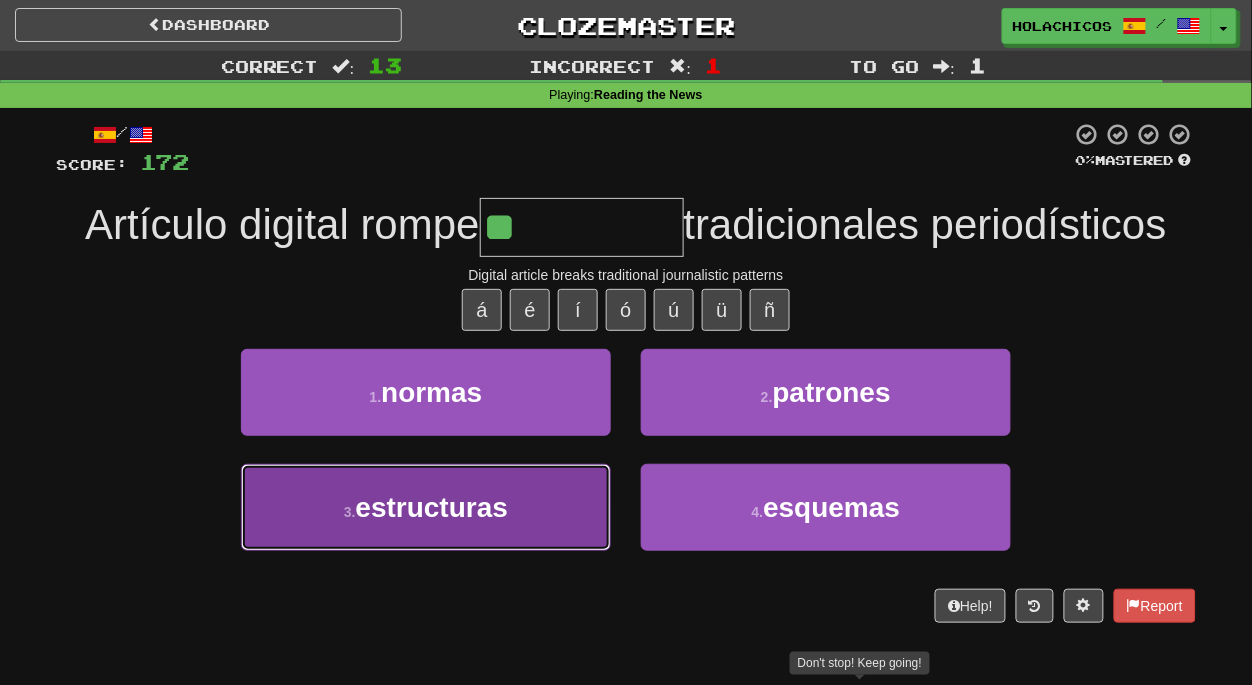 click on "3 .  estructuras" at bounding box center (426, 507) 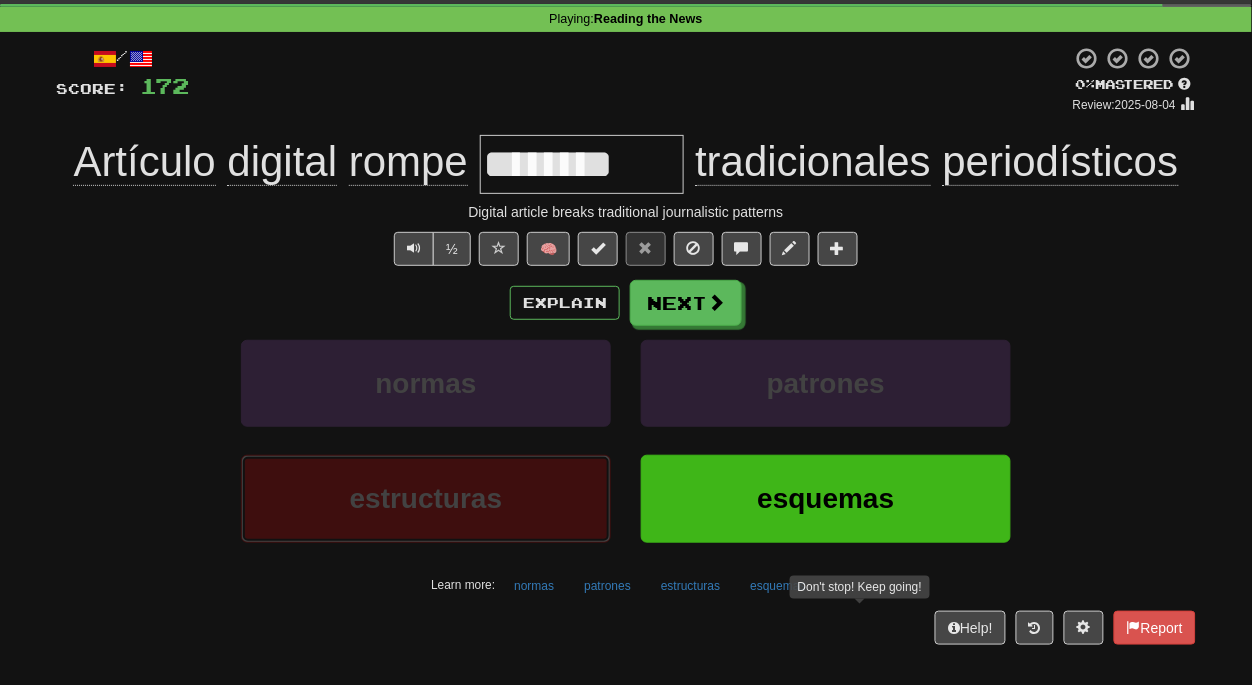 scroll, scrollTop: 72, scrollLeft: 0, axis: vertical 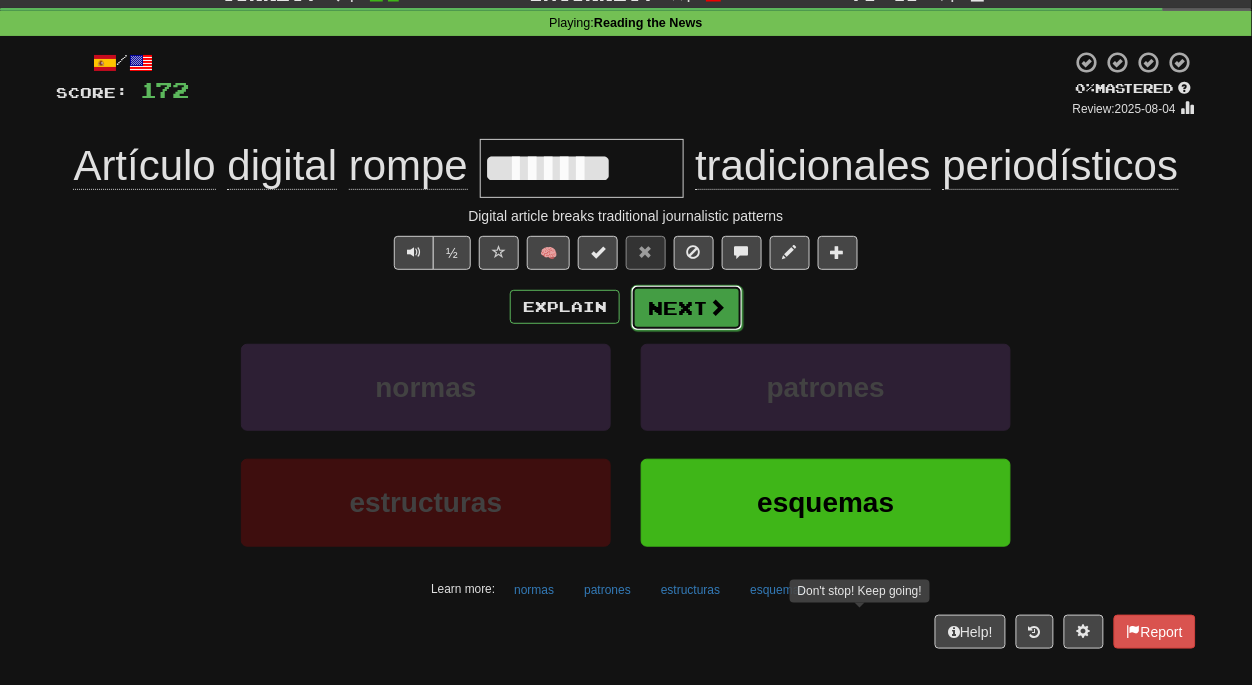 click on "Next" at bounding box center (687, 308) 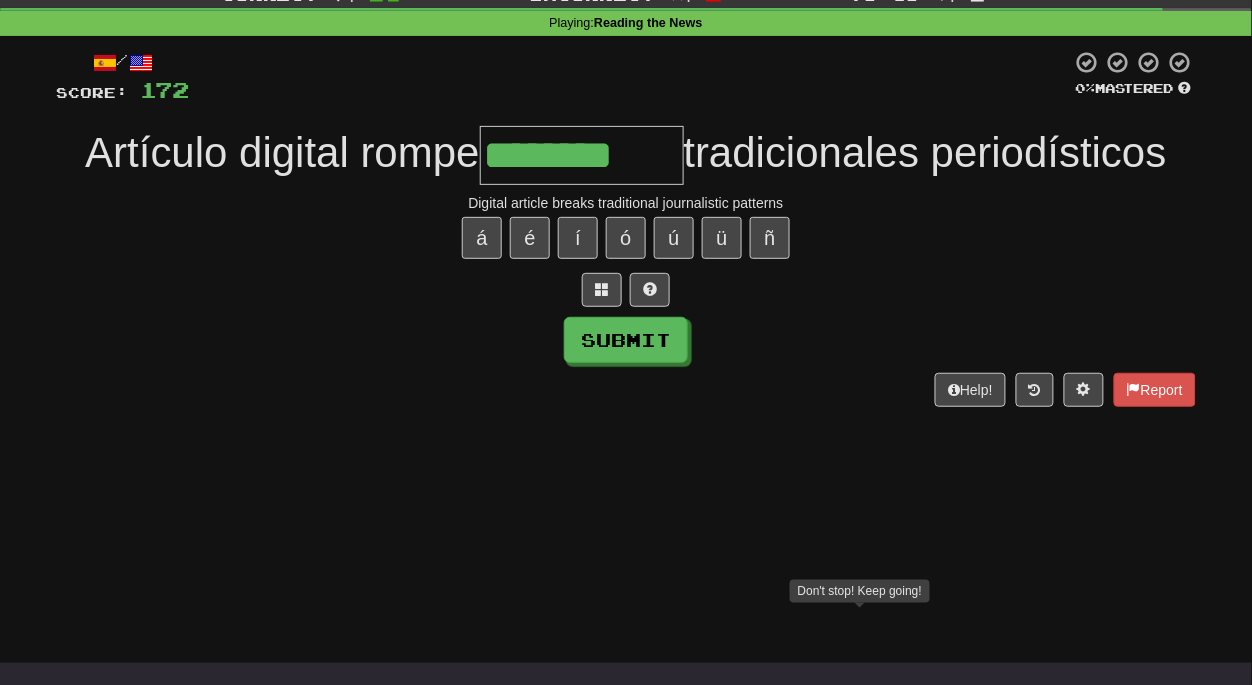 type on "********" 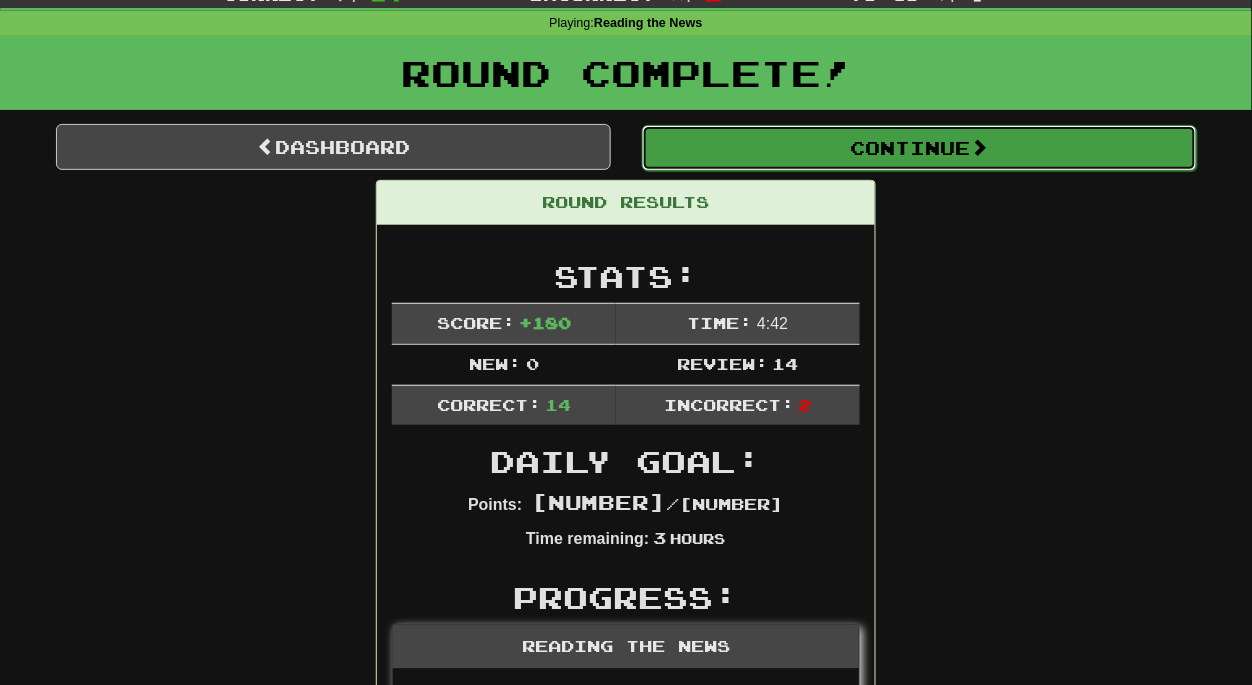 click on "Continue" at bounding box center [919, 148] 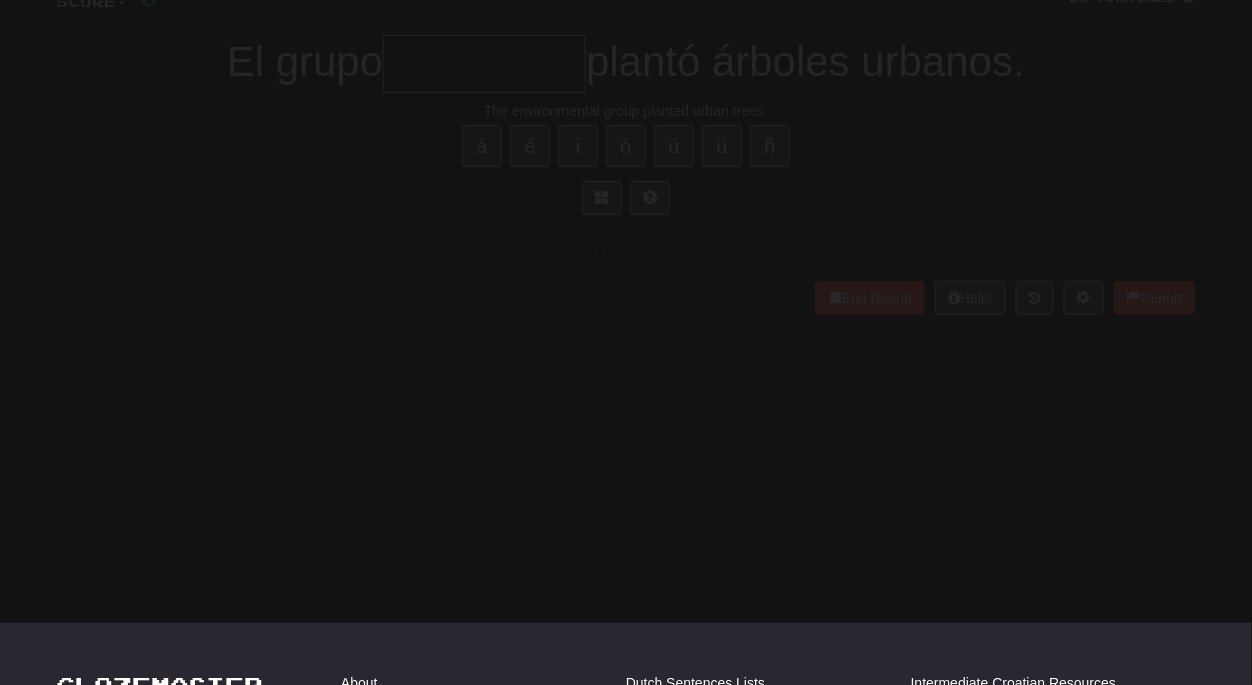 scroll, scrollTop: 72, scrollLeft: 0, axis: vertical 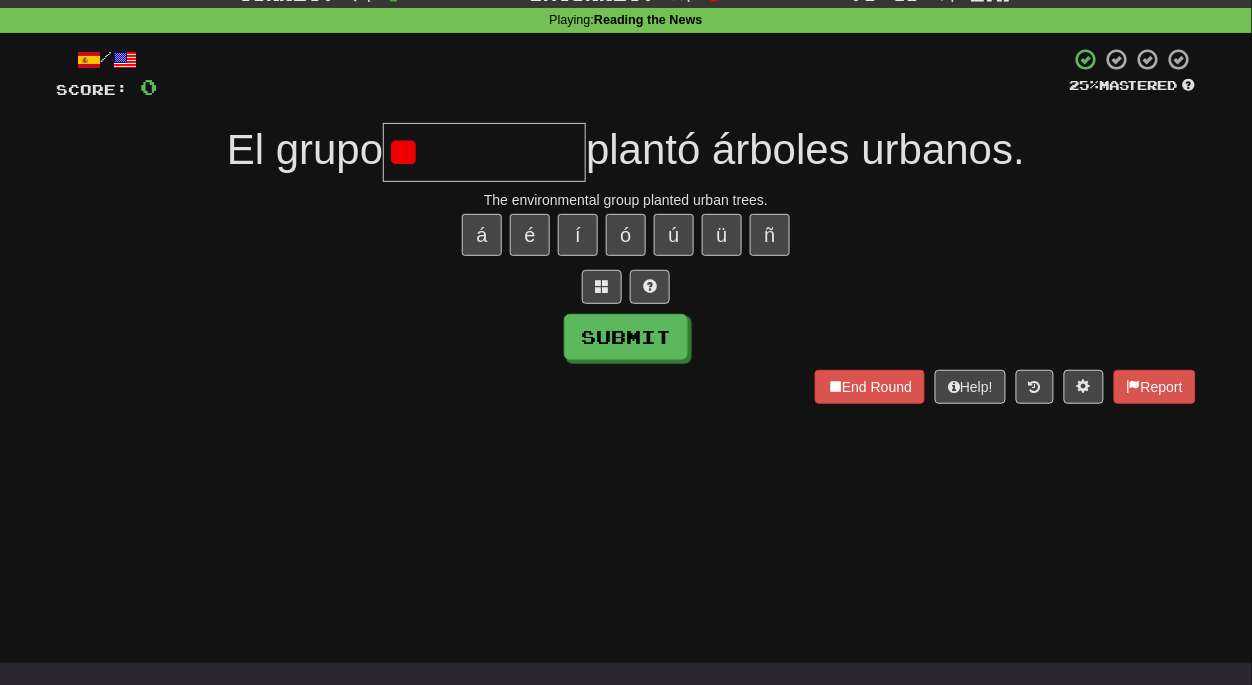 type on "*" 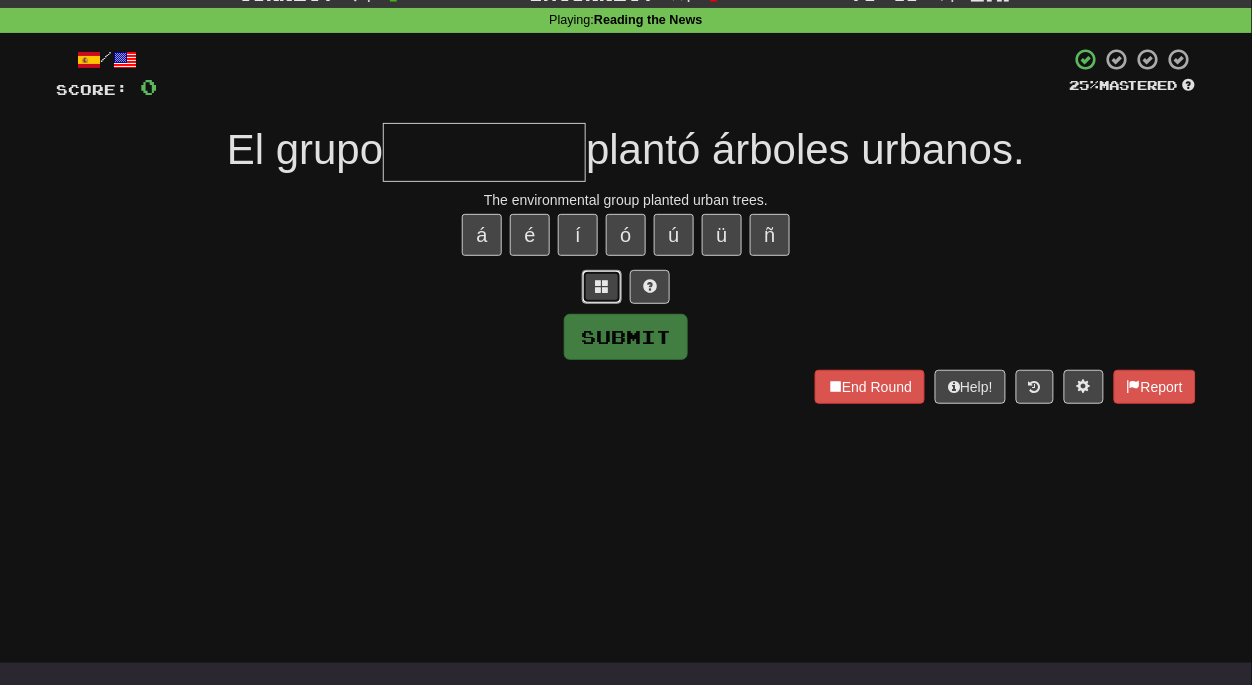 click at bounding box center (602, 286) 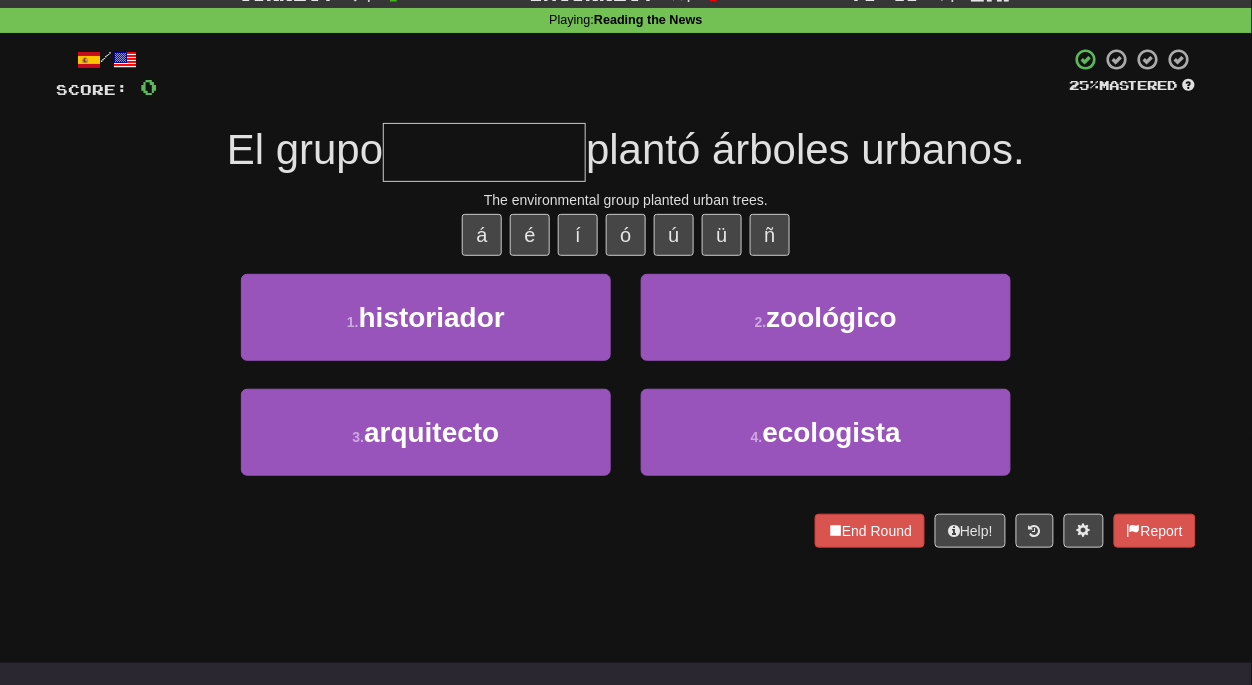 type on "*" 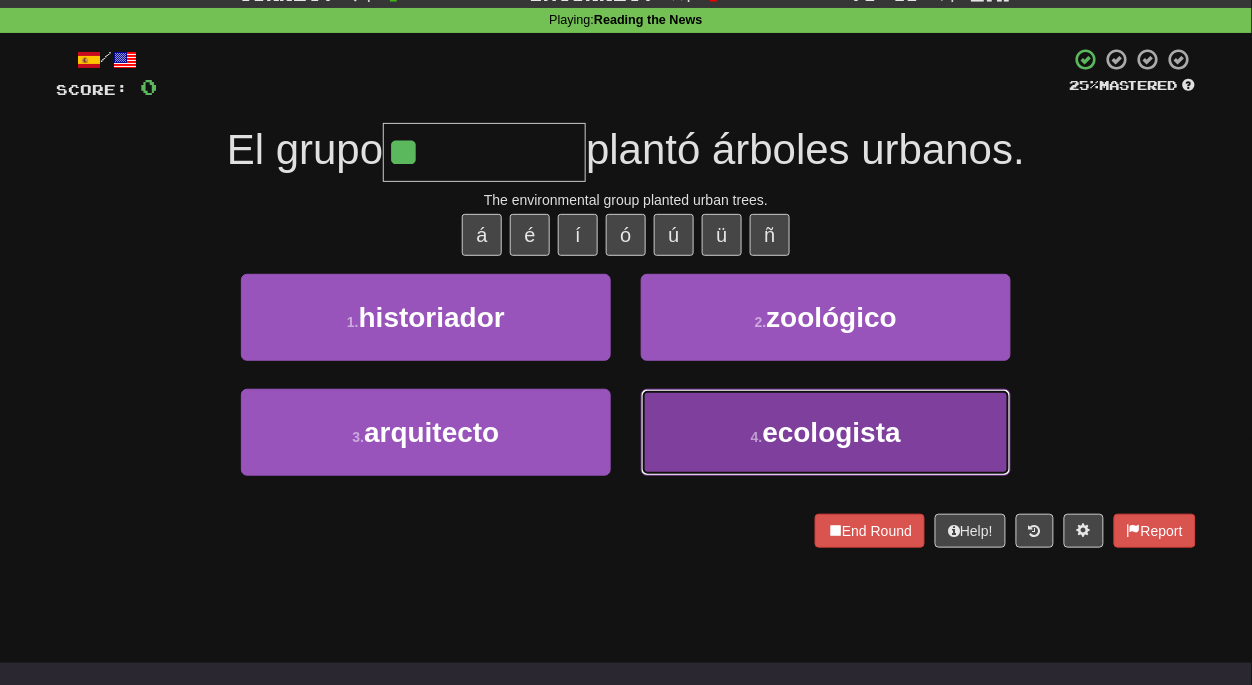 click on "4 .  ecologista" at bounding box center [826, 432] 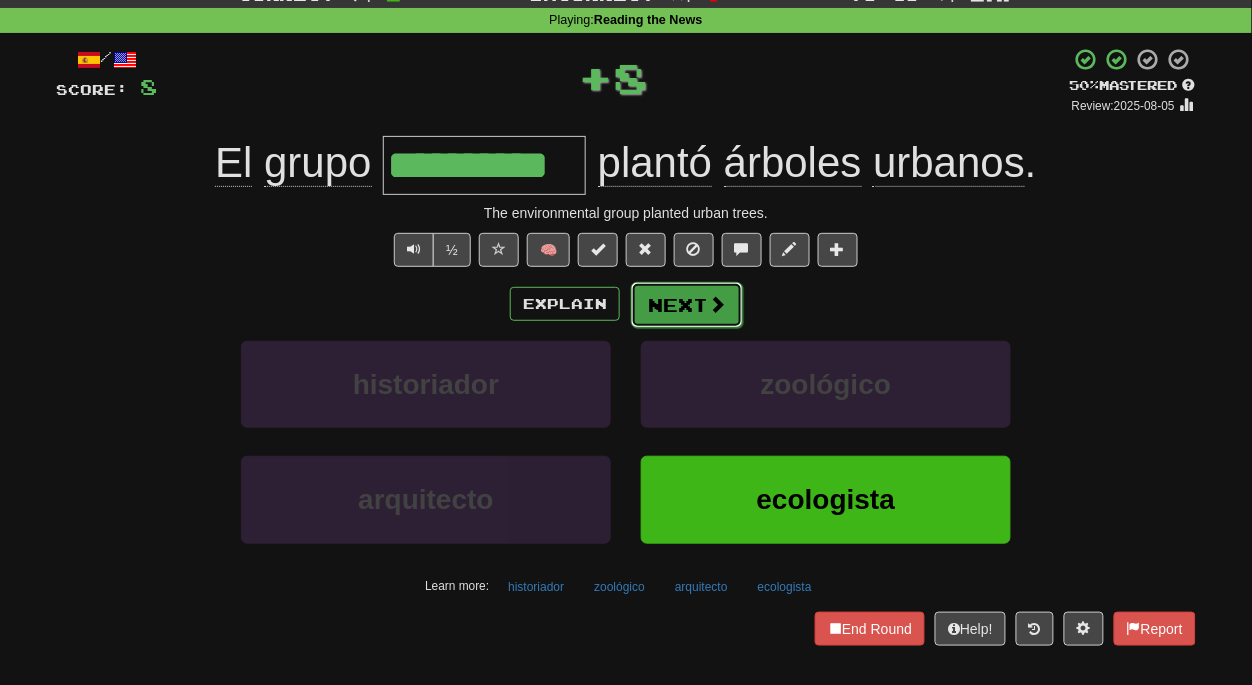 click on "Next" at bounding box center [687, 305] 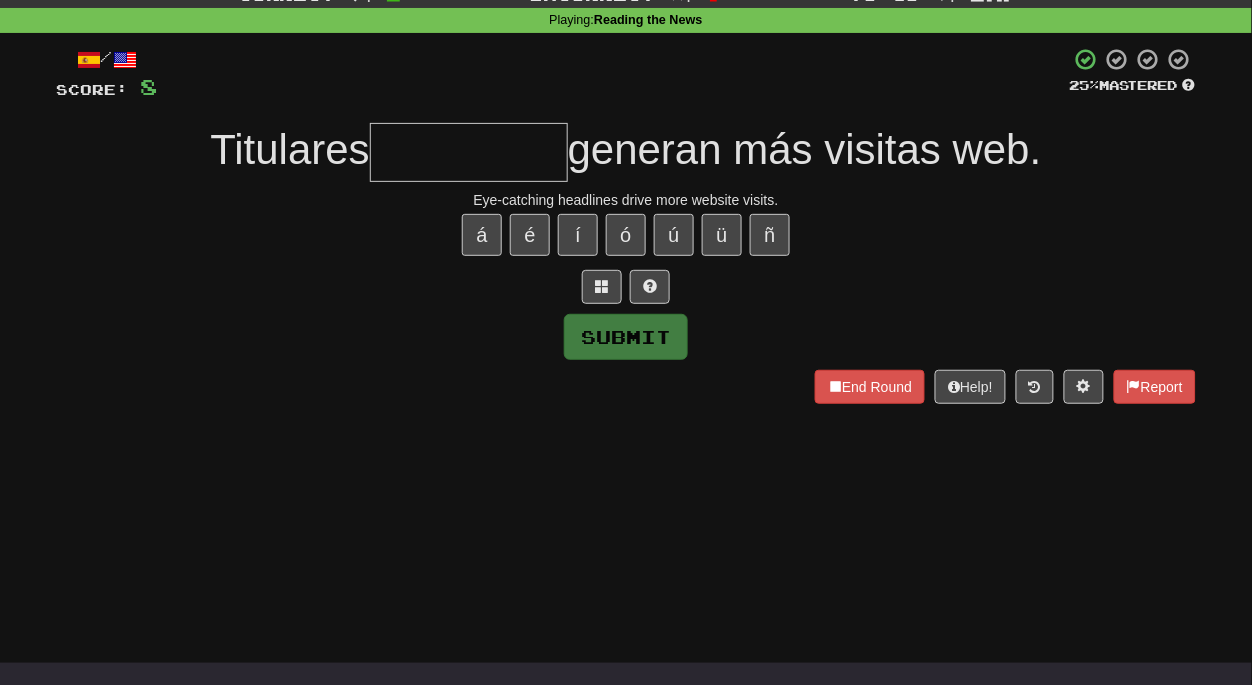 type on "*" 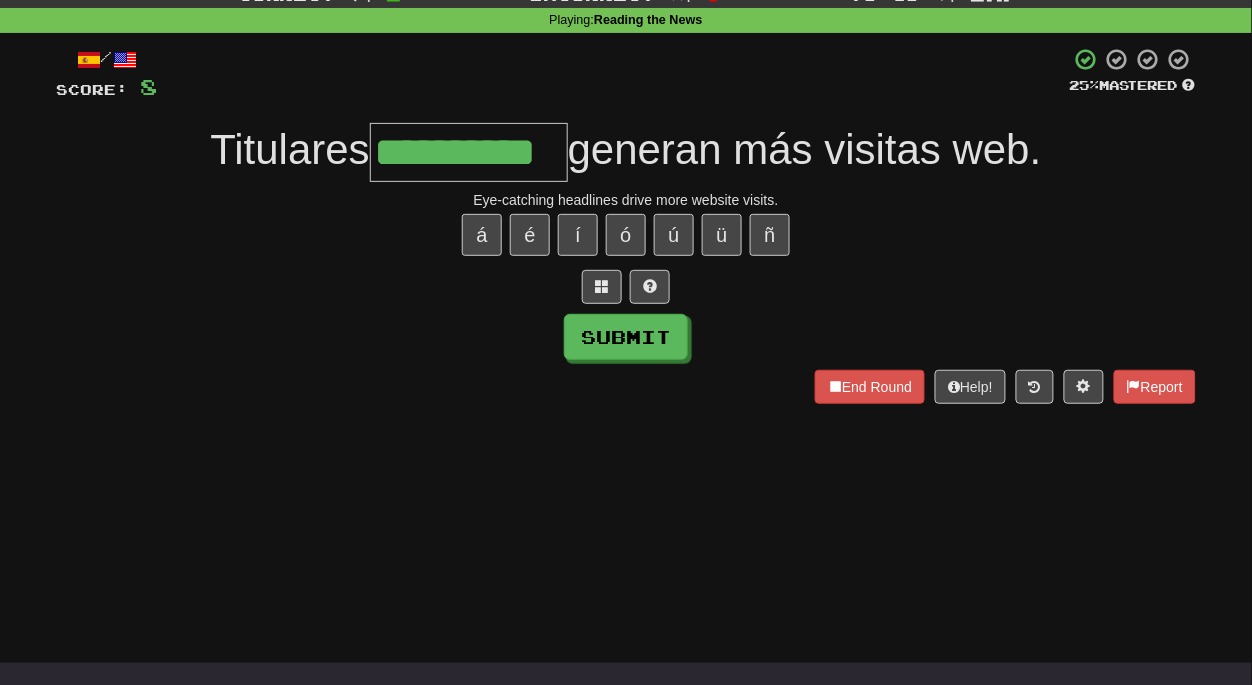 type on "**********" 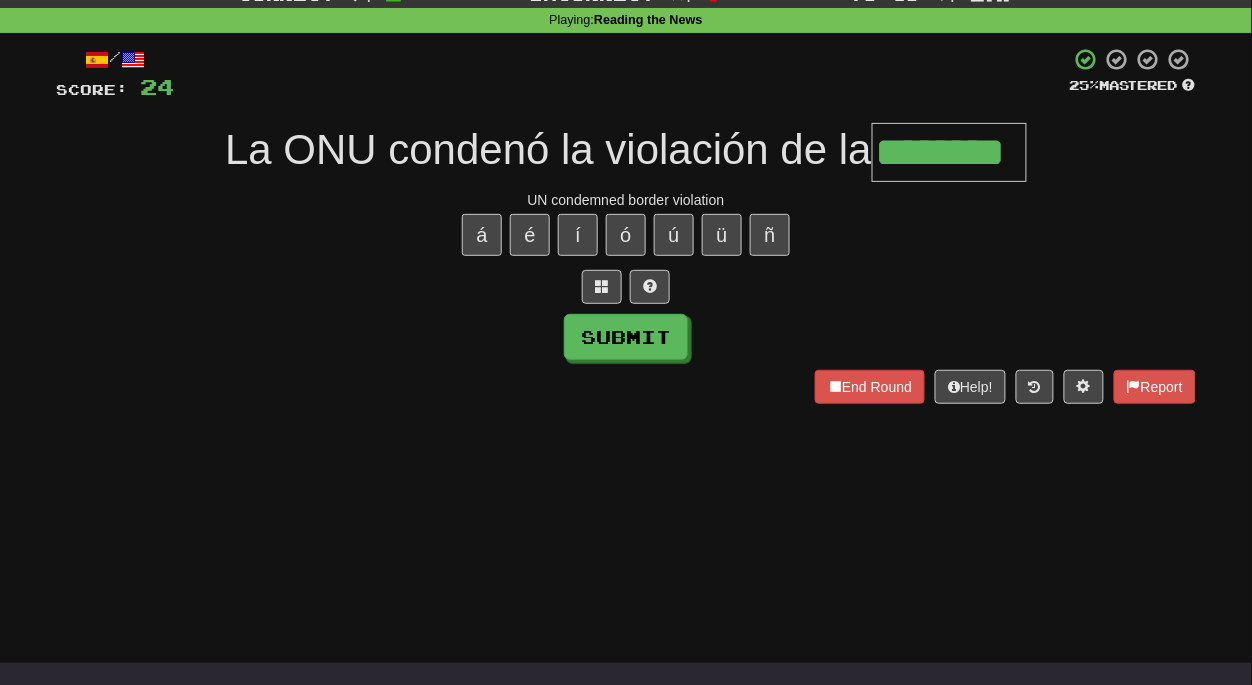 type on "********" 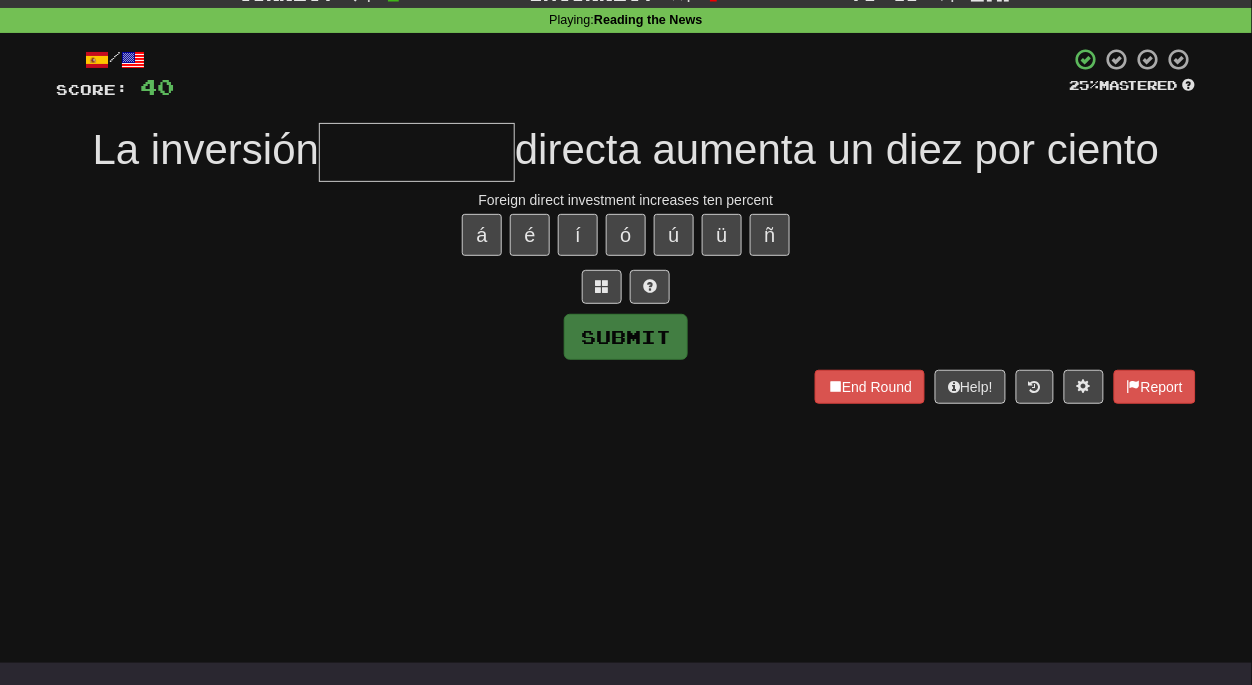 type on "*" 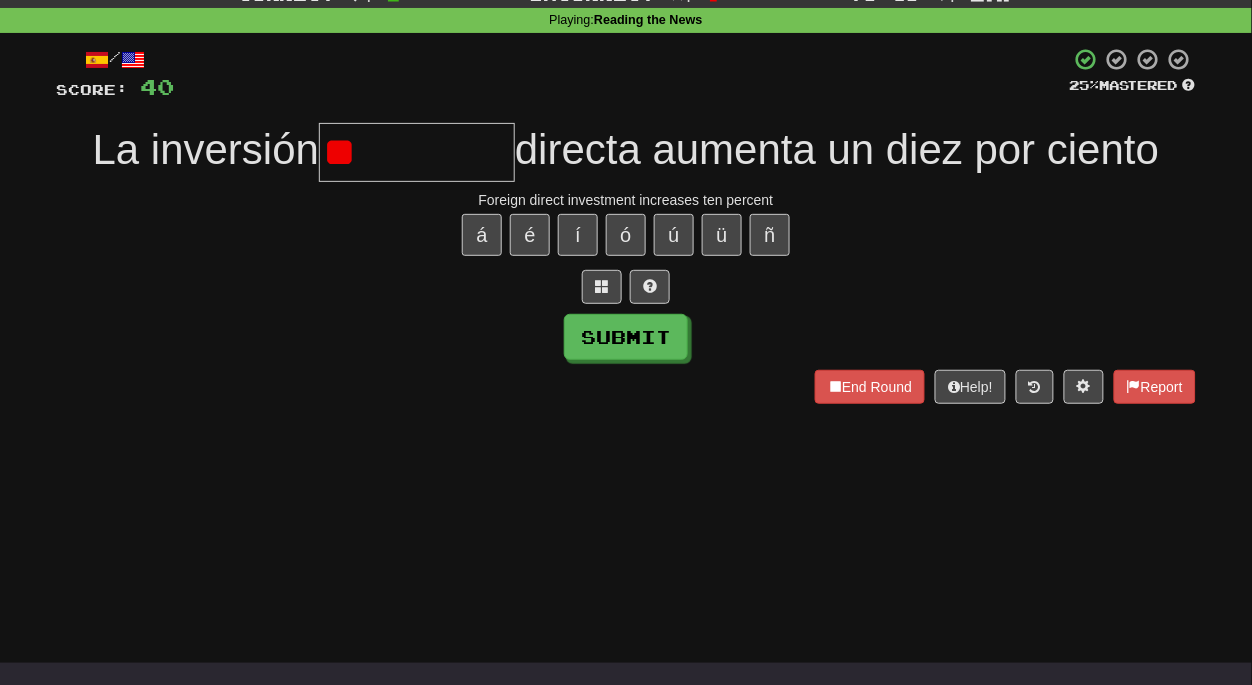 type on "*" 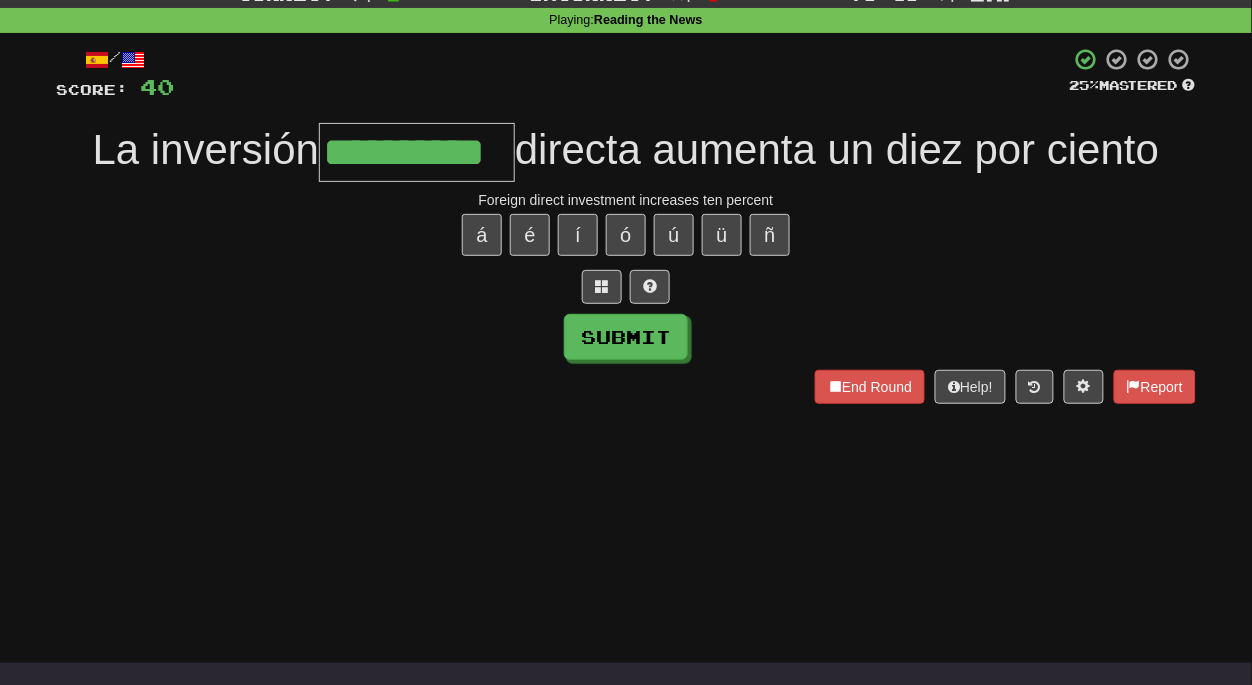 type on "**********" 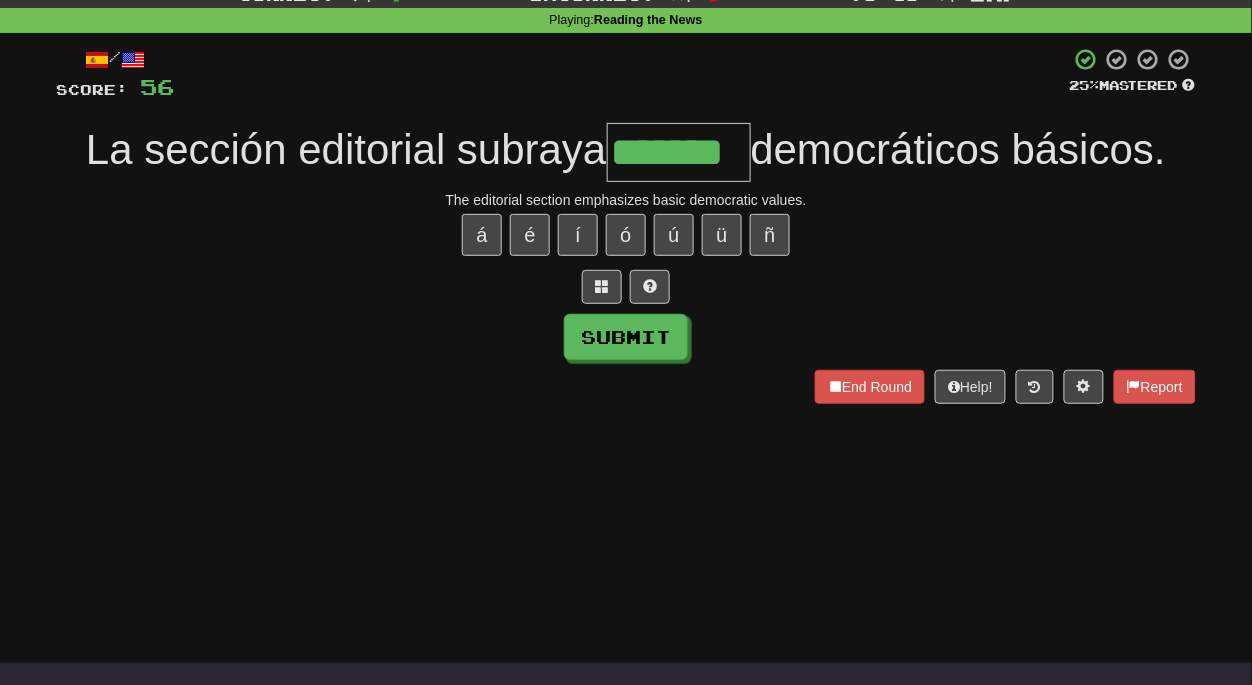 type on "*******" 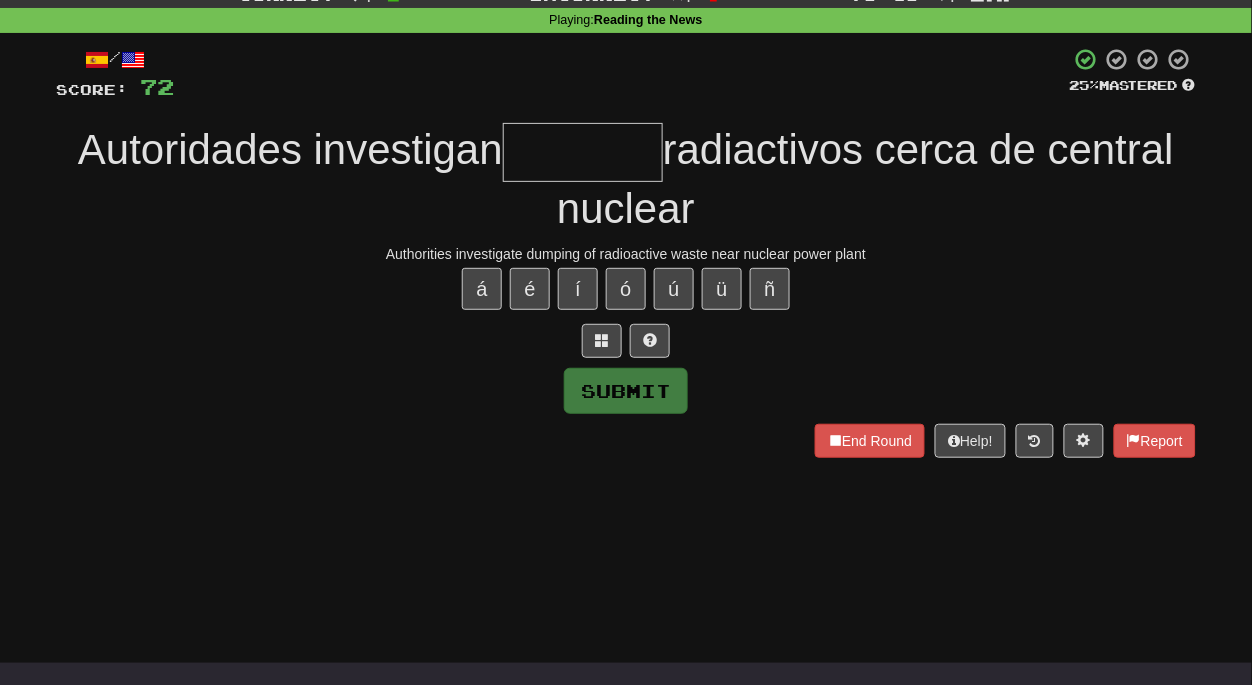 type on "*" 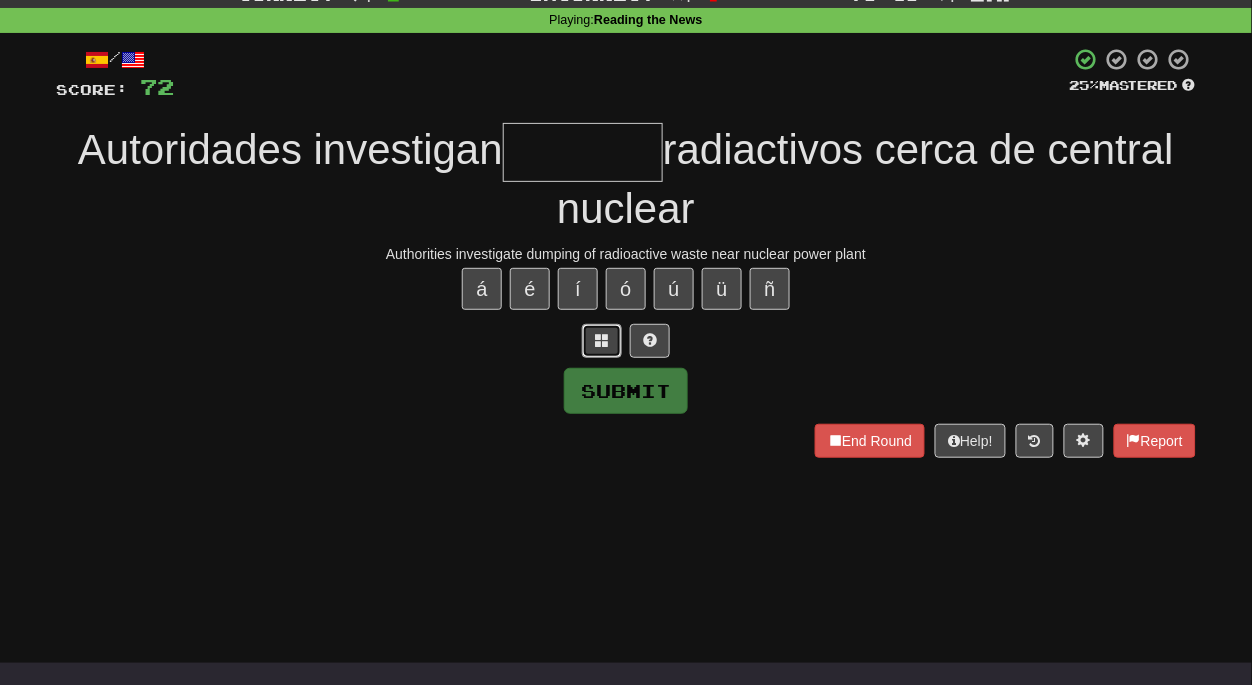 click at bounding box center (602, 340) 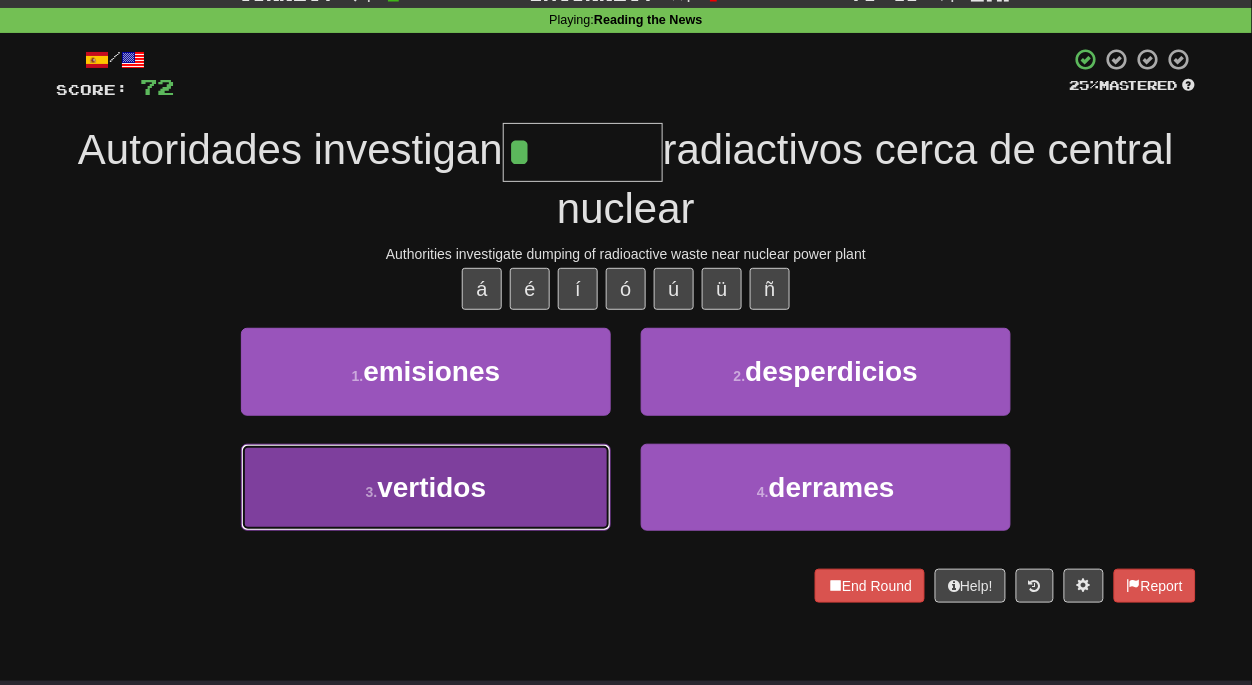 click on "3 .  vertidos" at bounding box center [426, 487] 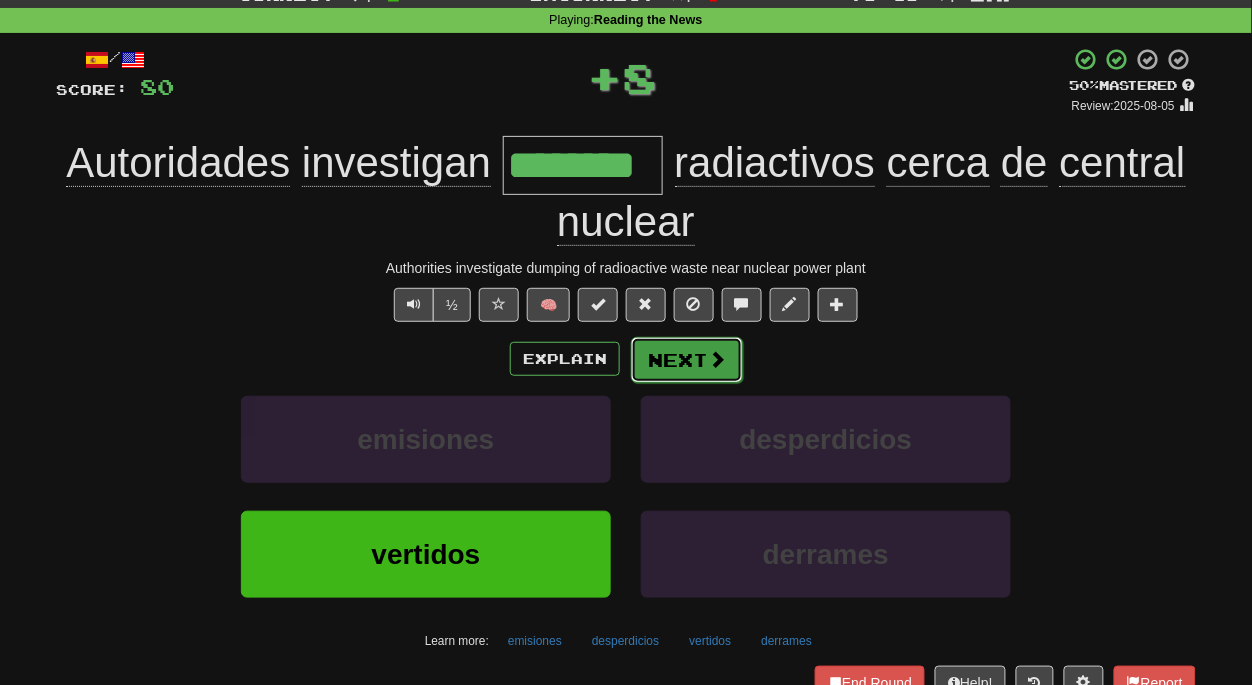 click on "Next" at bounding box center (687, 360) 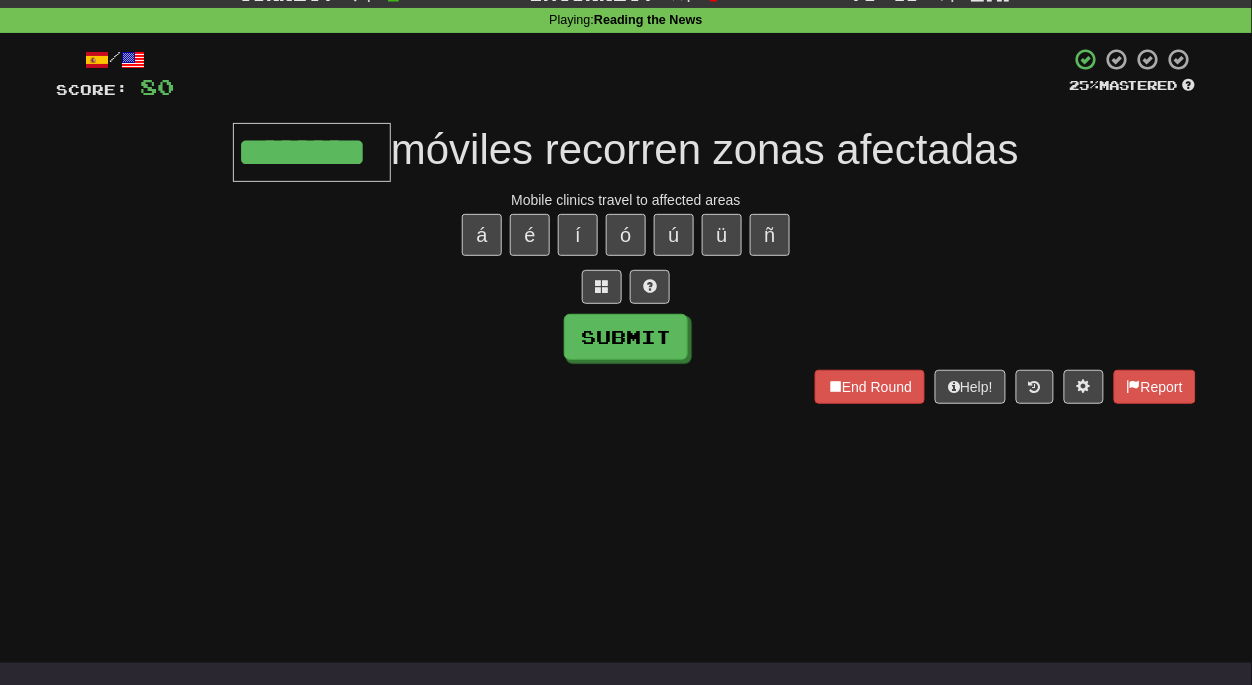 type on "********" 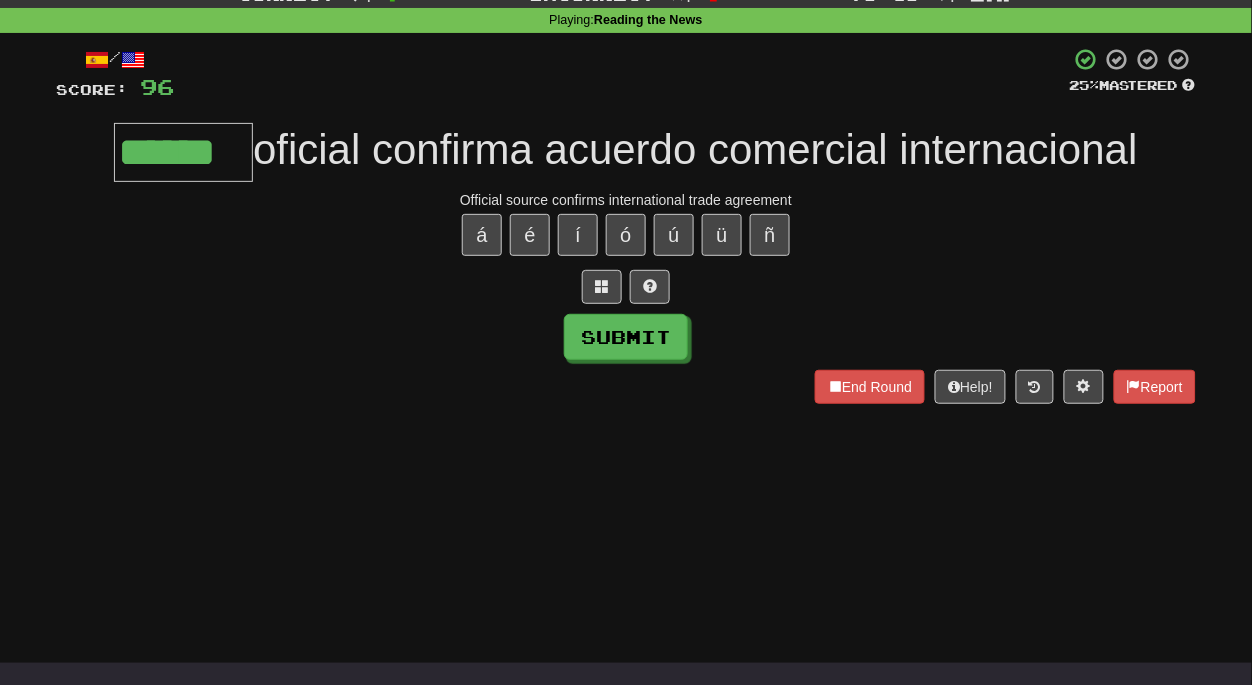 type on "******" 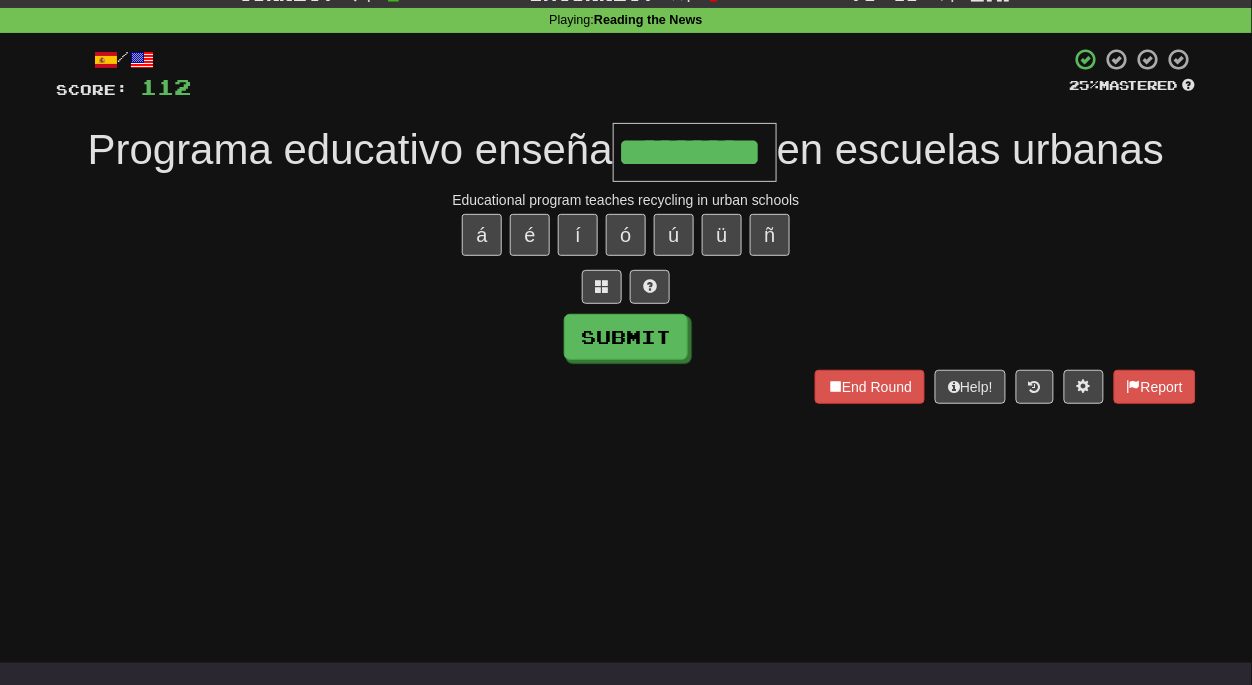 type on "*********" 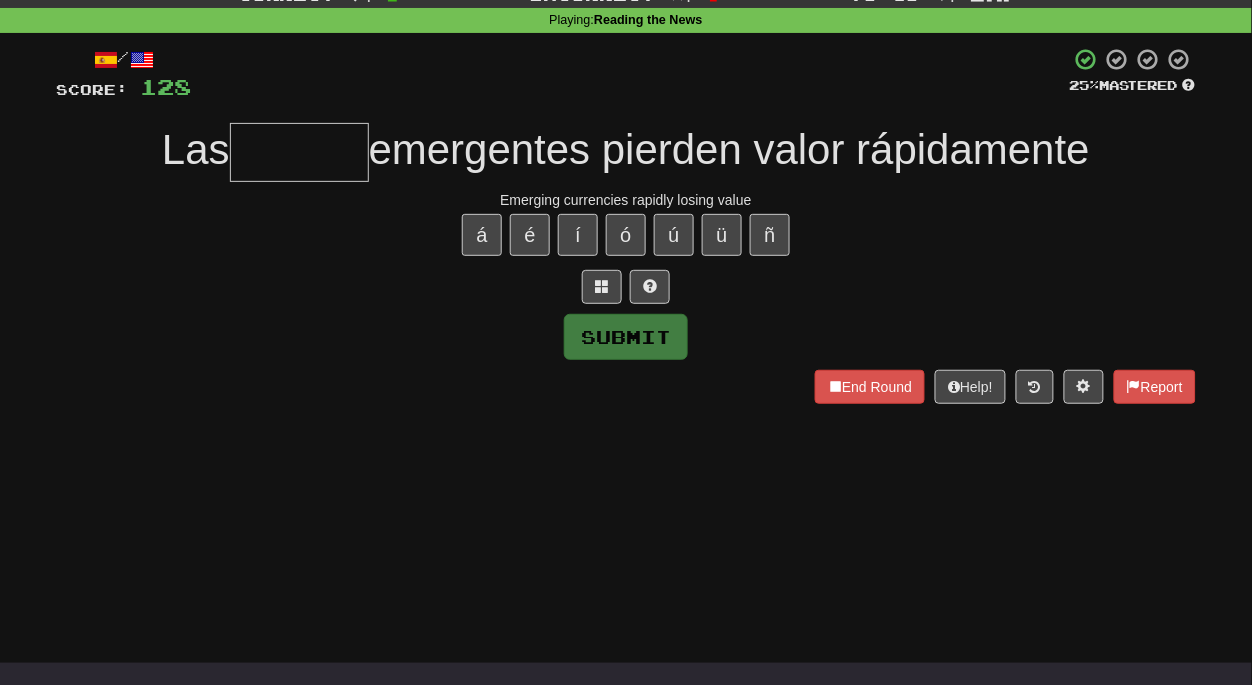 type on "*" 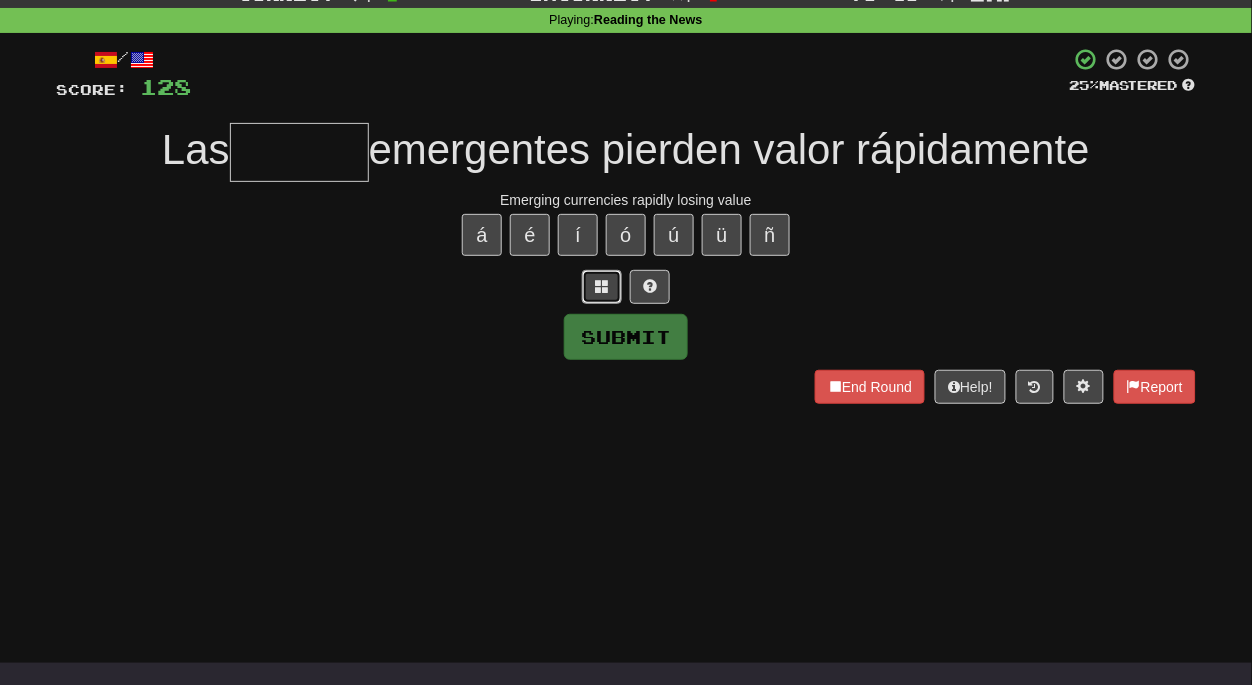 click at bounding box center [602, 286] 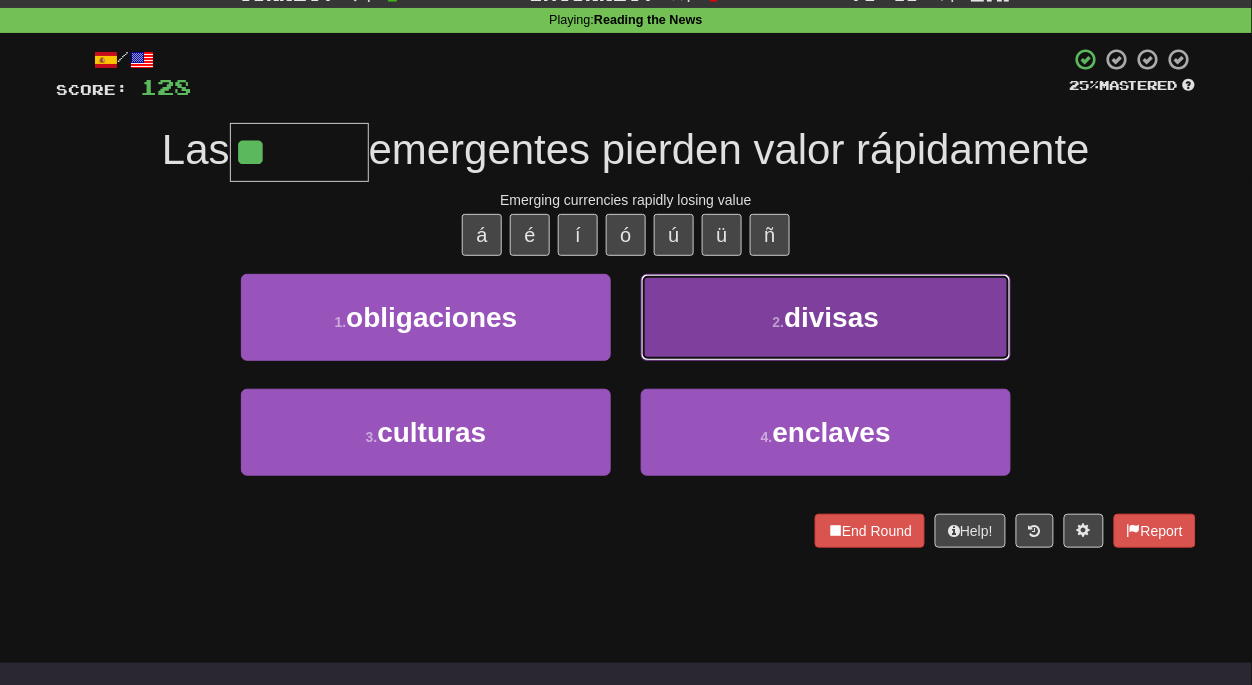 click on "divisas" at bounding box center (831, 317) 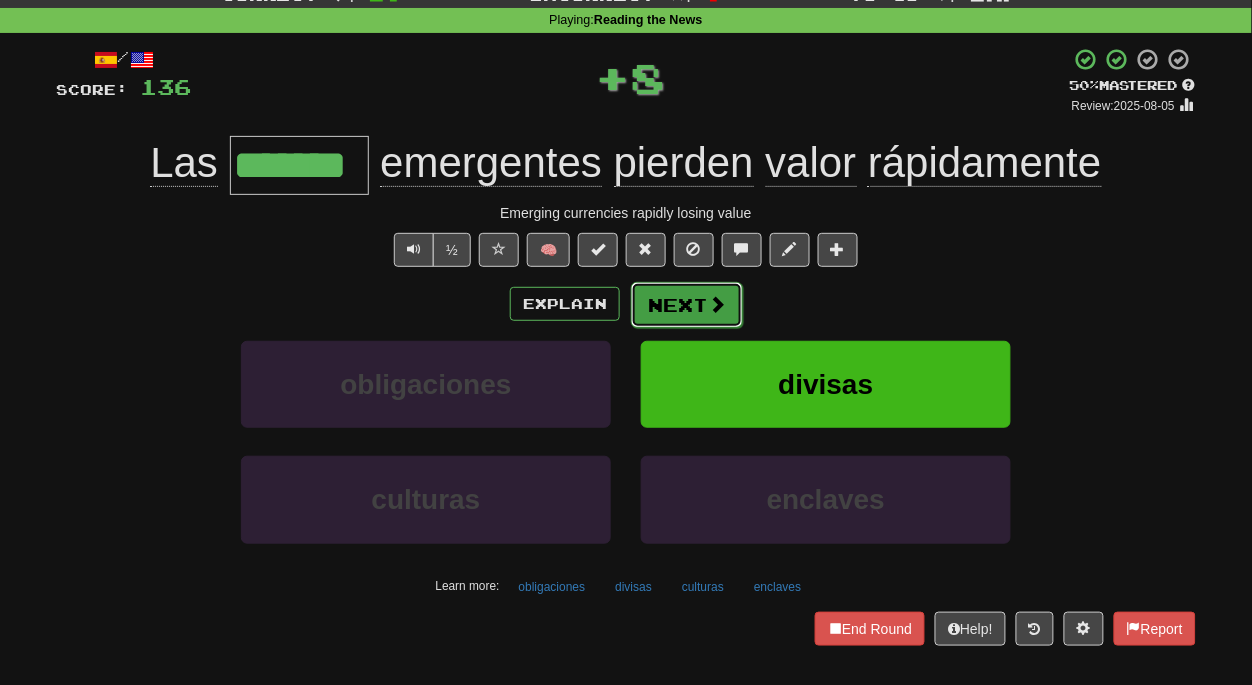 click on "Next" at bounding box center (687, 305) 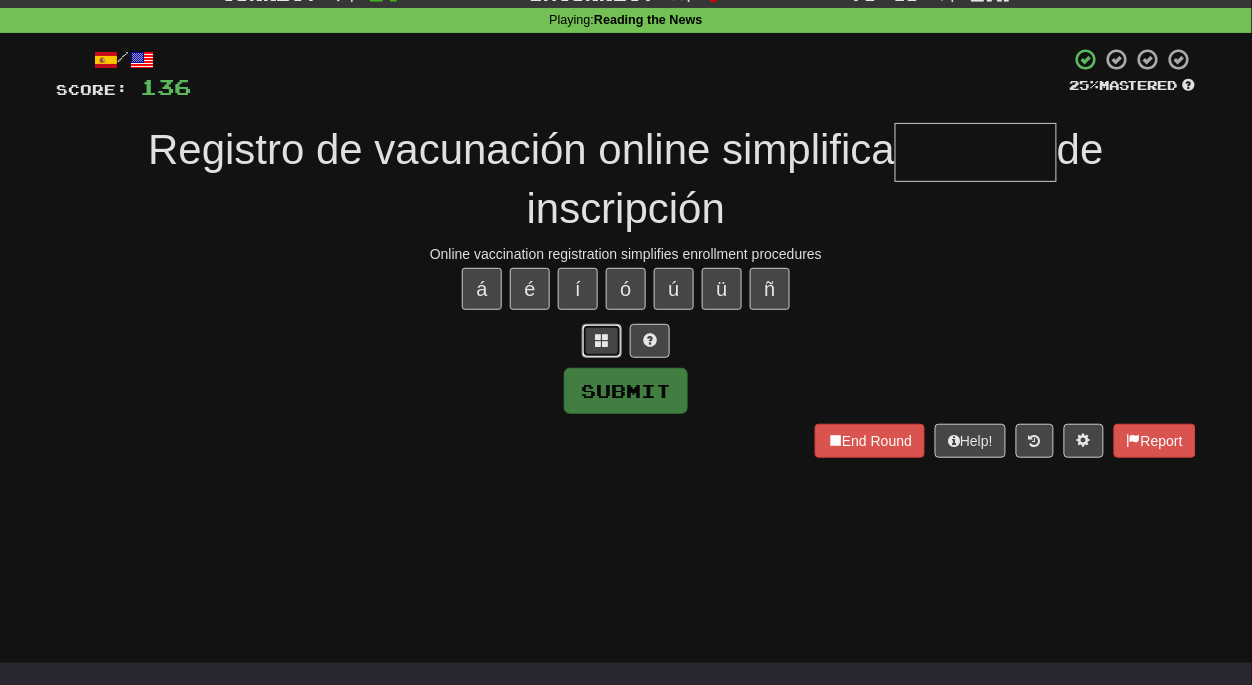 click at bounding box center [602, 341] 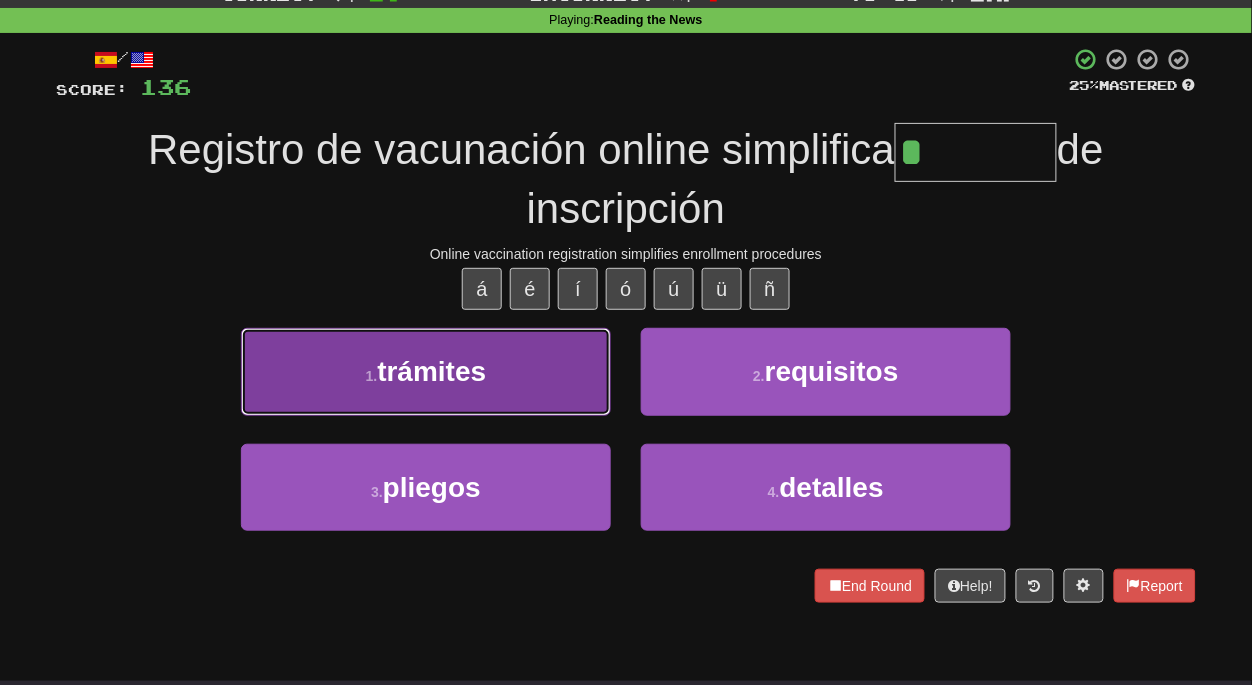 click on "1 .  trámites" at bounding box center [426, 371] 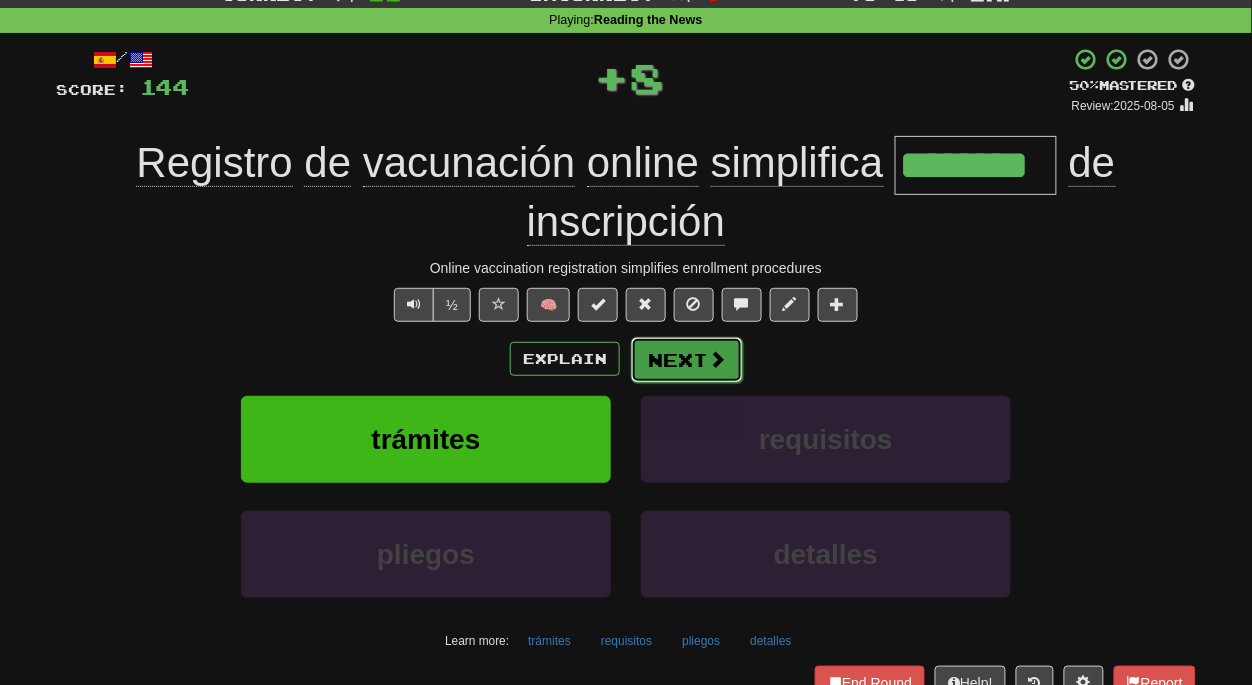click on "Next" at bounding box center (687, 360) 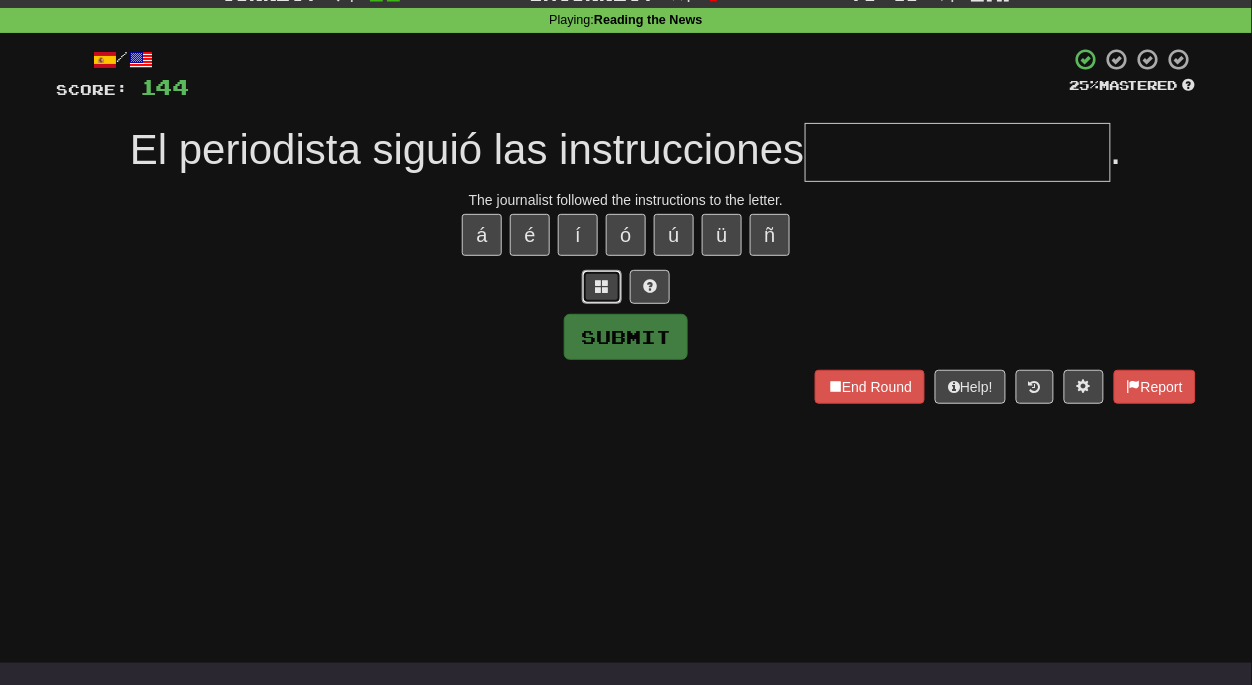 click at bounding box center [602, 286] 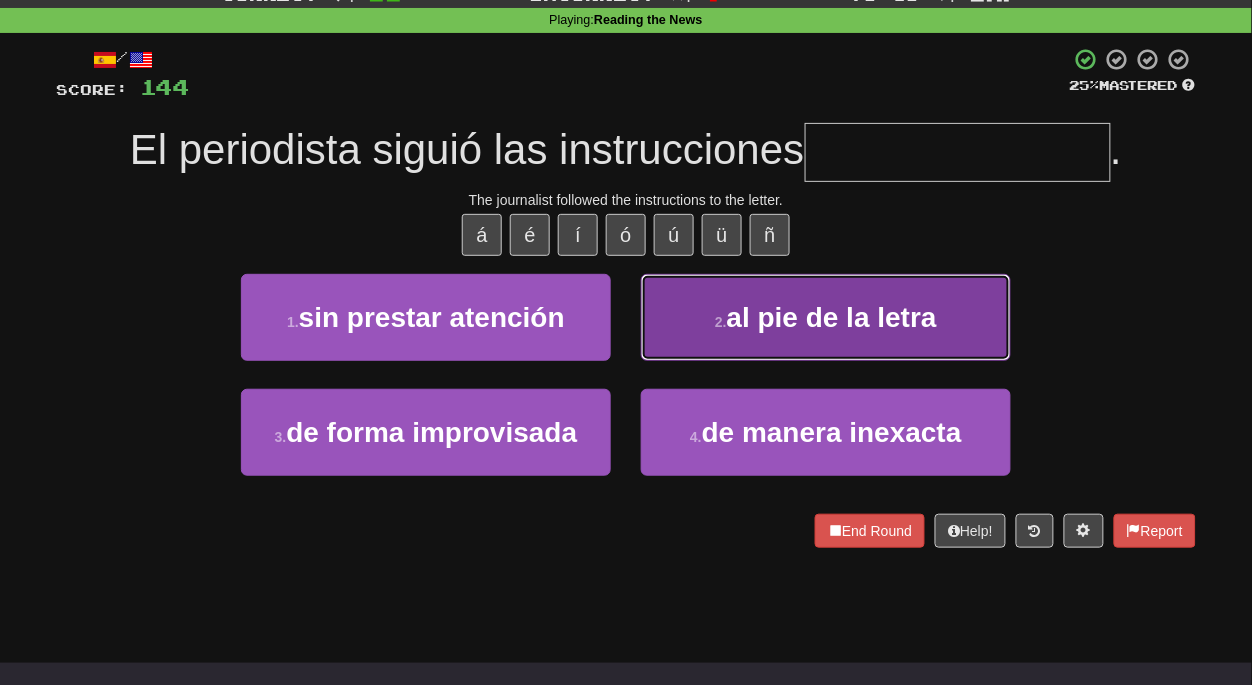 click on "2 ." at bounding box center [721, 322] 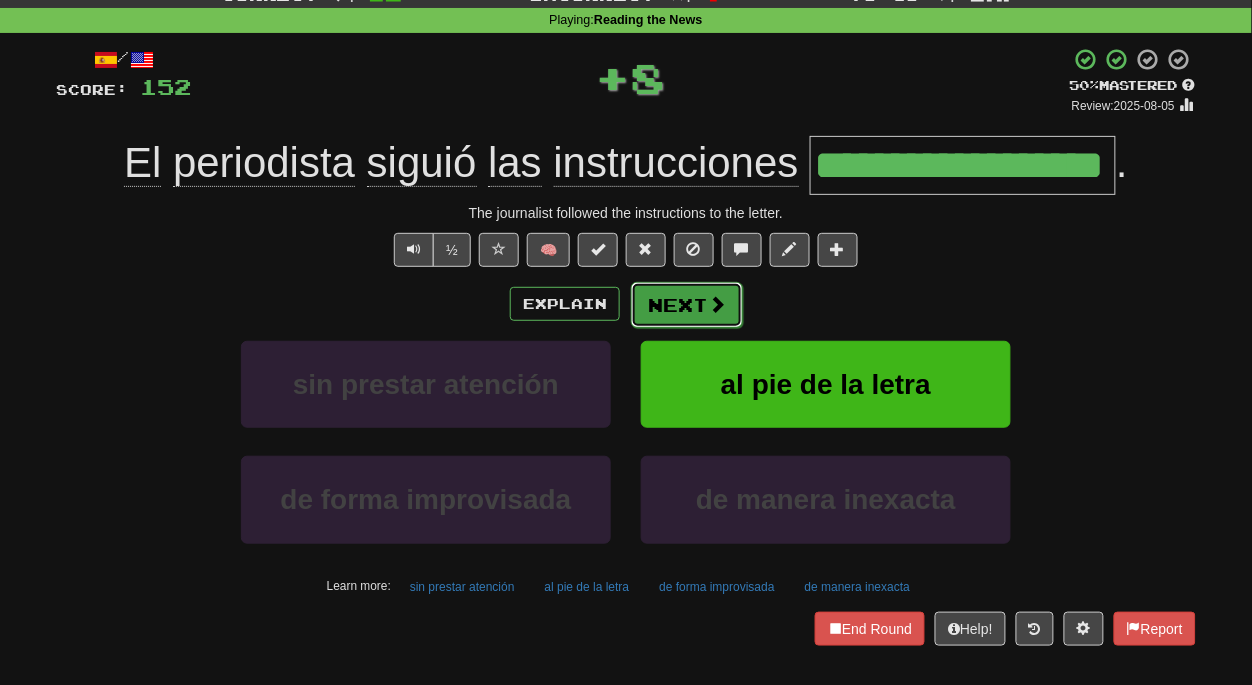 click on "Next" at bounding box center [687, 305] 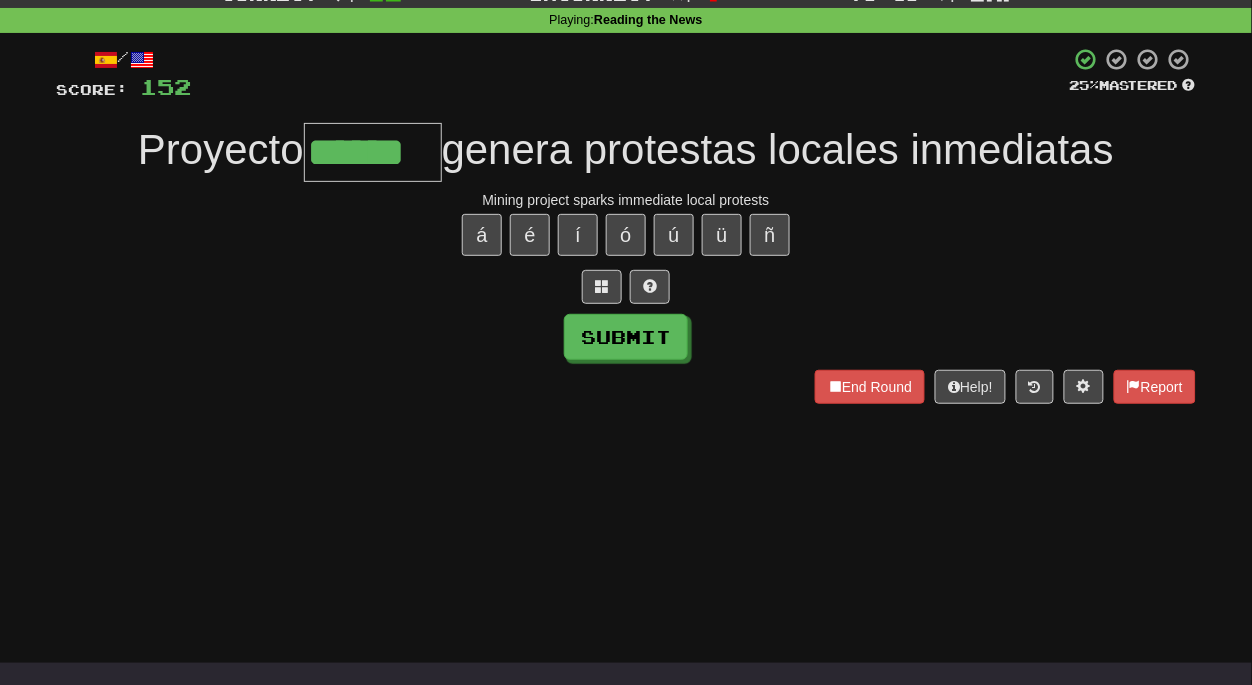 type on "******" 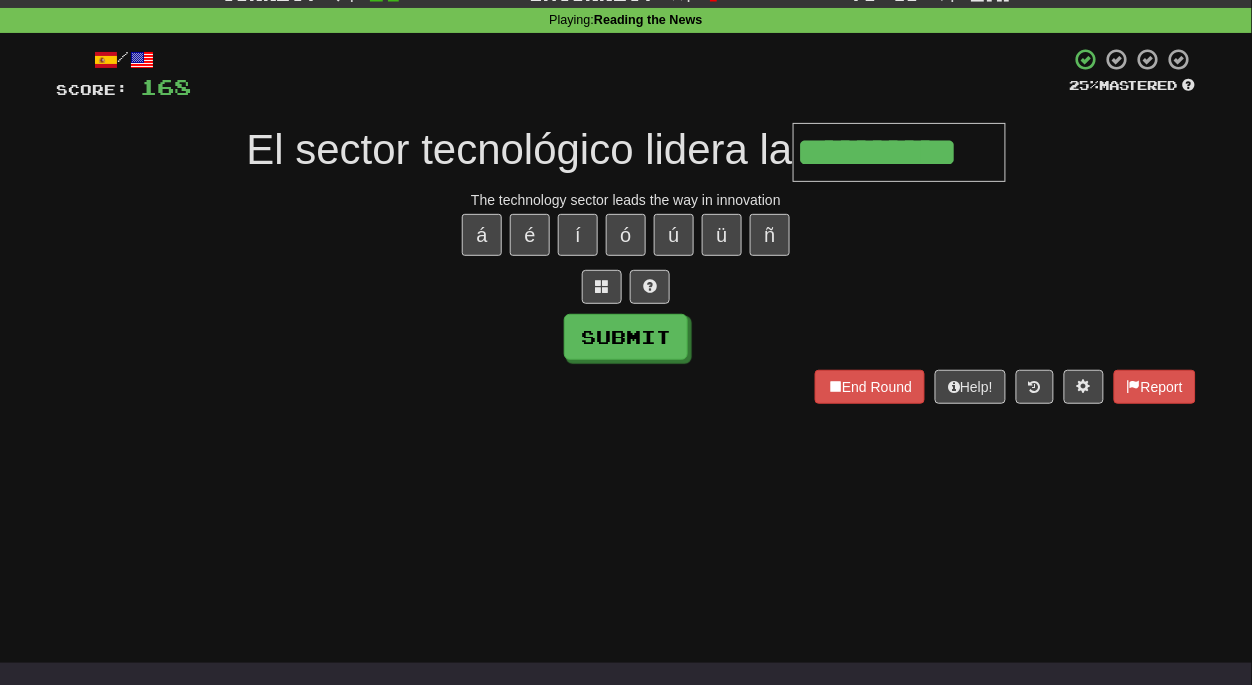 type on "**********" 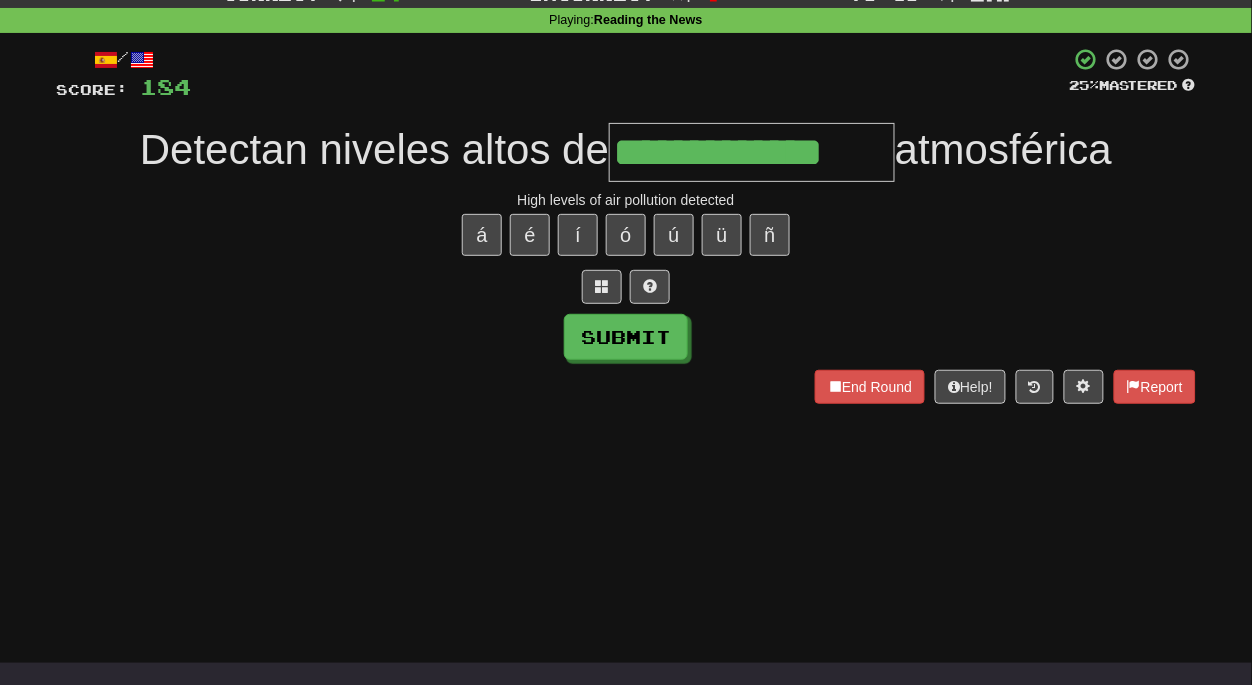 type on "**********" 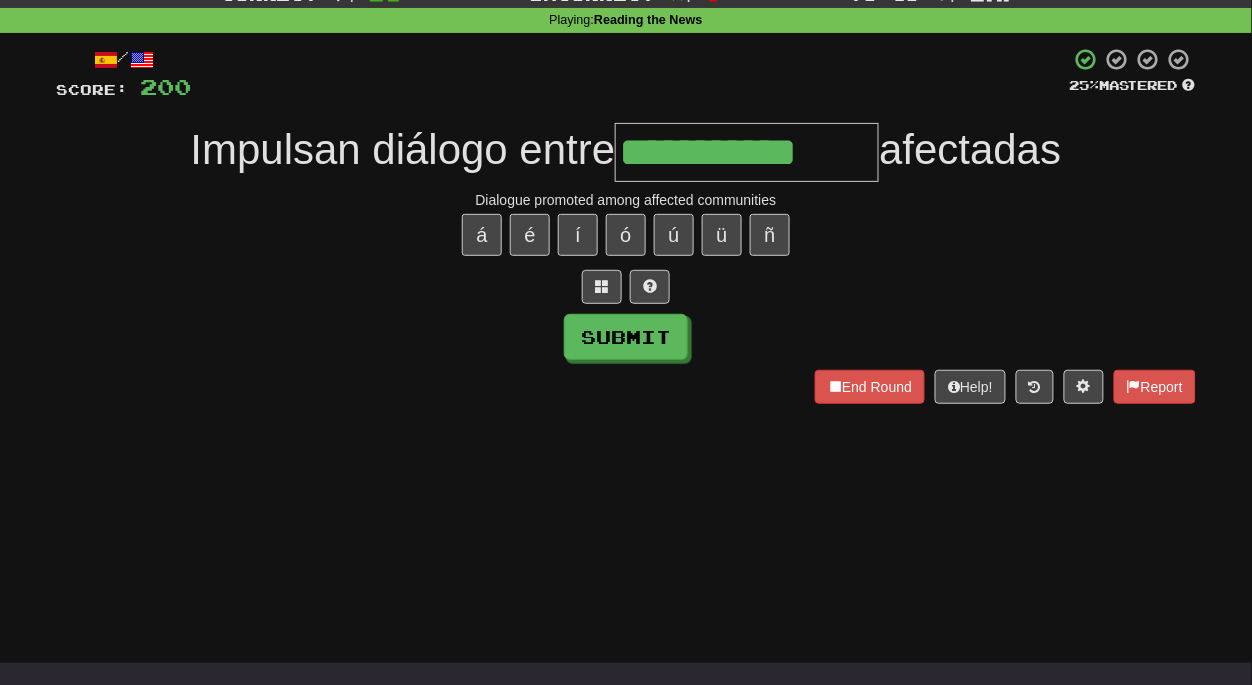 type on "**********" 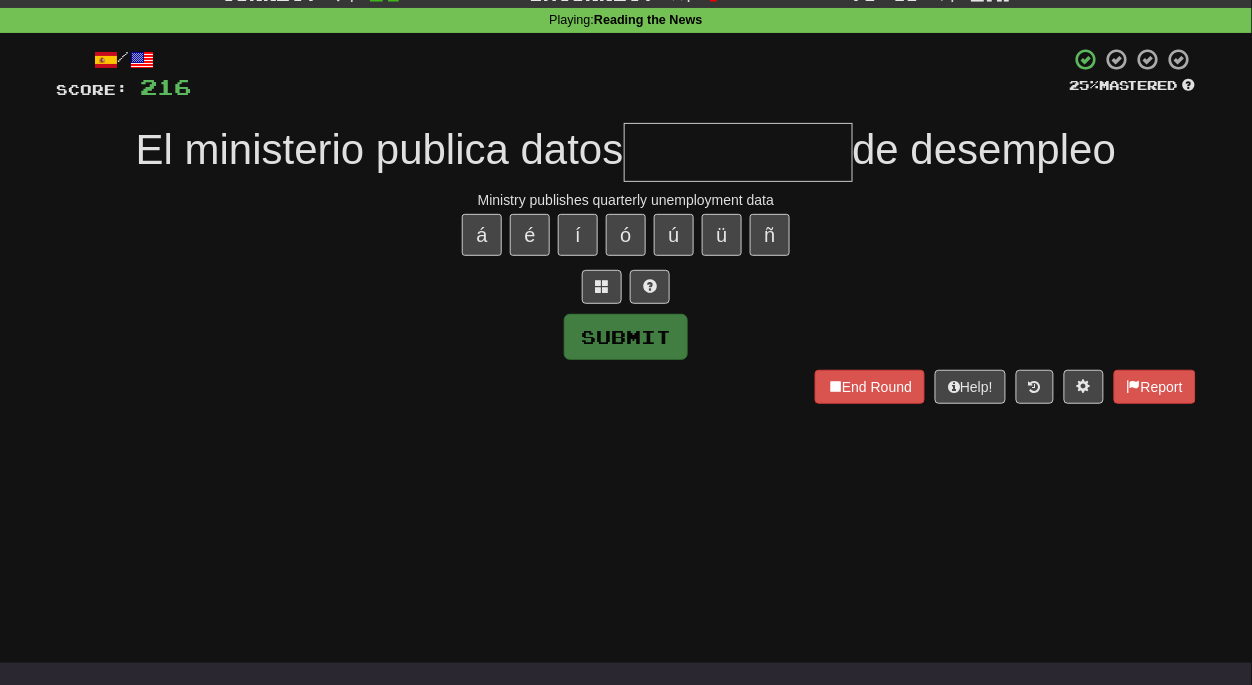 type on "*" 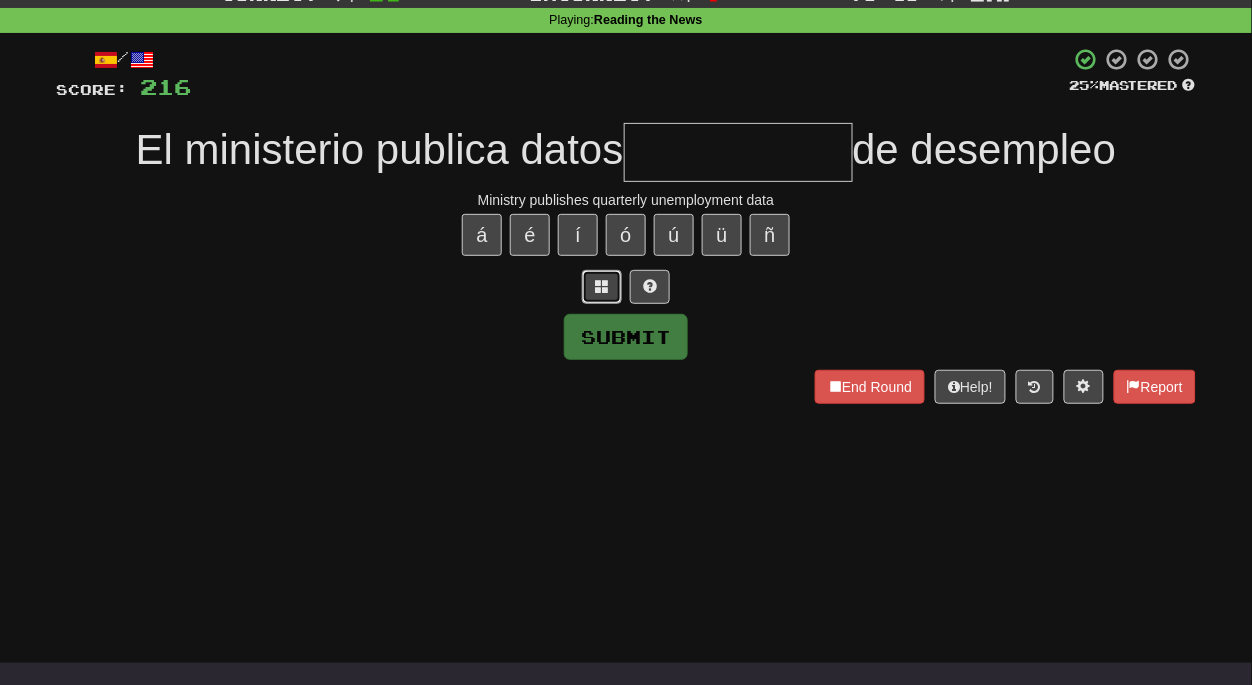 click at bounding box center [602, 286] 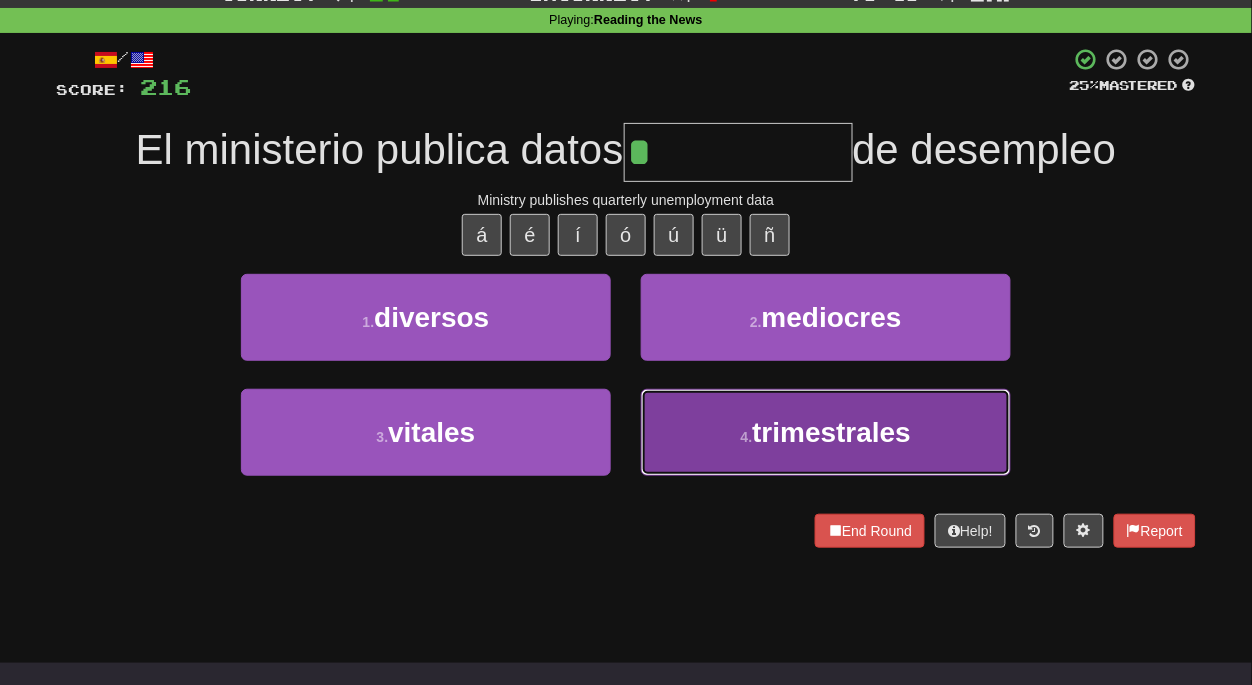 click on "trimestrales" at bounding box center [831, 432] 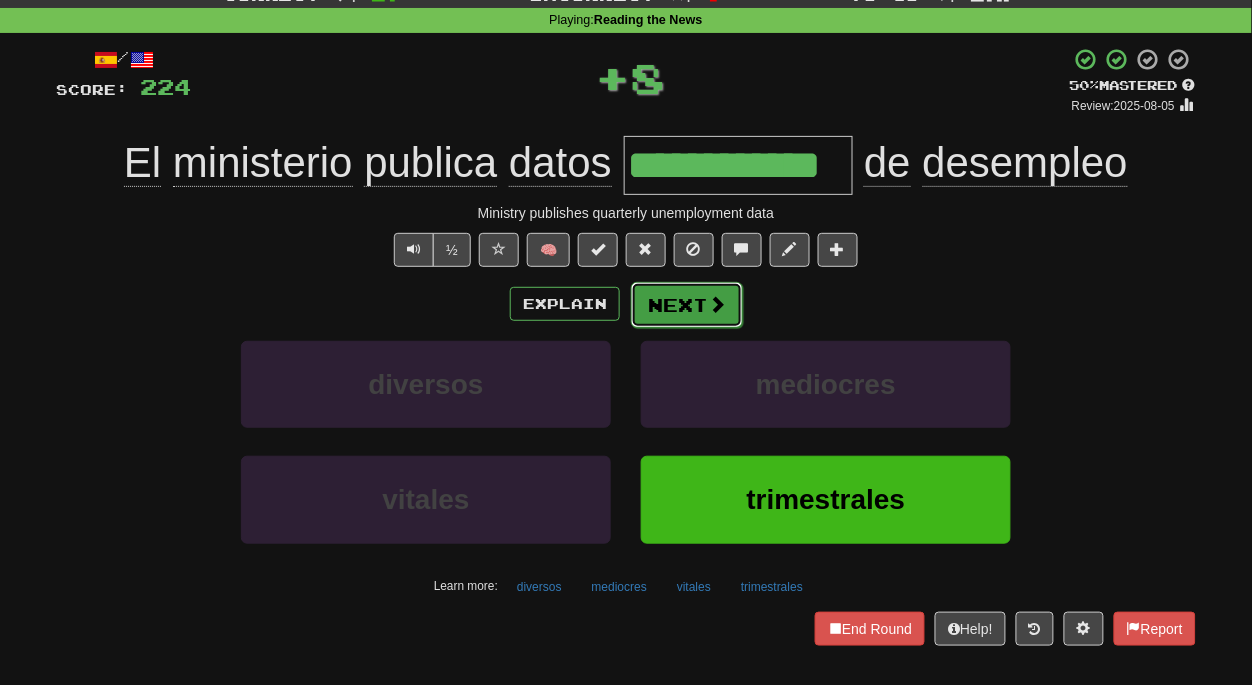 click on "Next" at bounding box center [687, 305] 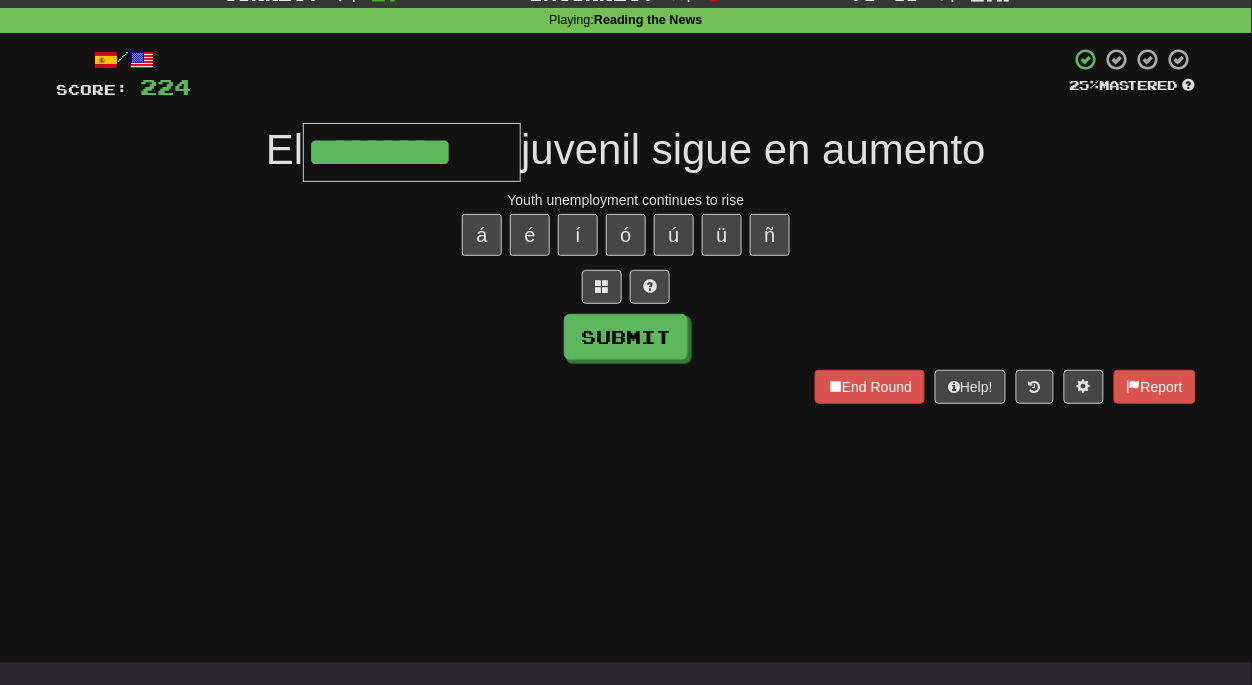 type on "*********" 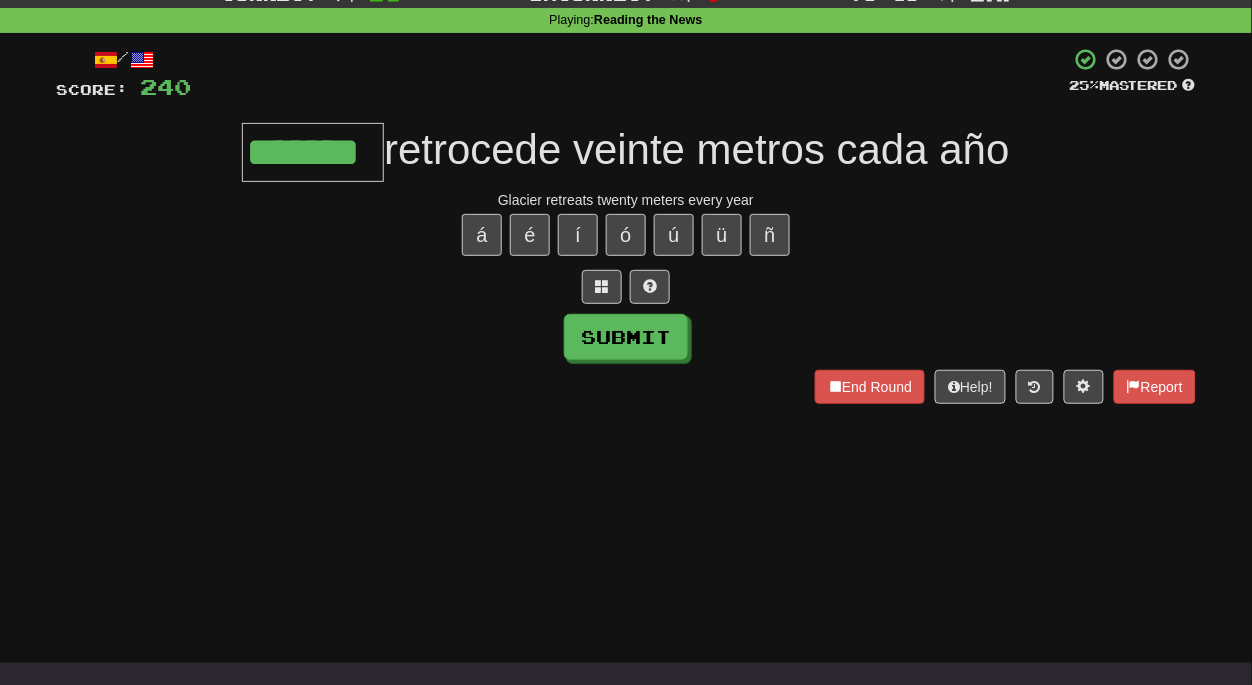 type on "*******" 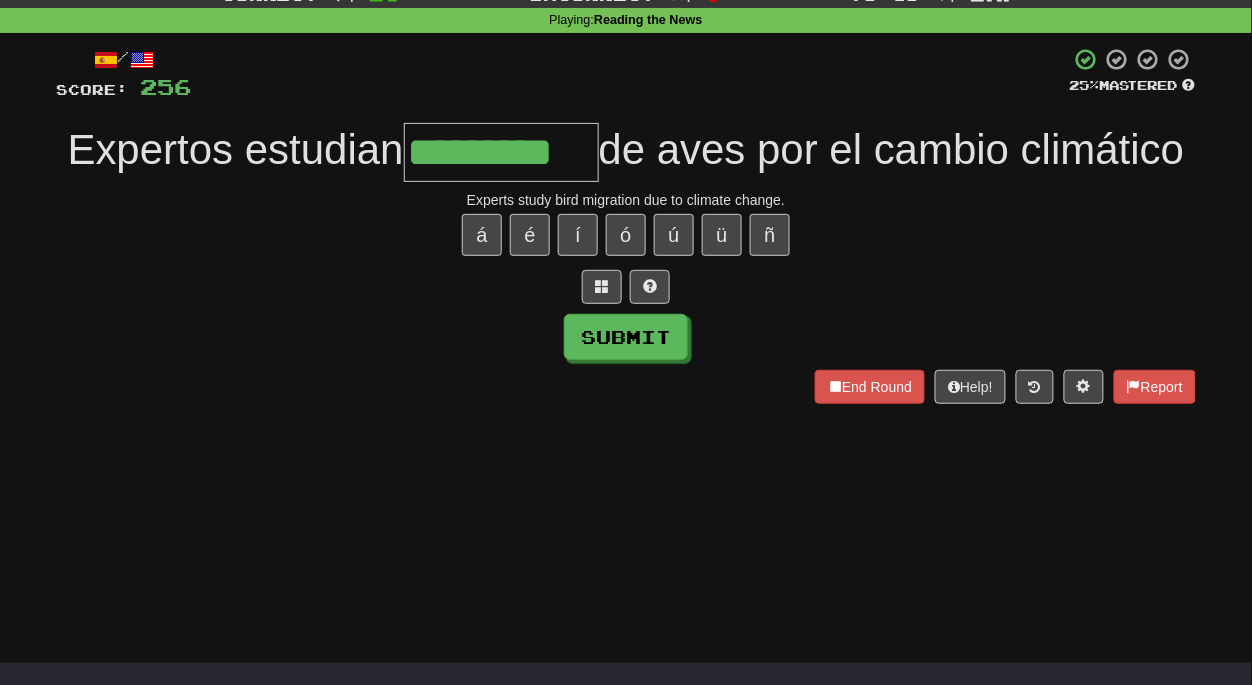 type on "*********" 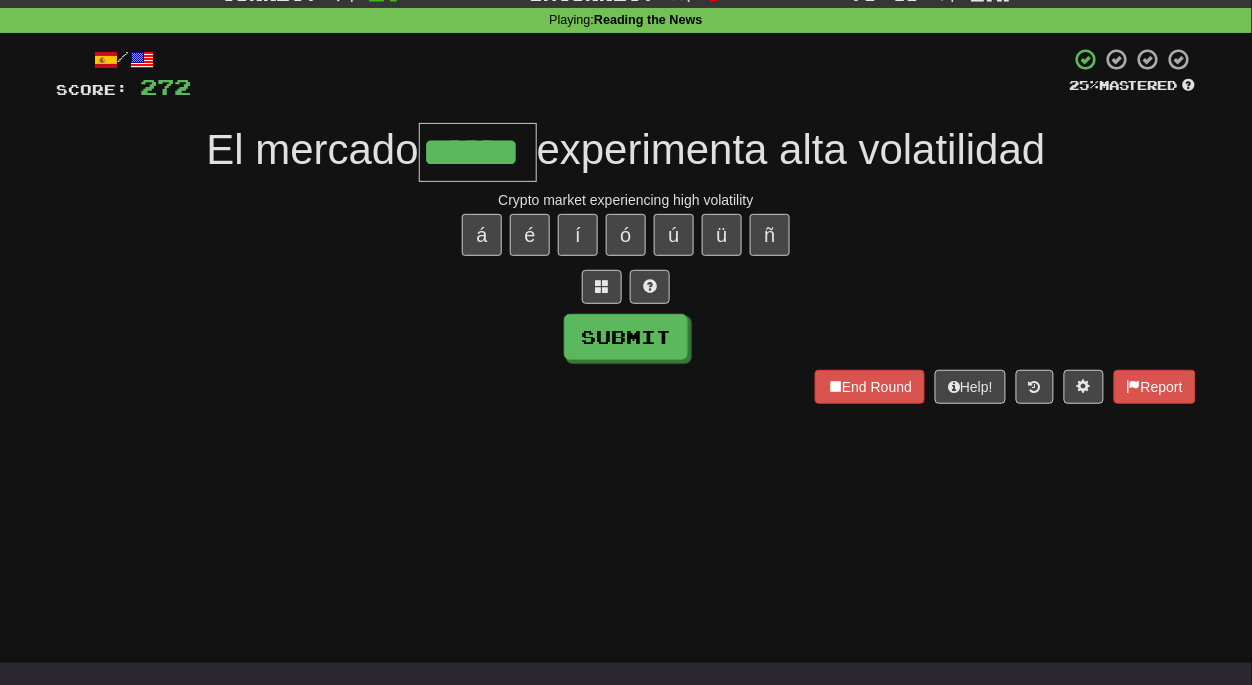 type on "******" 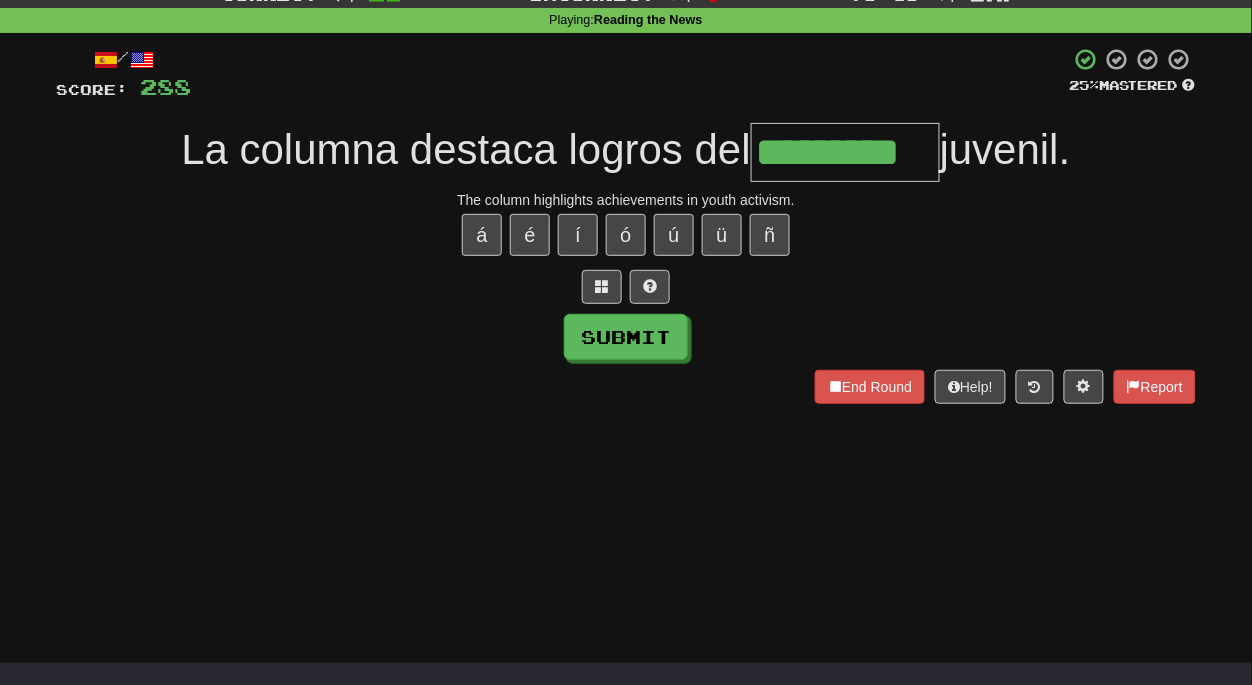 type on "*********" 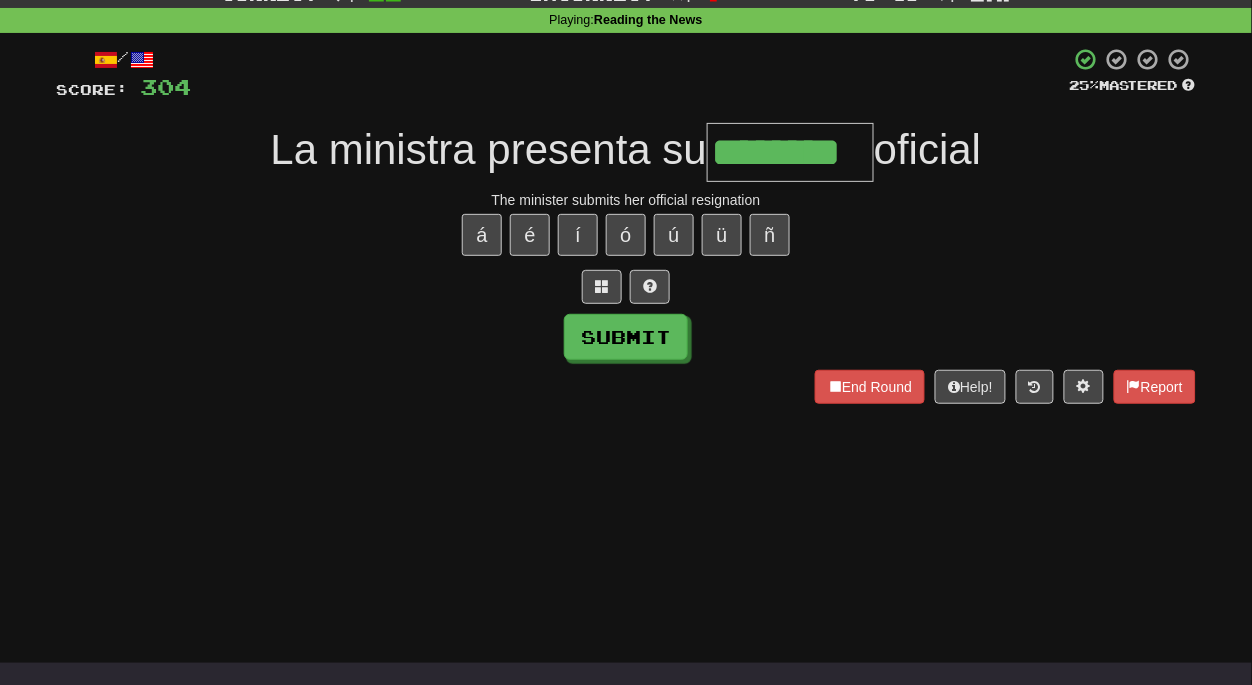 type on "********" 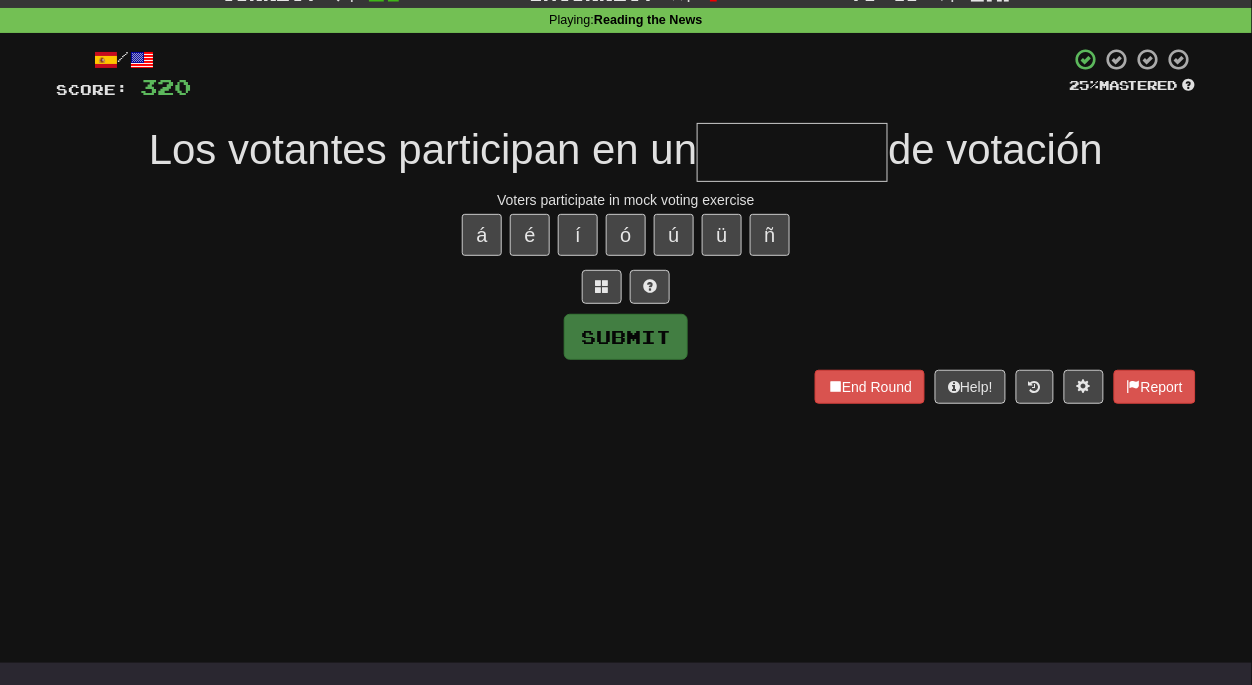 type on "*" 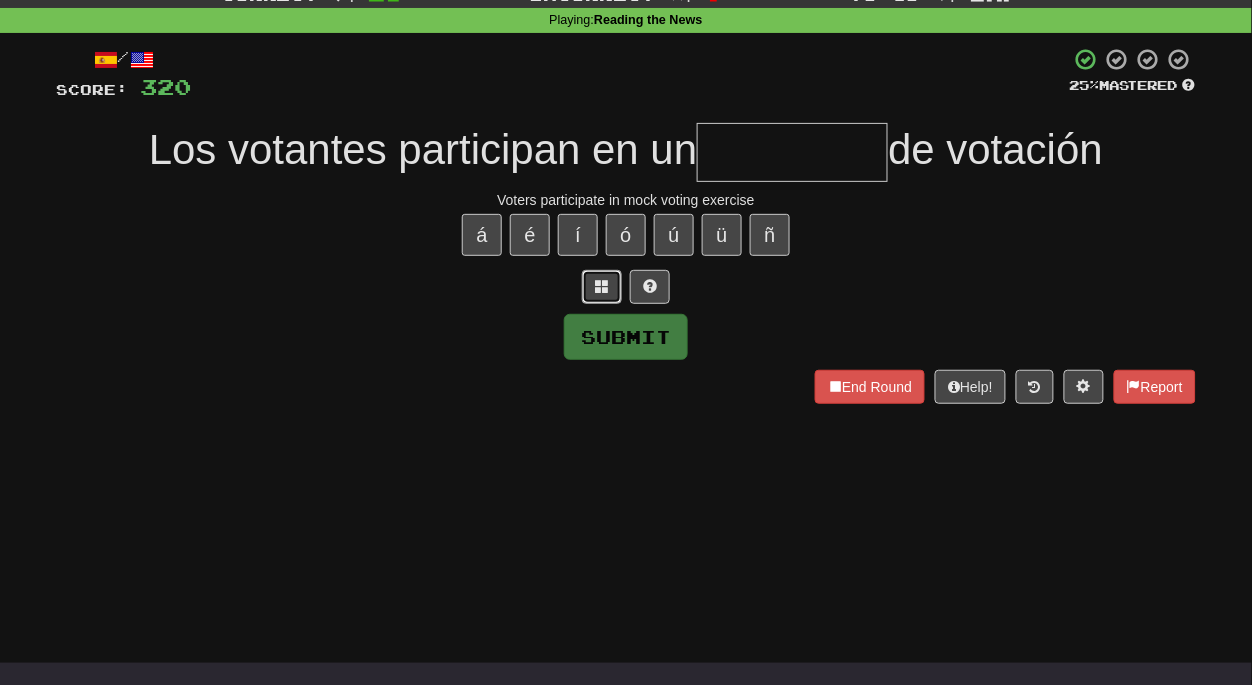 click at bounding box center [602, 286] 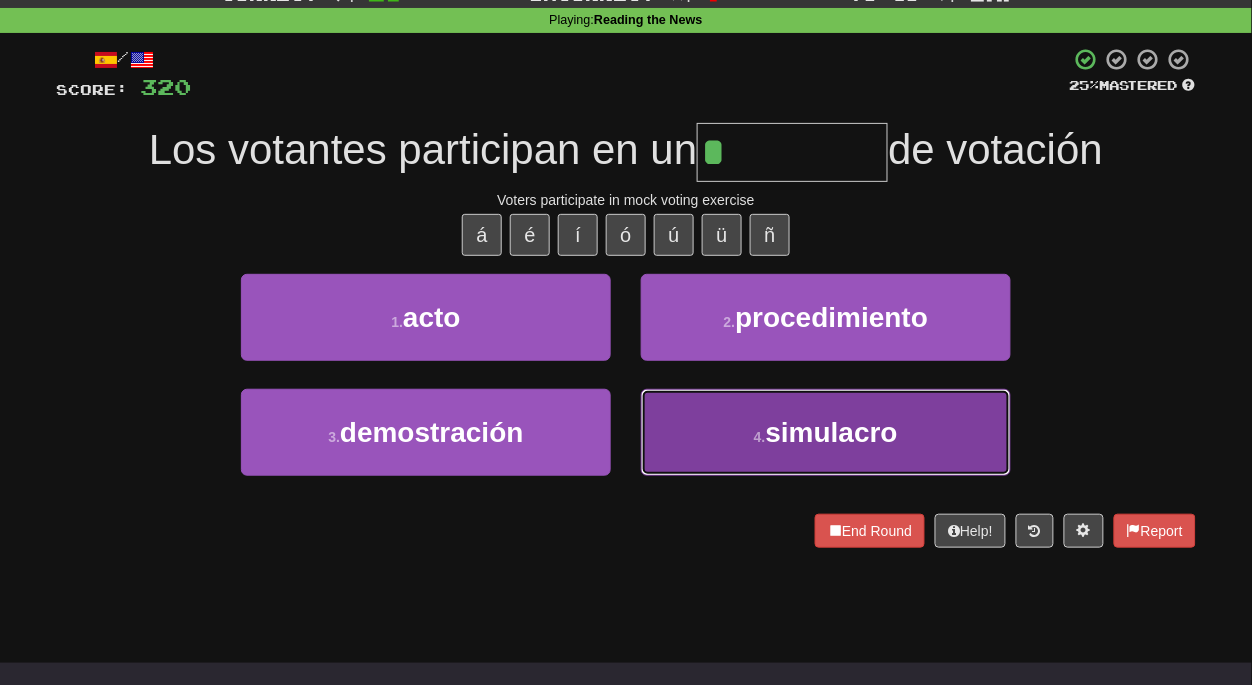 click on "4 .  simulacro" at bounding box center [826, 432] 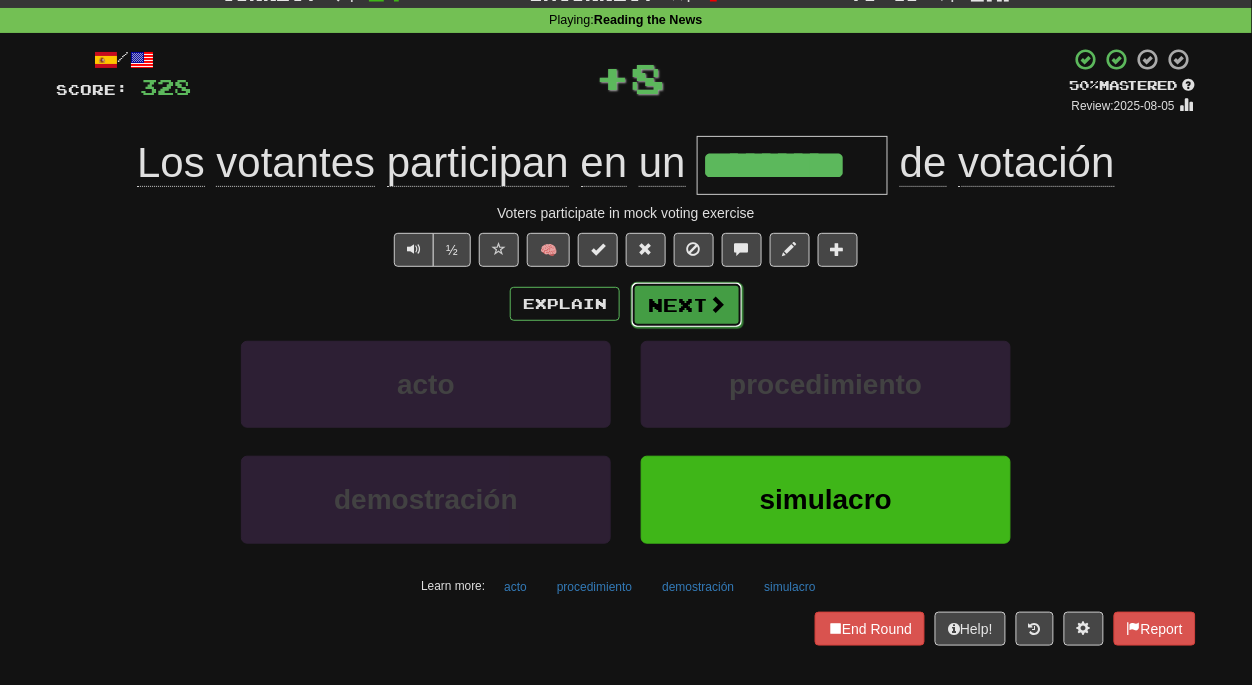 click on "Next" at bounding box center (687, 305) 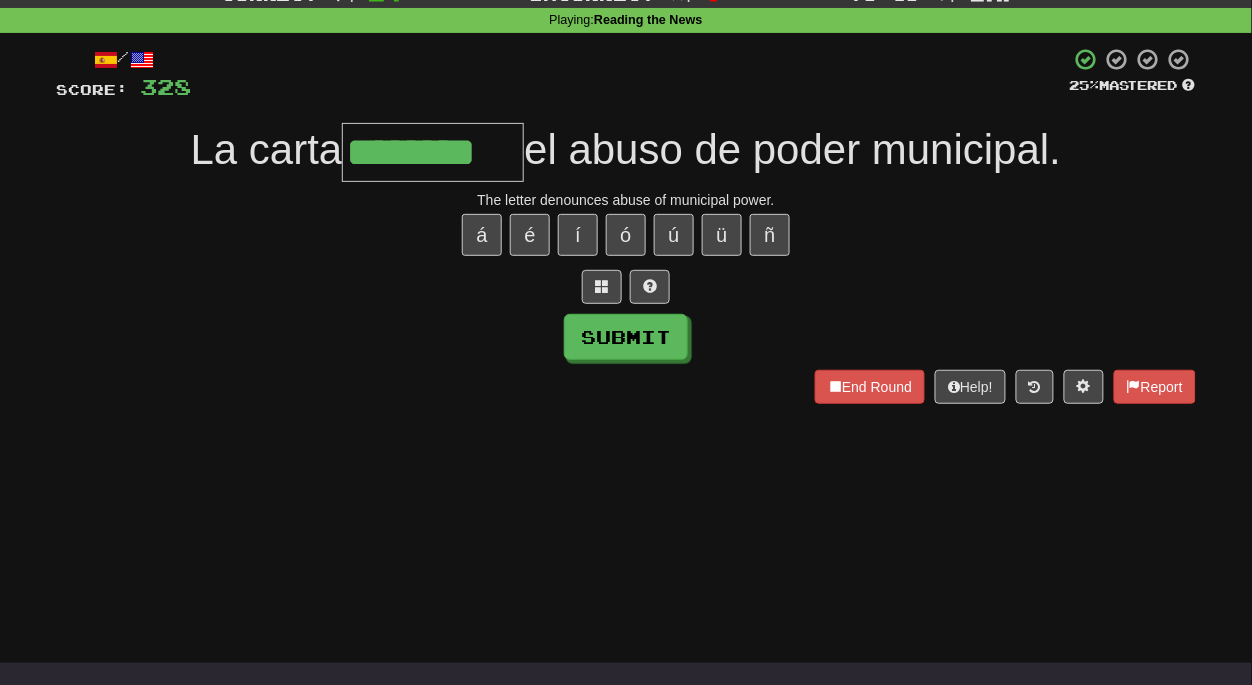 type on "********" 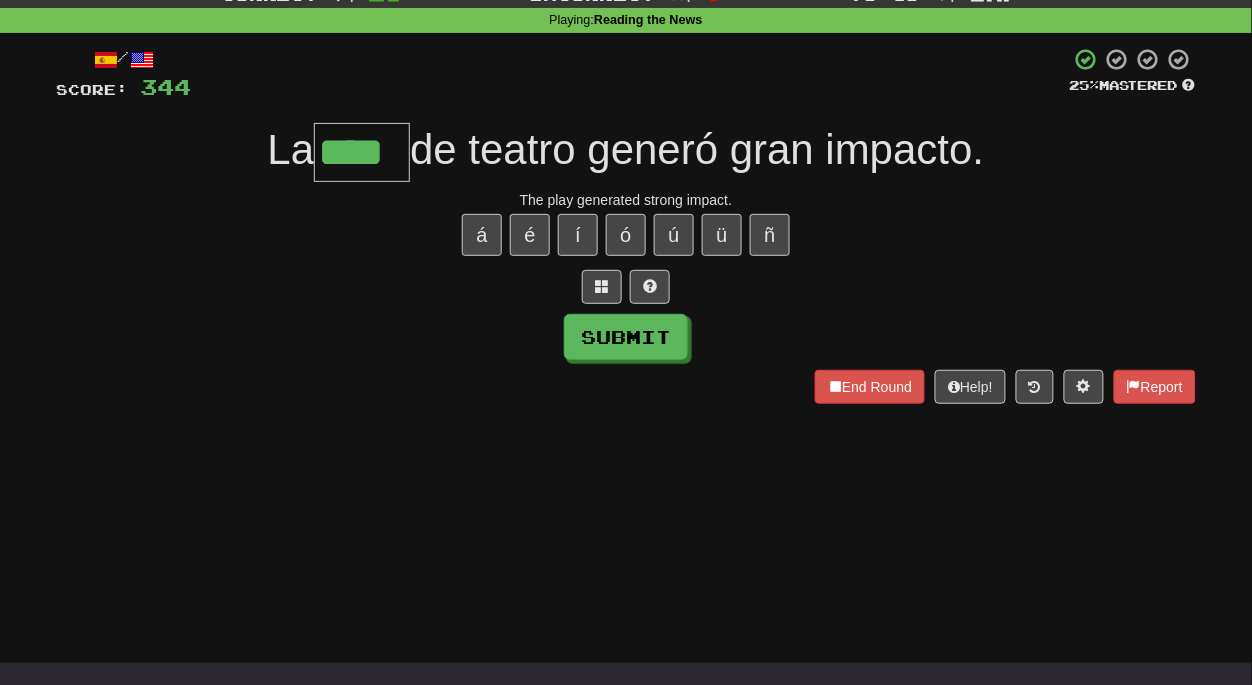 type on "****" 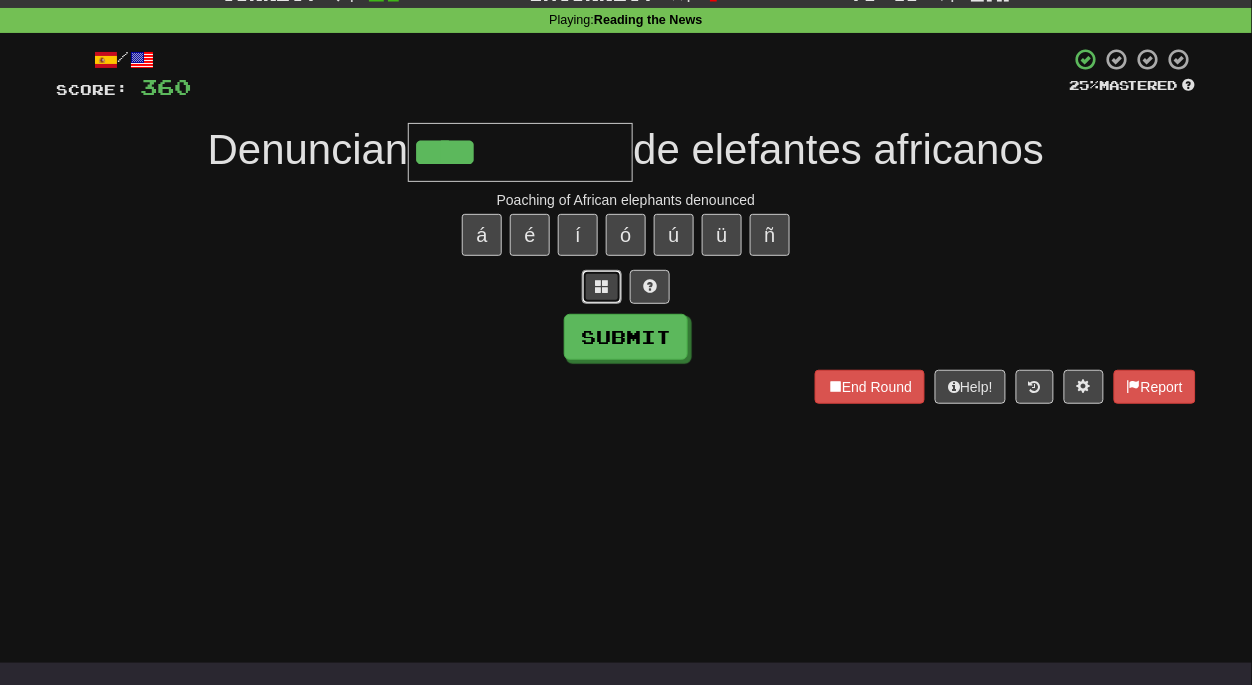 click at bounding box center (602, 286) 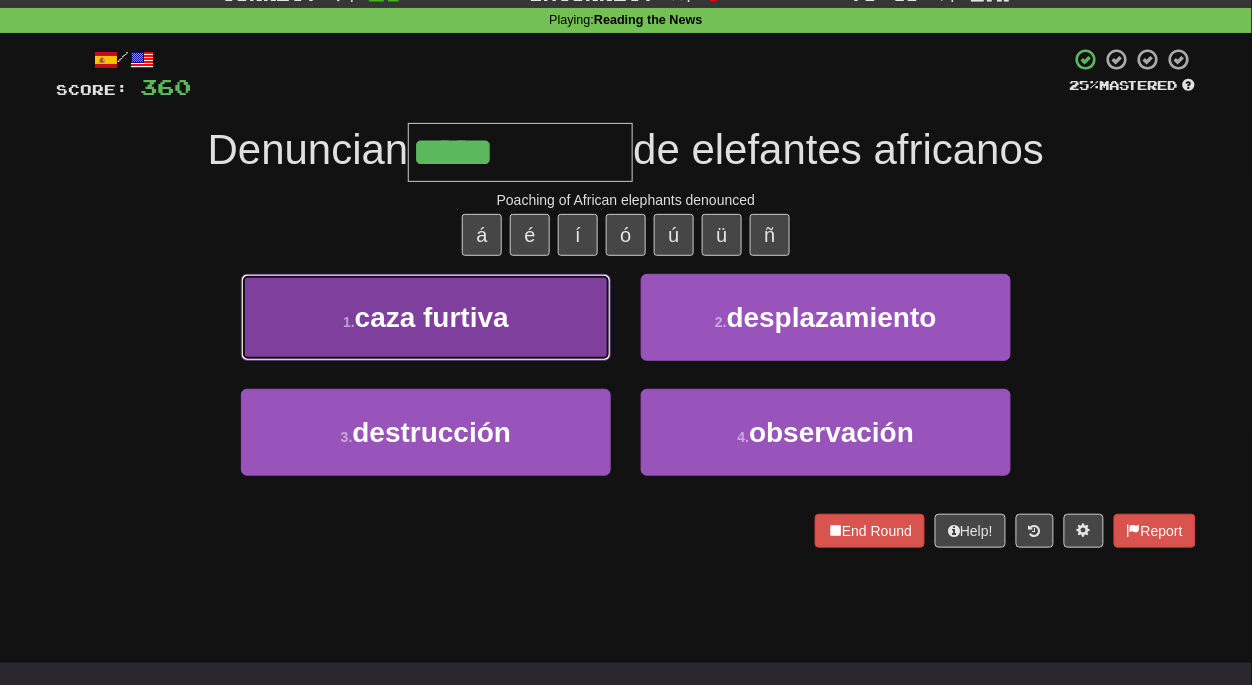 click on "1 .  caza furtiva" at bounding box center [426, 317] 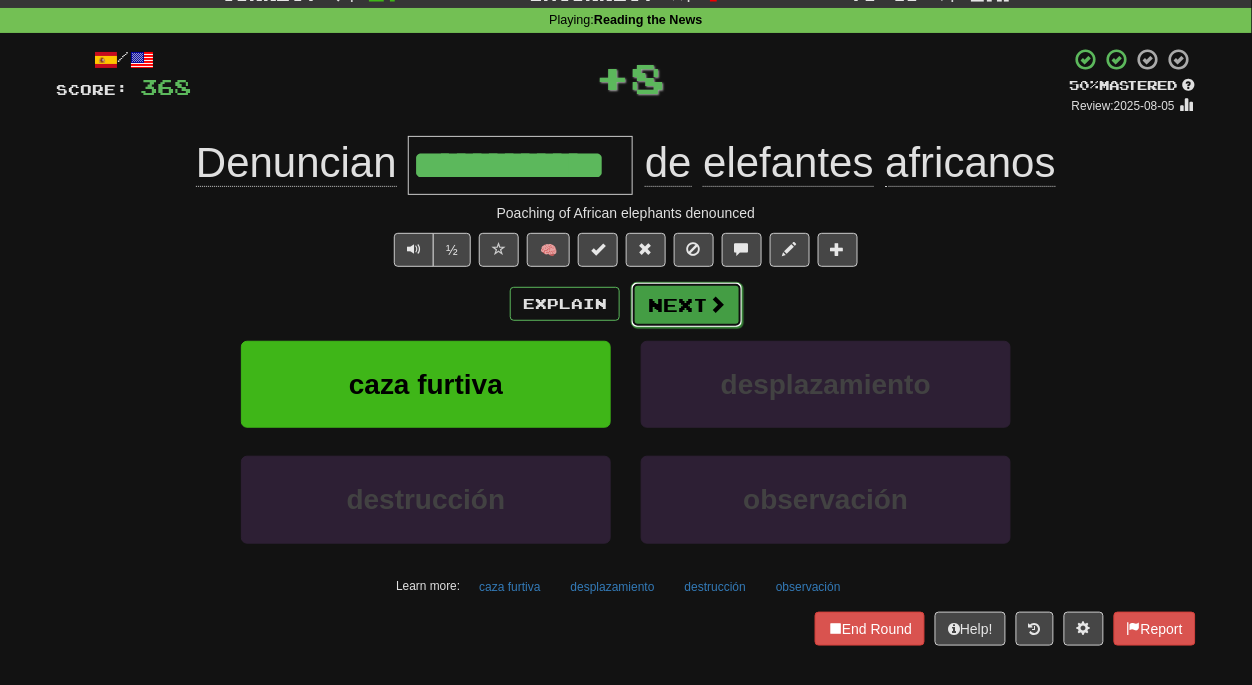 click on "Next" at bounding box center (687, 305) 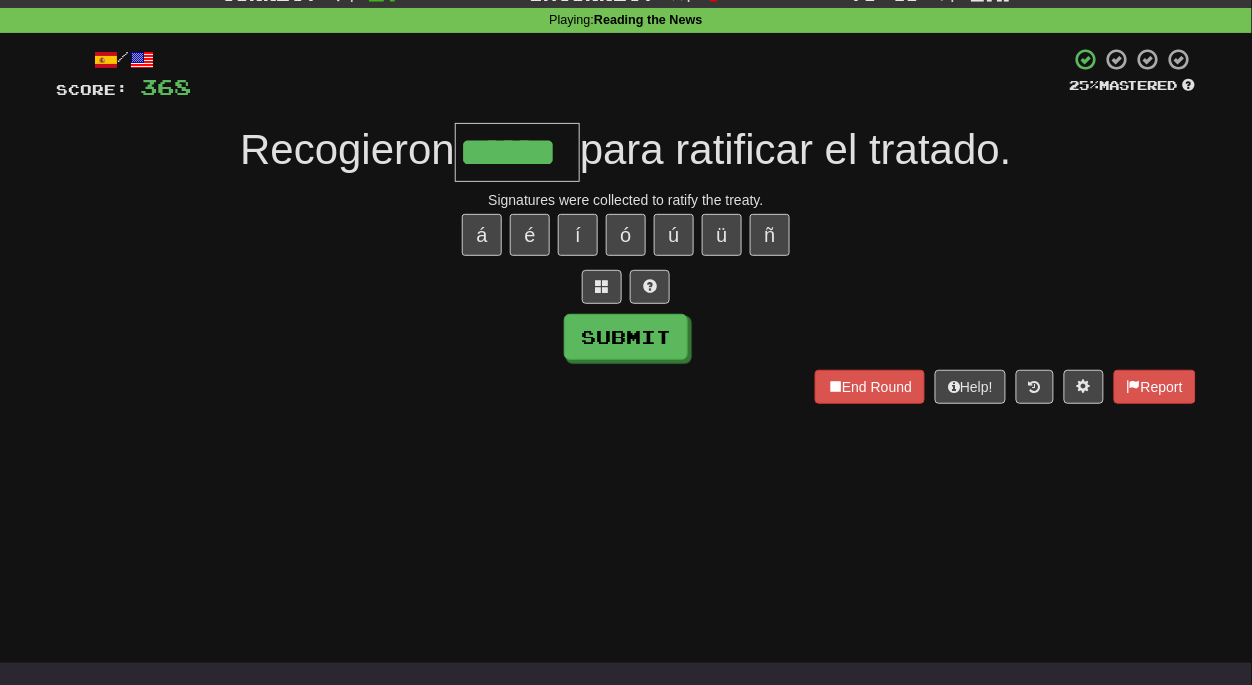 type on "******" 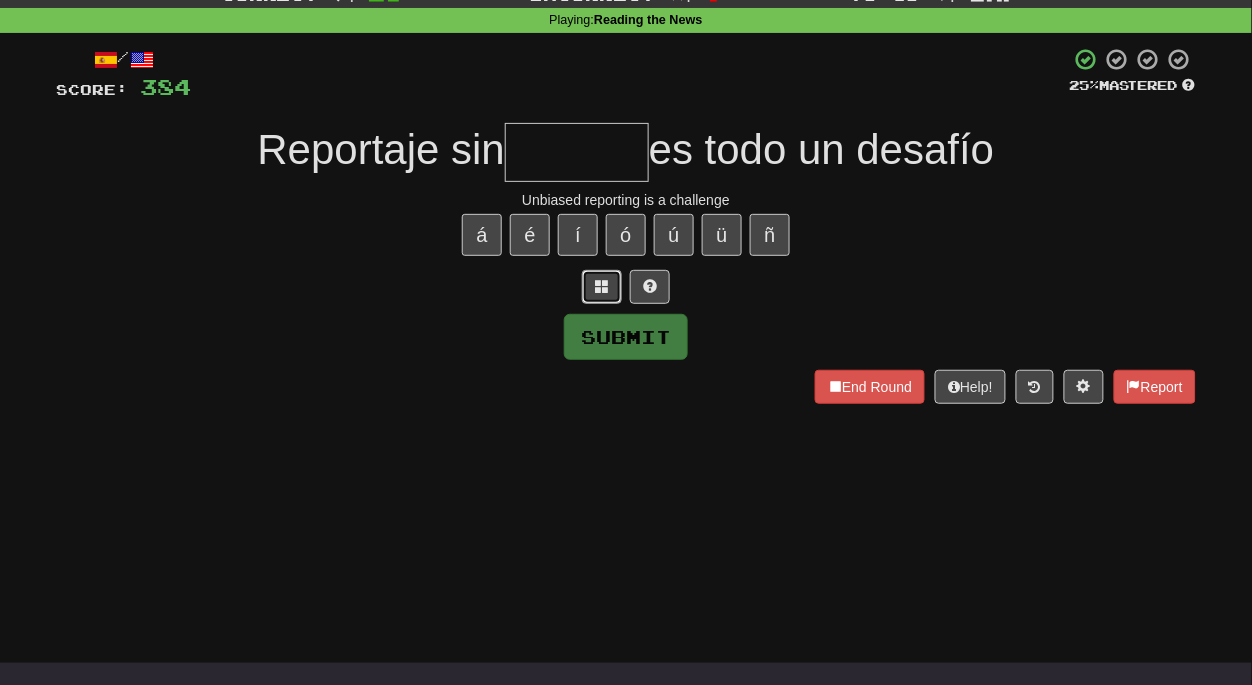 click at bounding box center (602, 286) 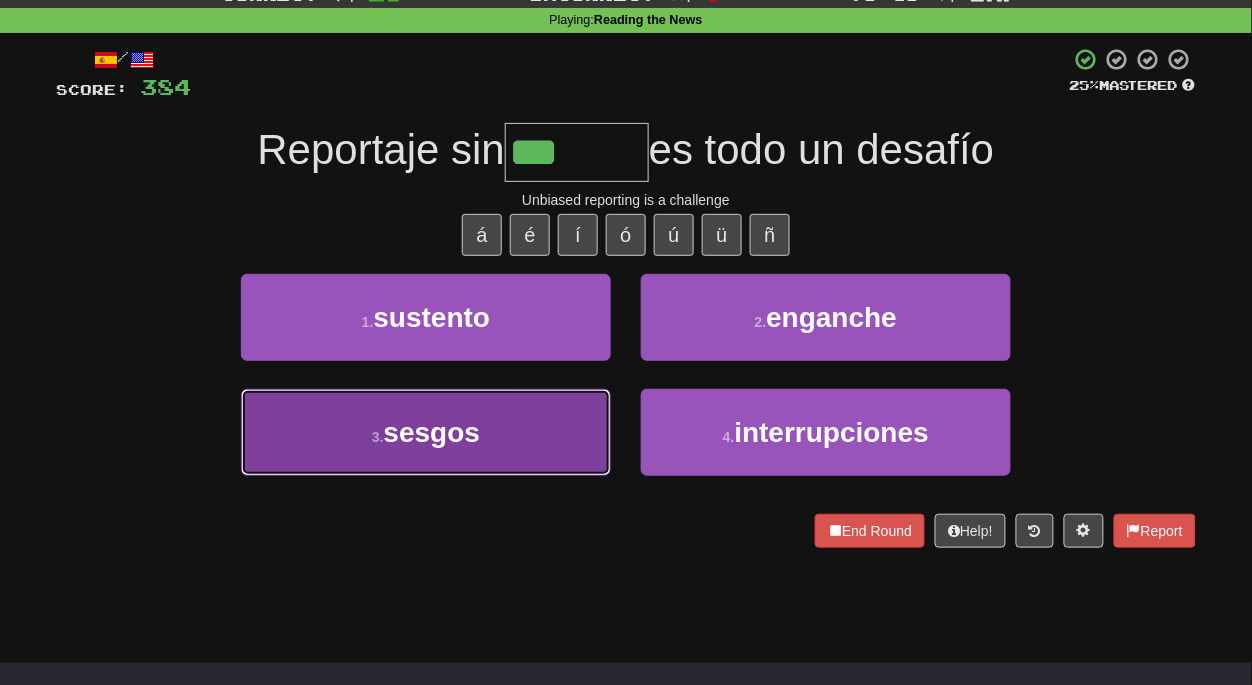 click on "3 .  sesgos" at bounding box center (426, 432) 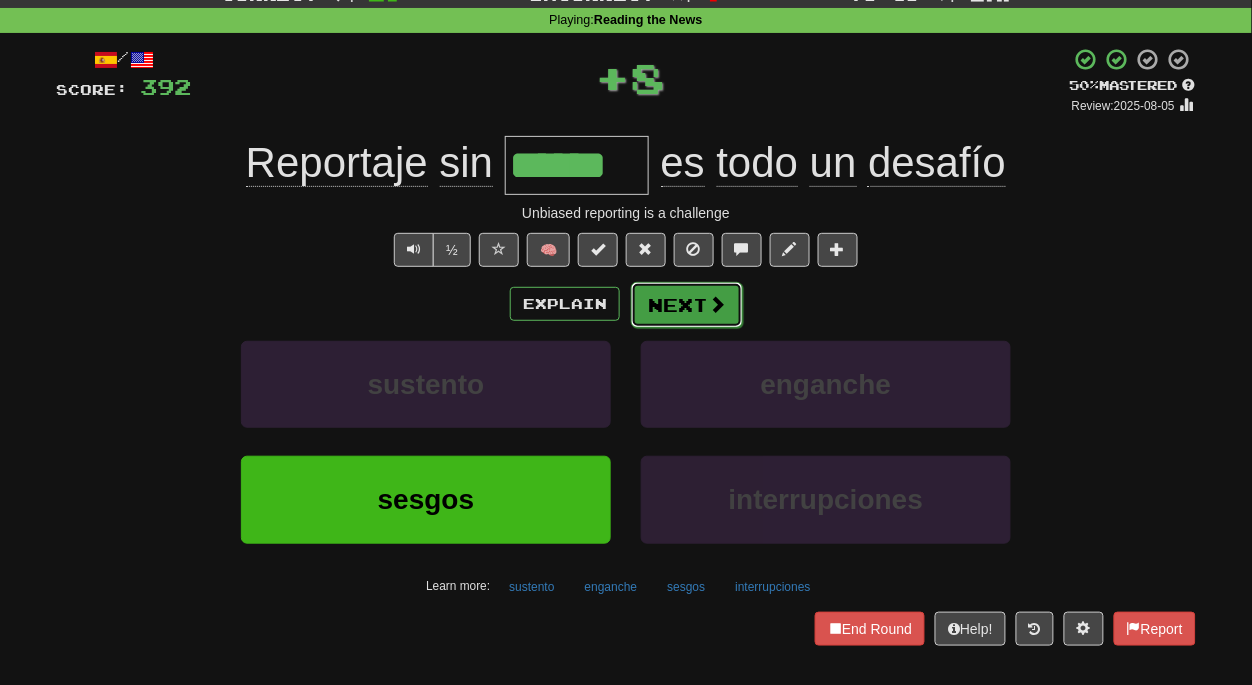 click on "Next" at bounding box center (687, 305) 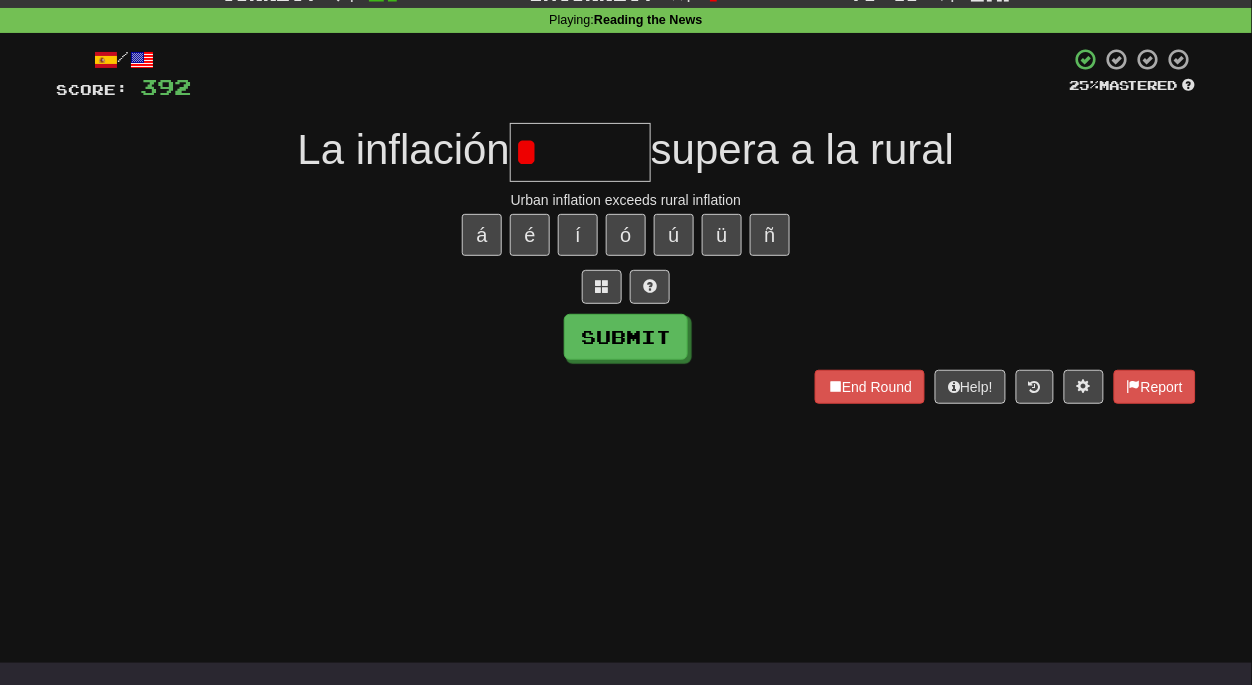 type on "*" 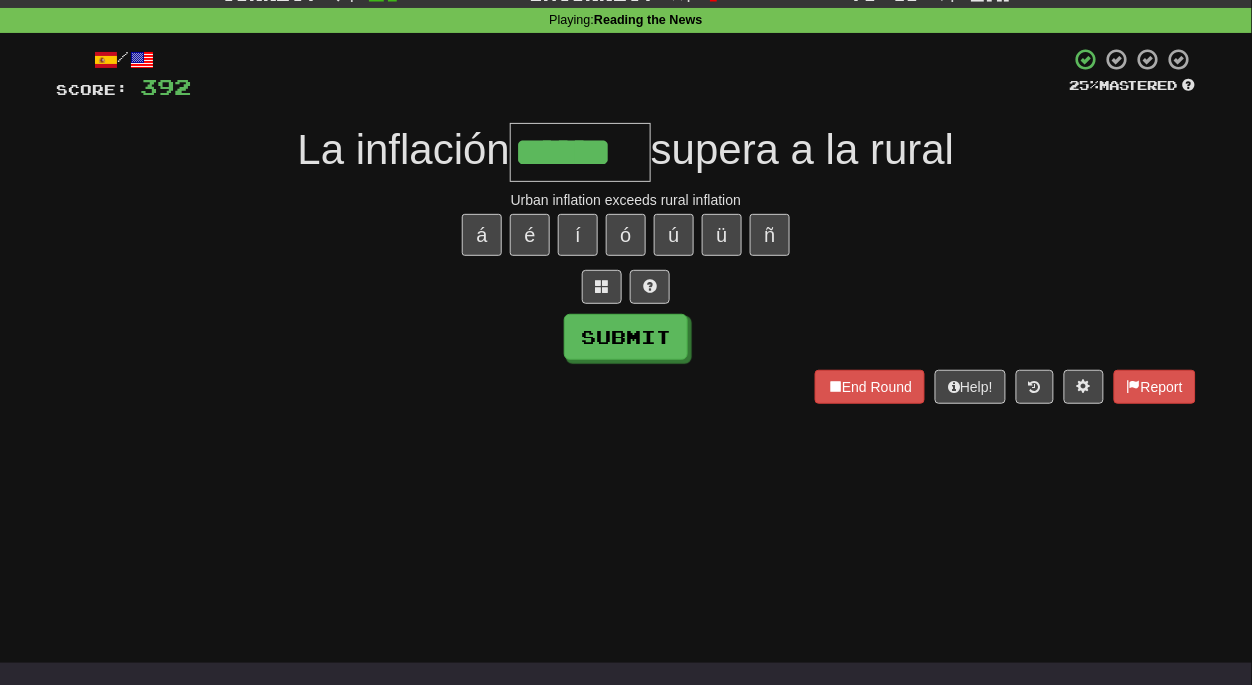 type on "******" 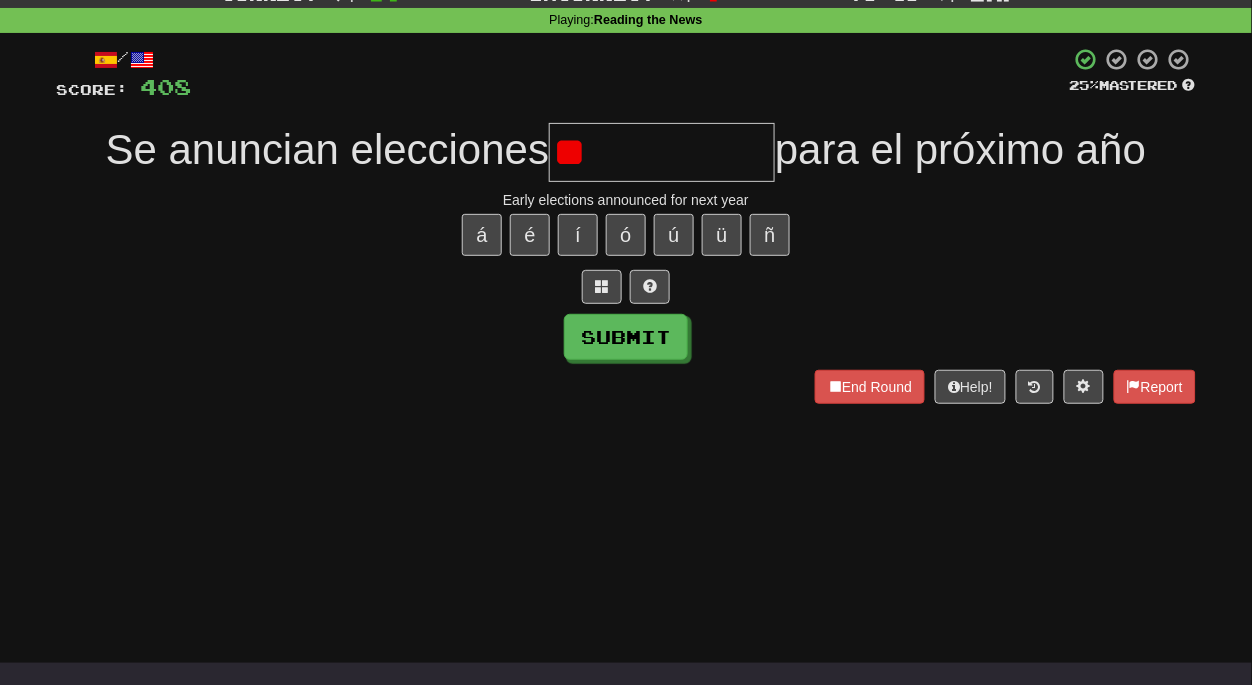 type on "*" 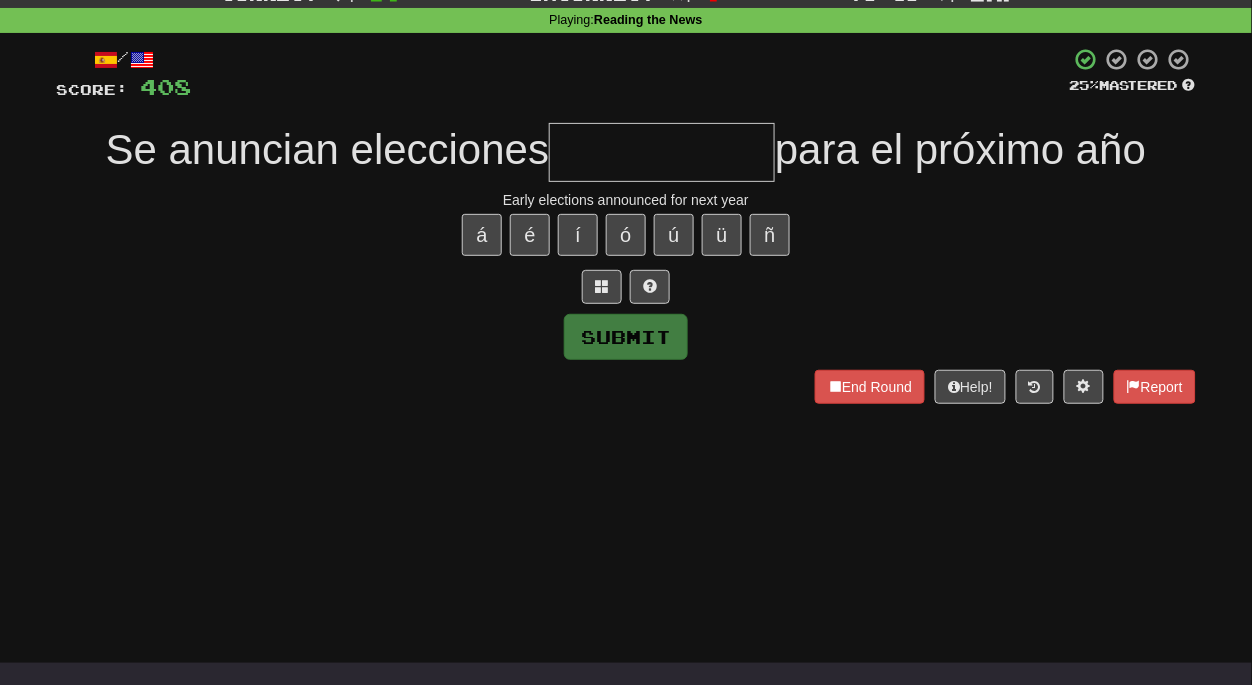 type on "*" 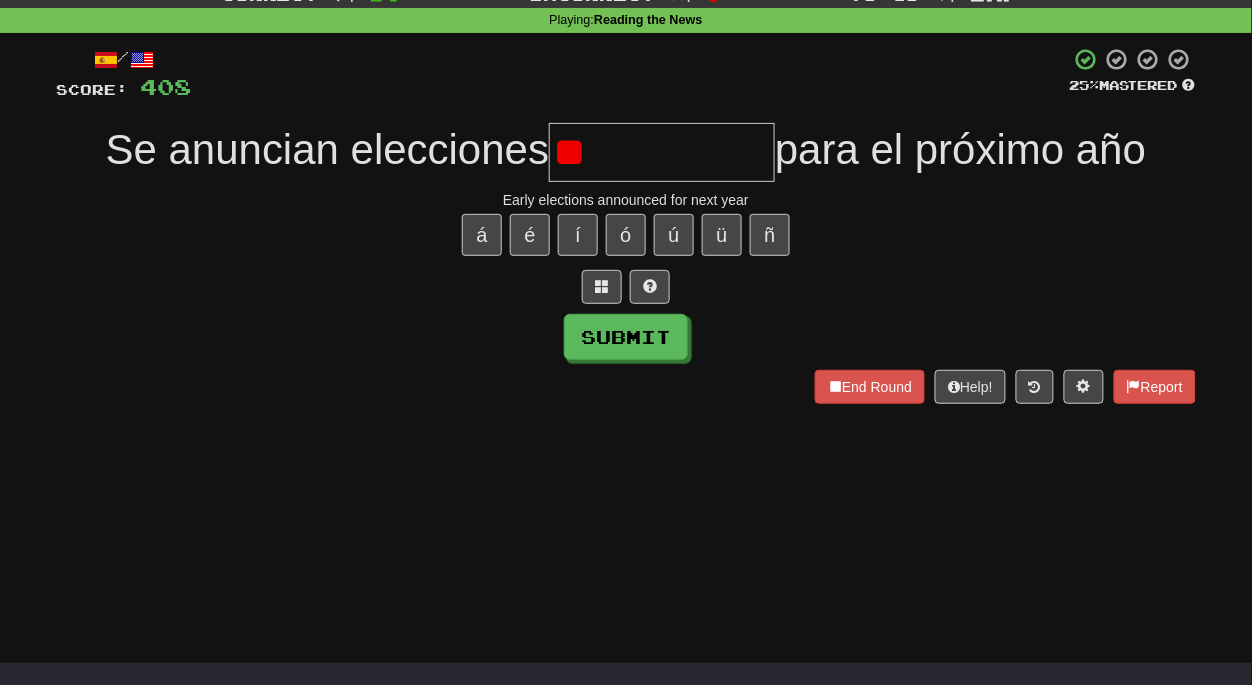 type on "*" 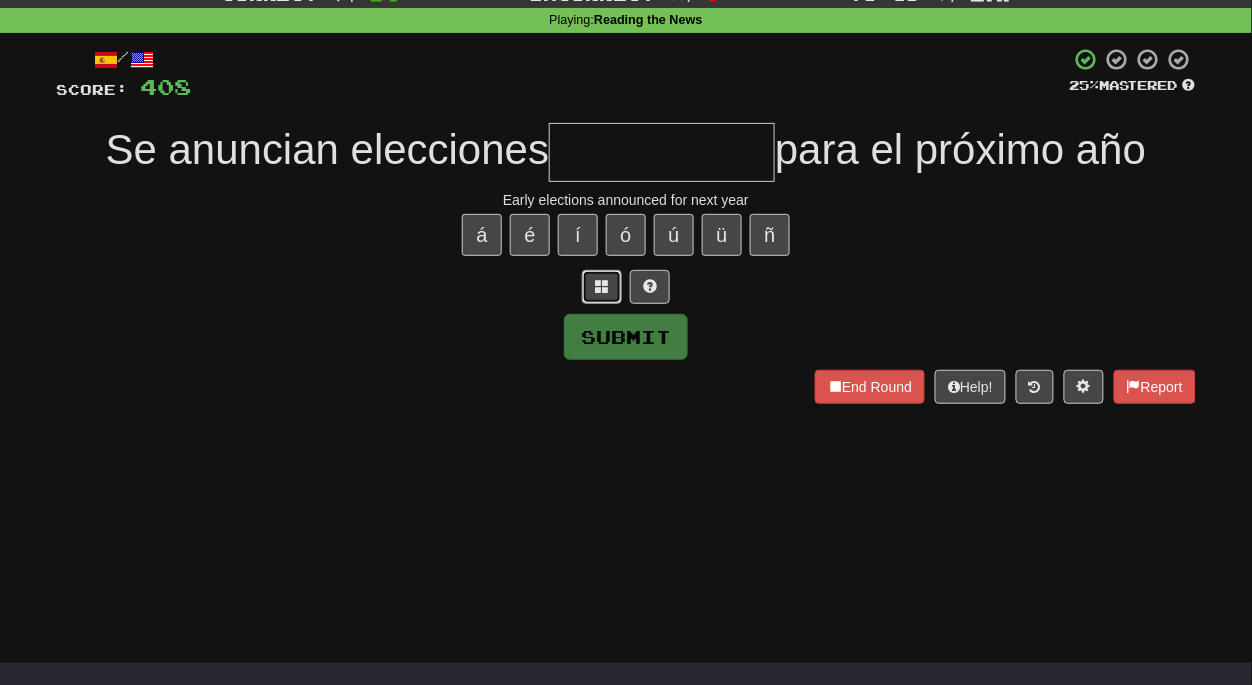 click at bounding box center (602, 286) 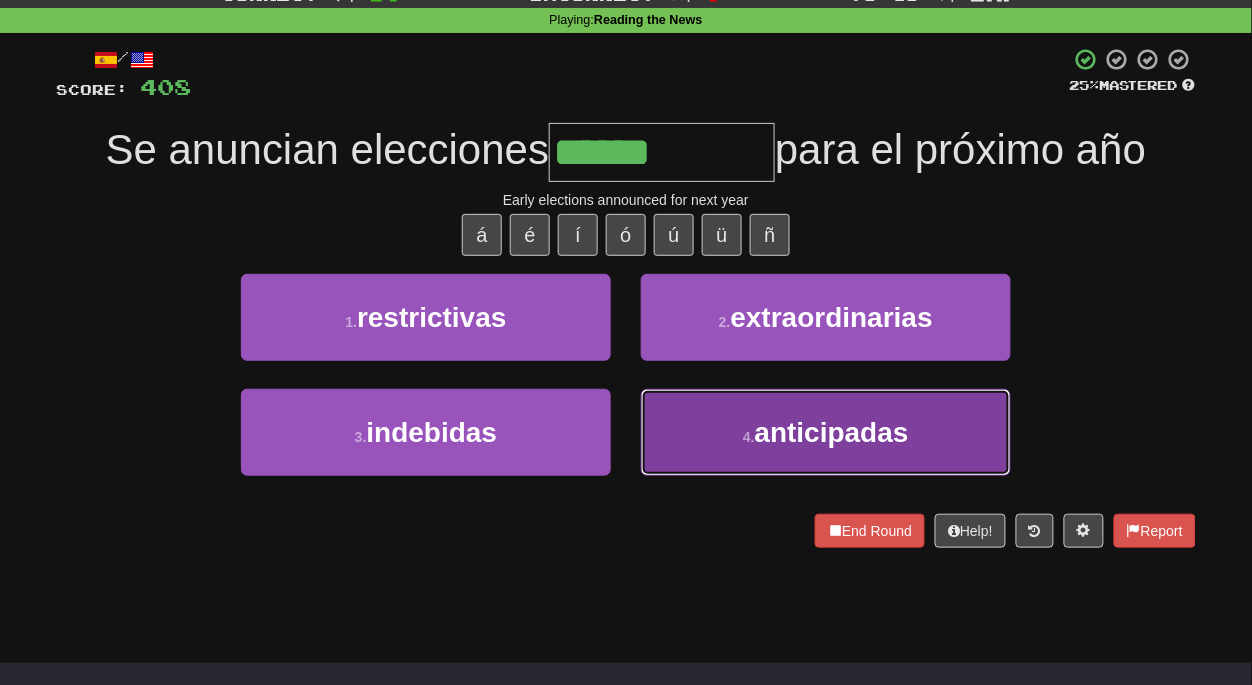 click on "anticipadas" at bounding box center (832, 432) 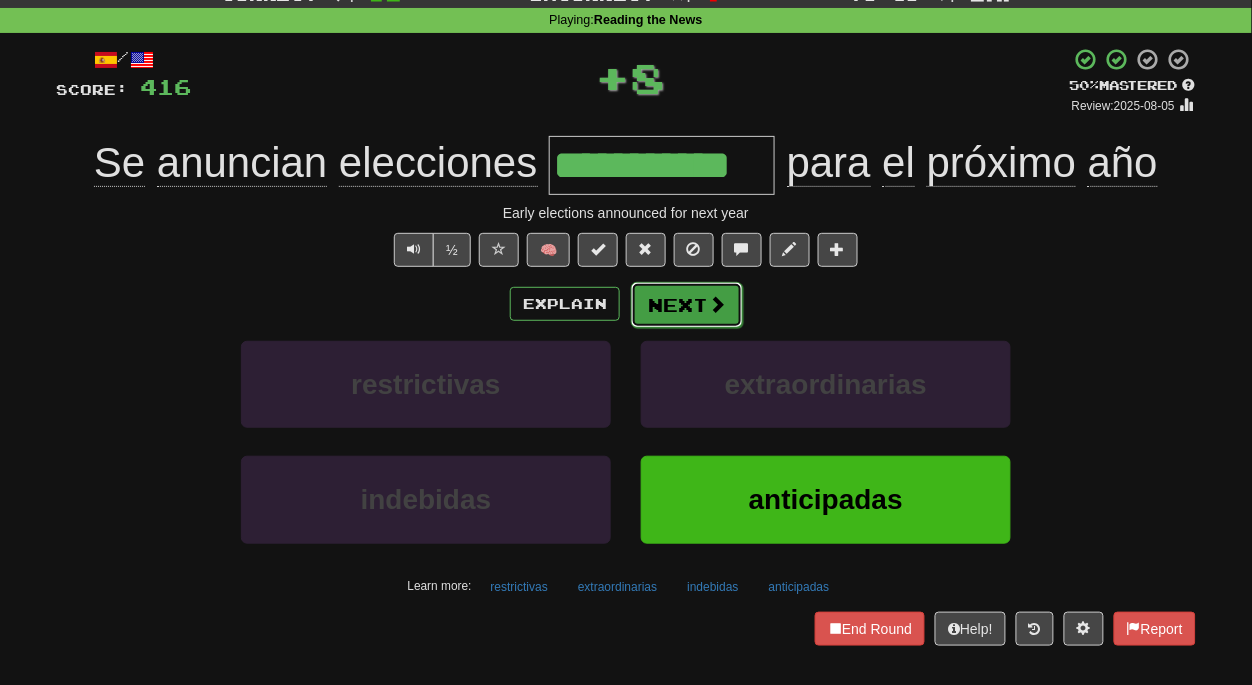click on "Next" at bounding box center (687, 305) 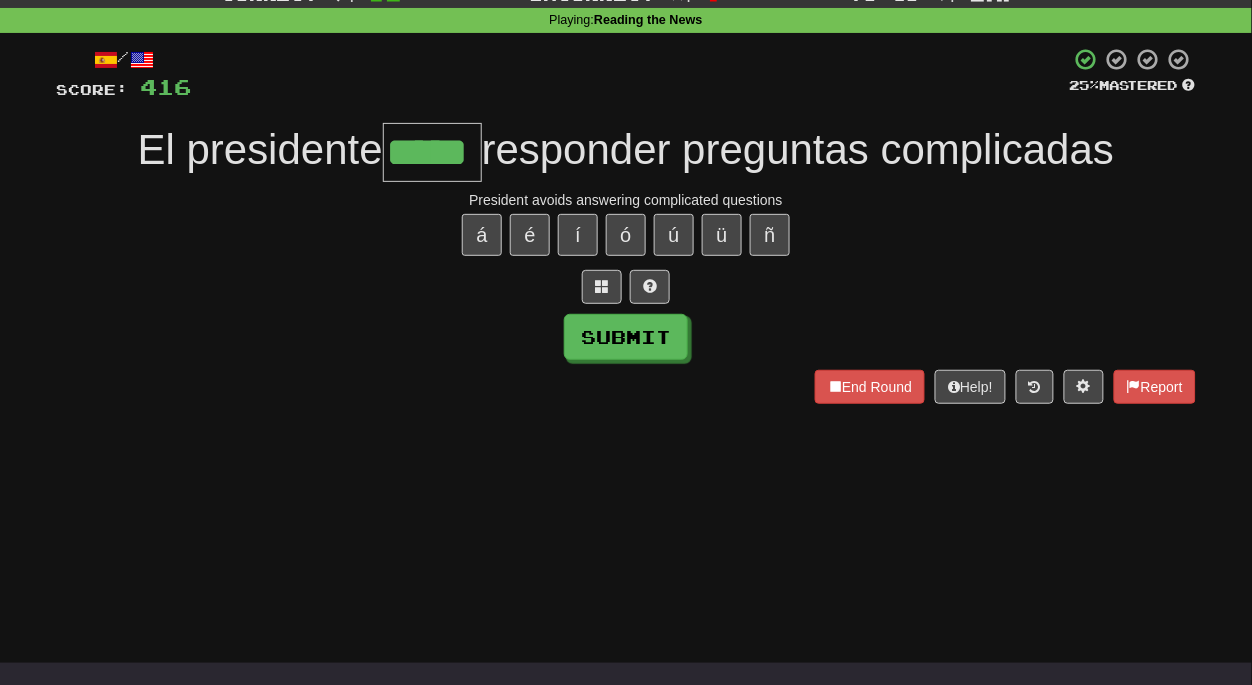 type on "*****" 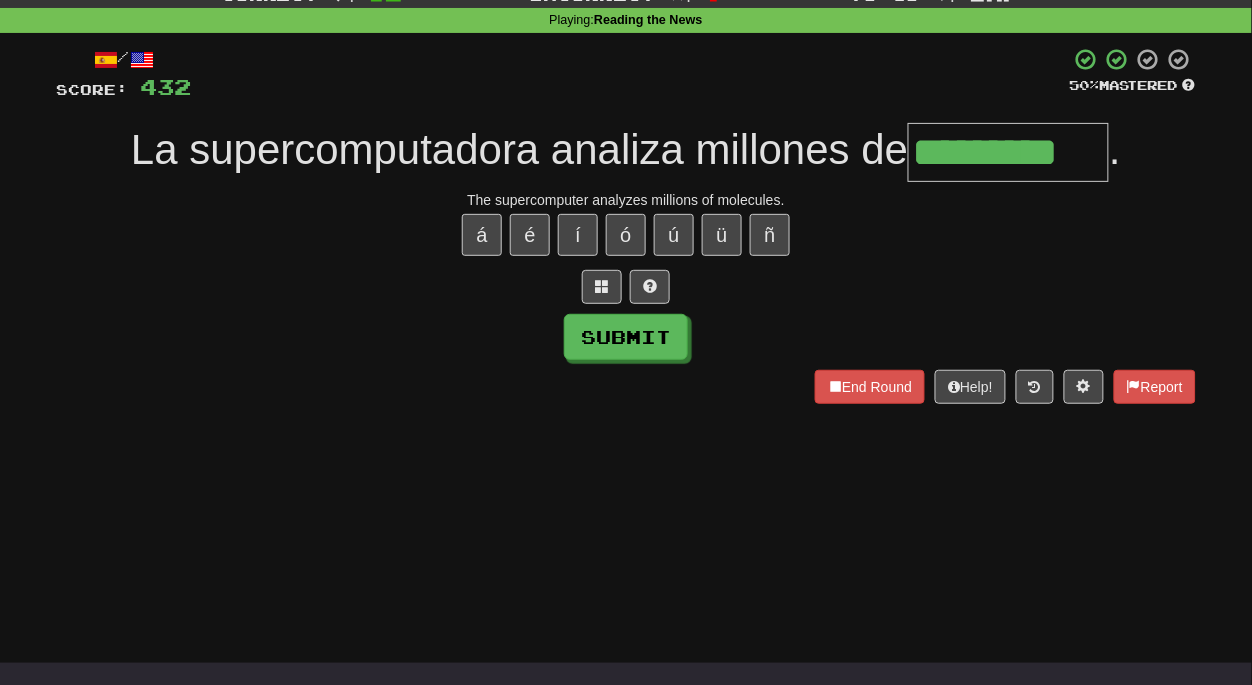 type on "*********" 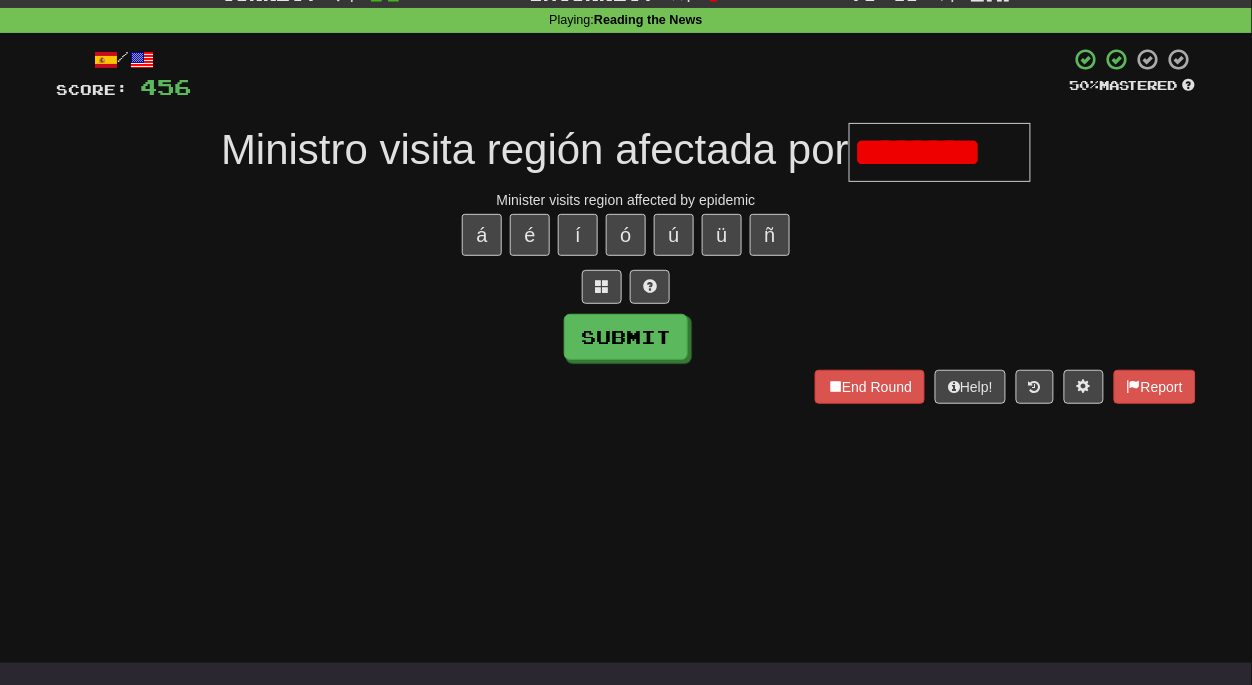 scroll, scrollTop: 0, scrollLeft: 0, axis: both 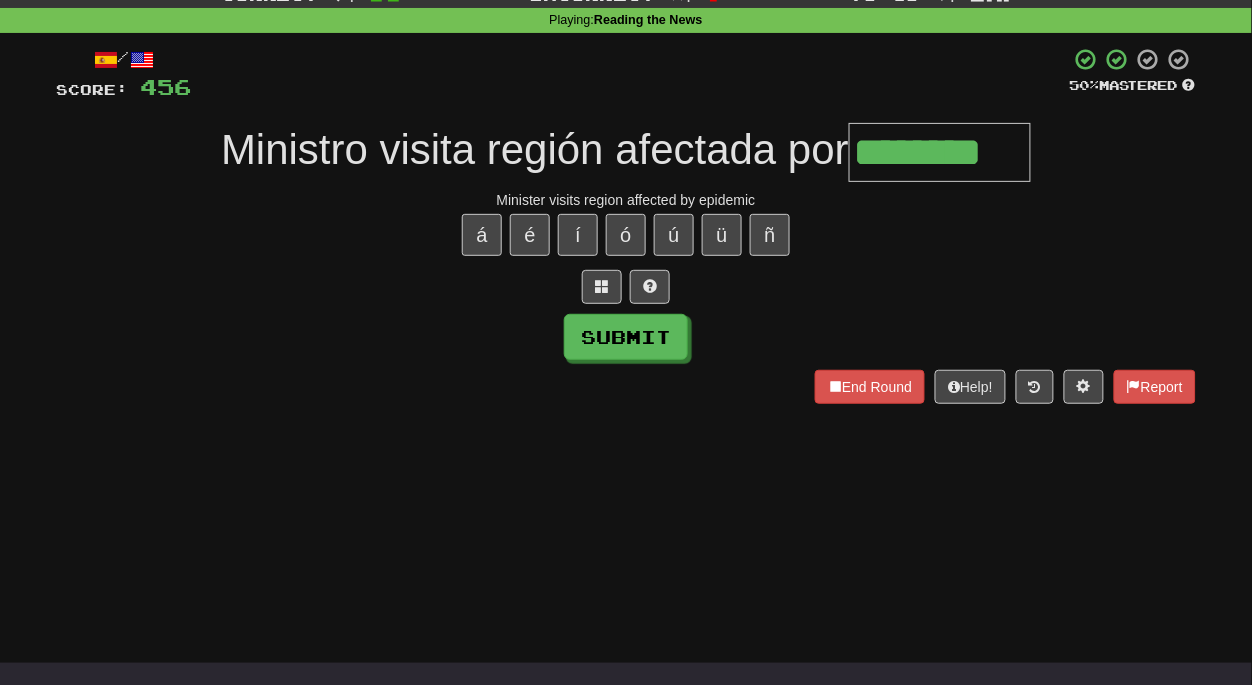 type on "********" 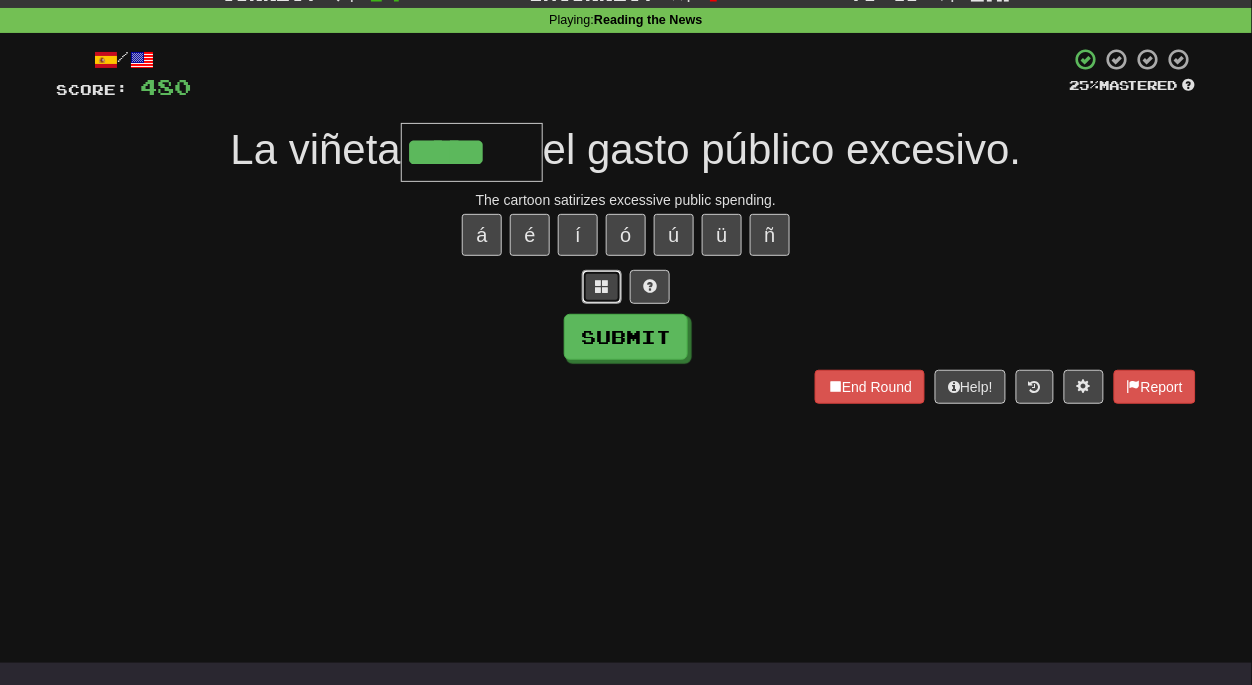 click at bounding box center (602, 286) 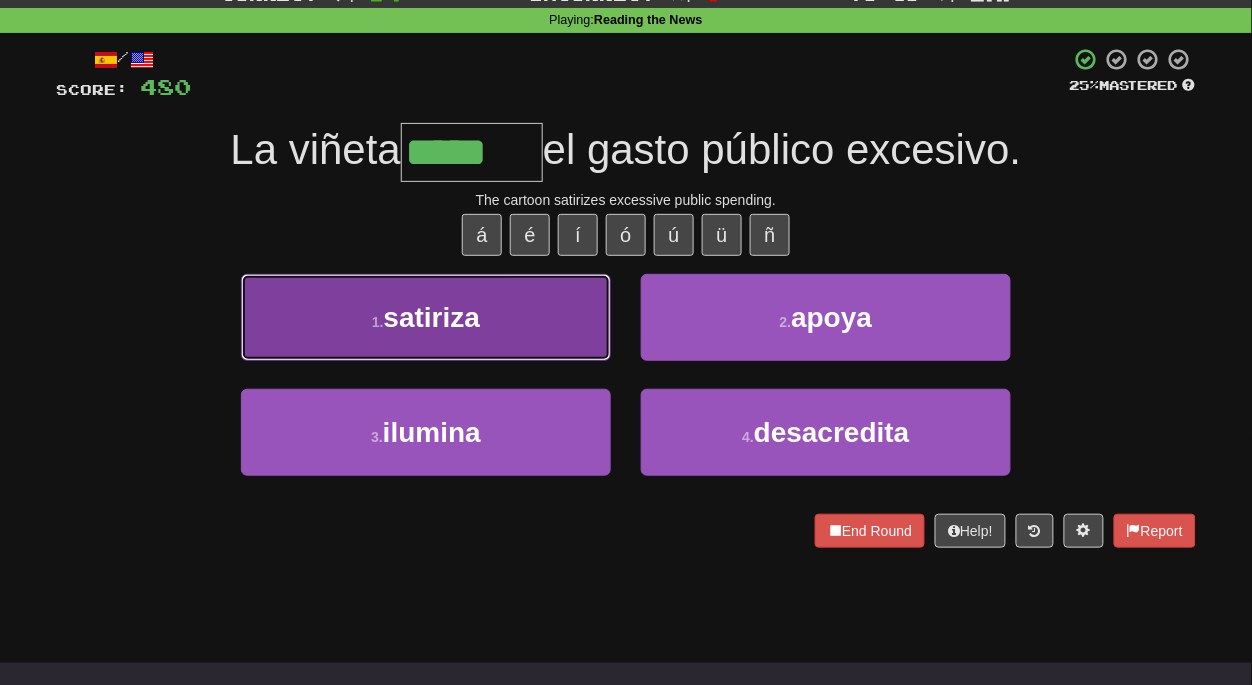 click on "1 .  satiriza" at bounding box center [426, 317] 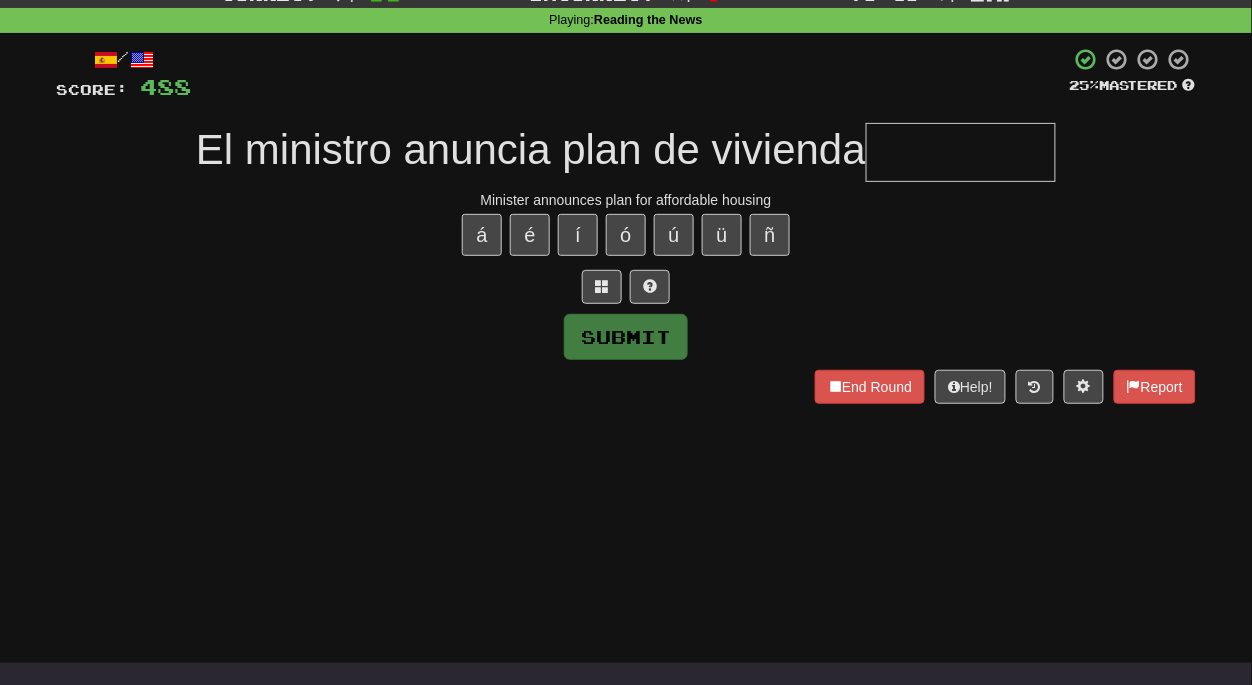 type on "*" 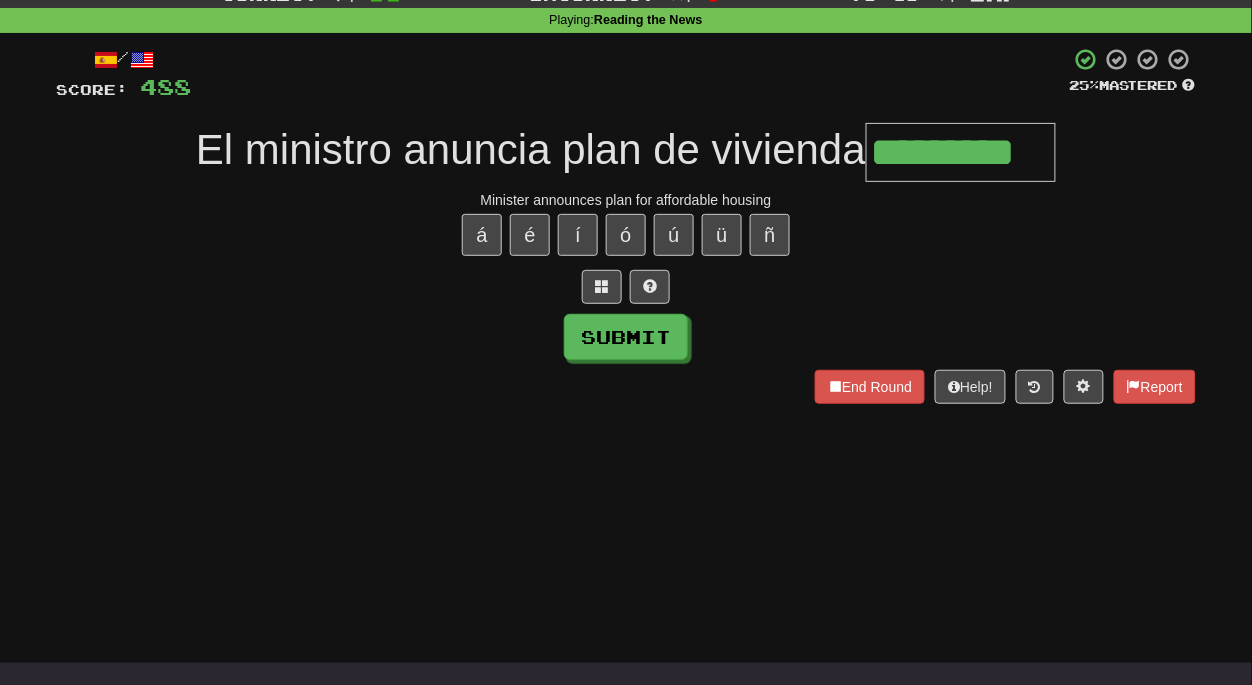 type on "*********" 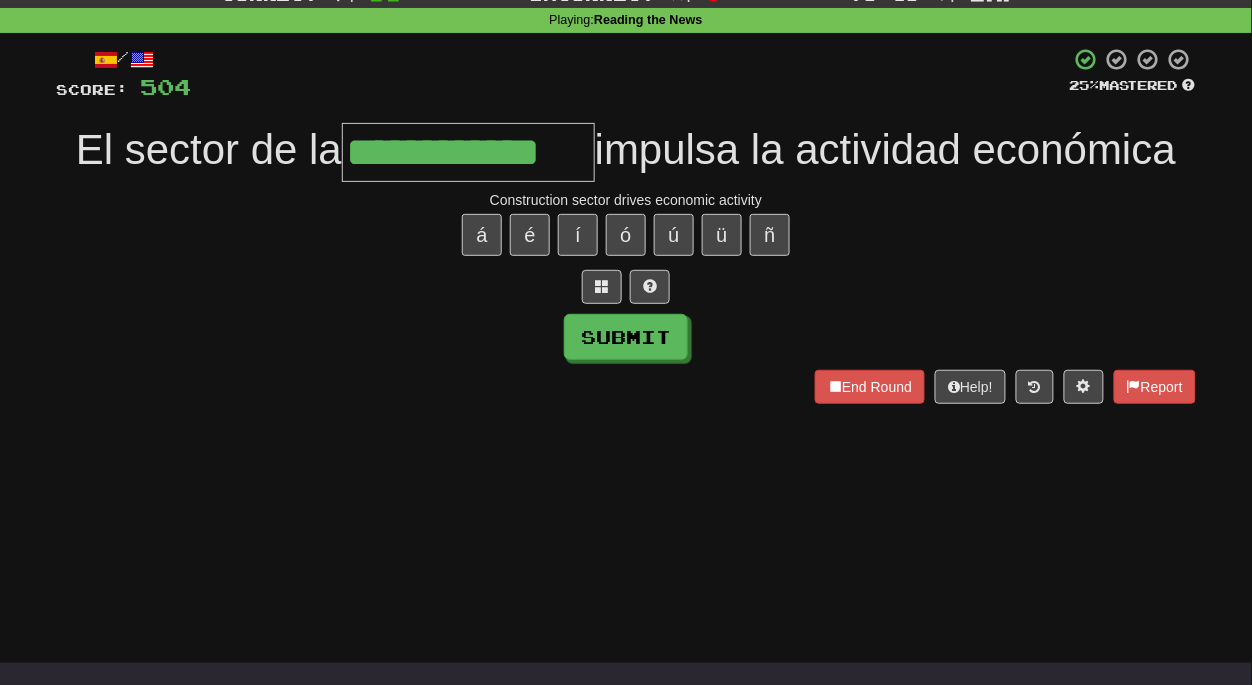 type on "**********" 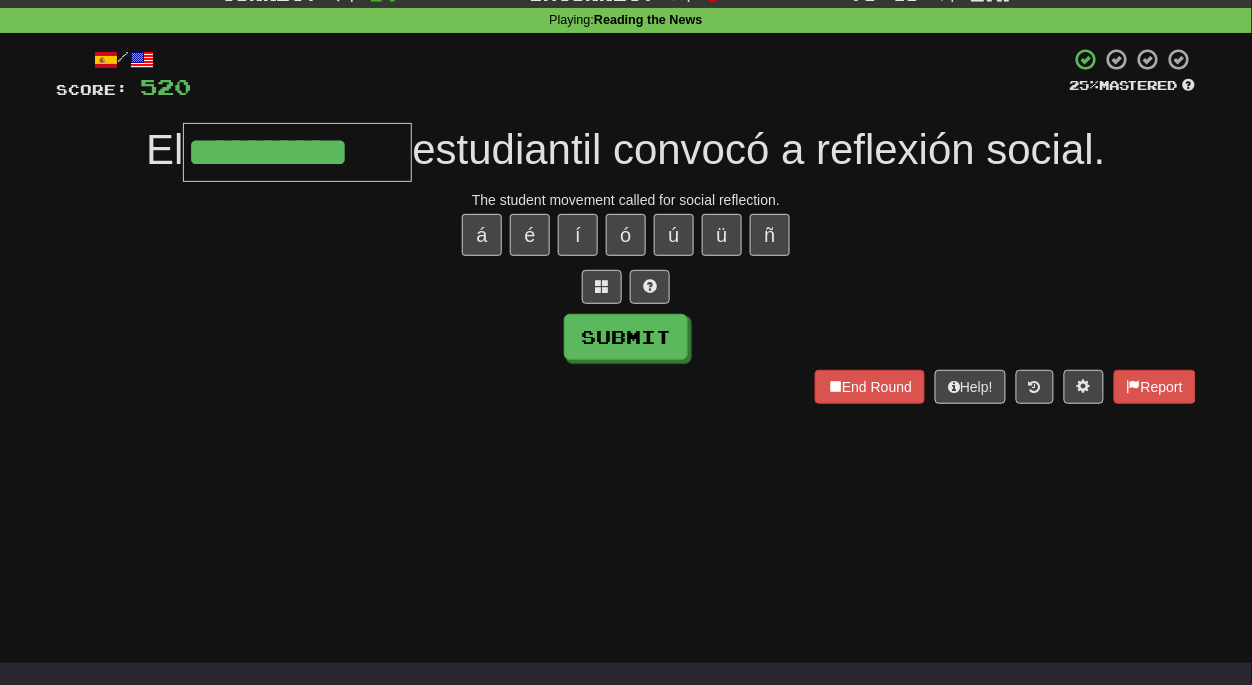type on "**********" 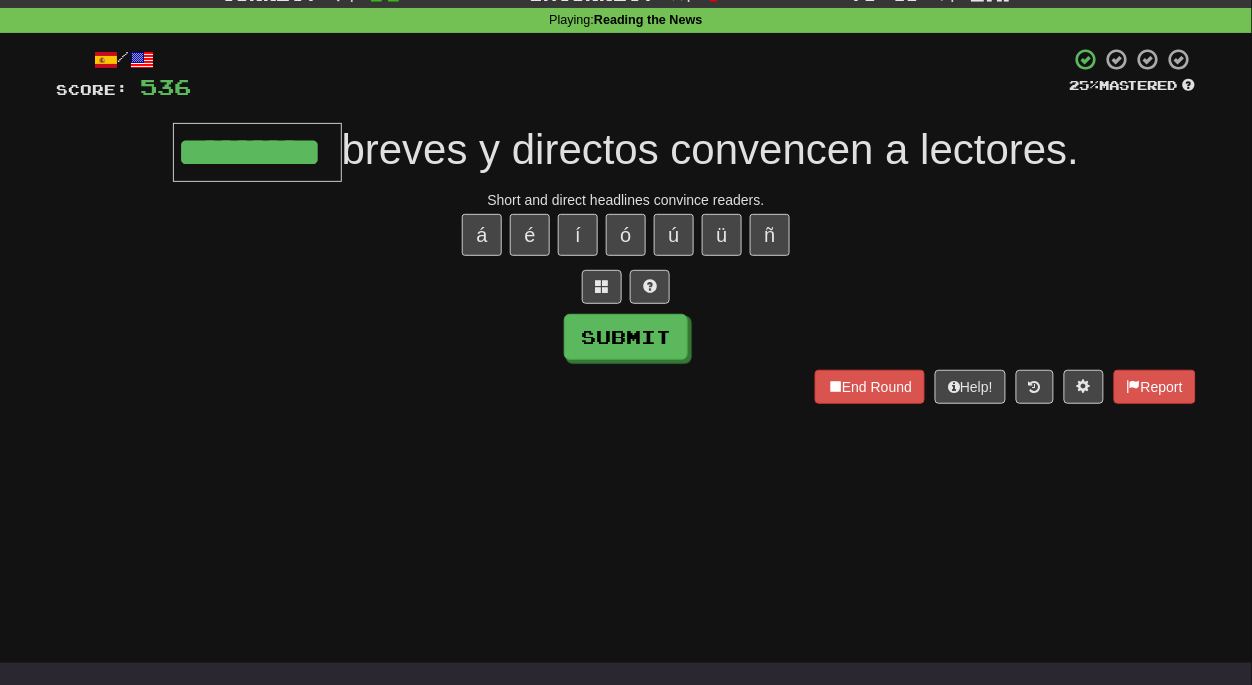 type on "*********" 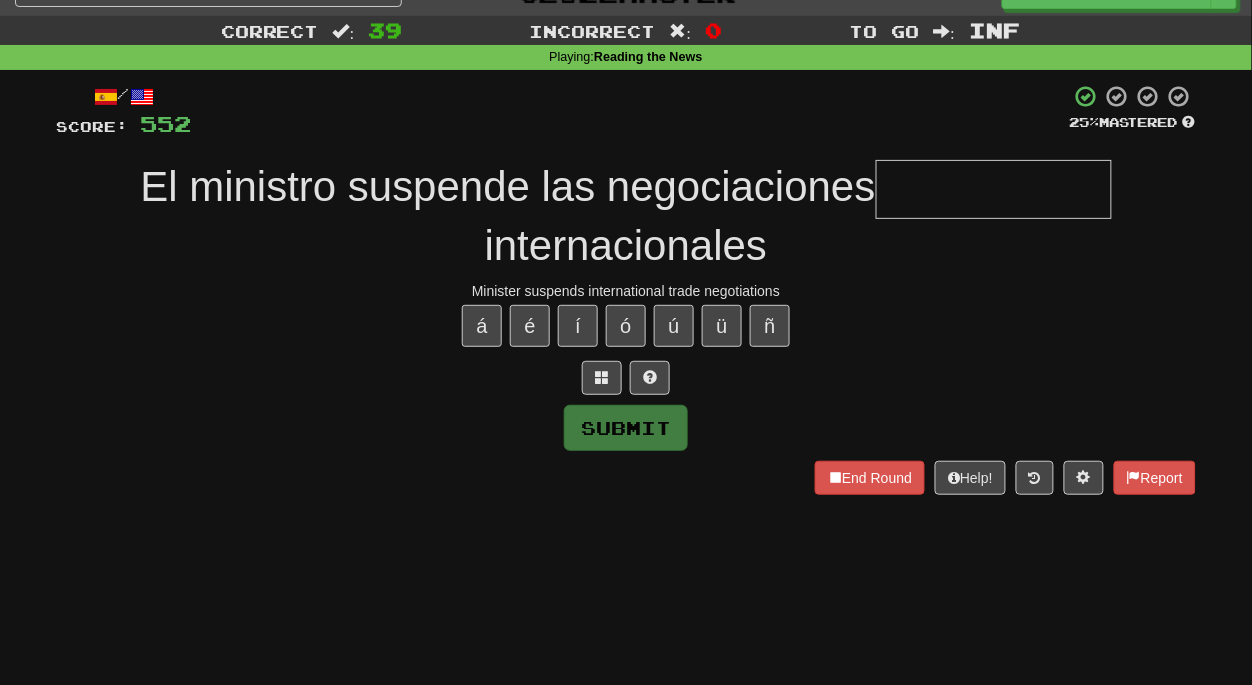 scroll, scrollTop: 29, scrollLeft: 0, axis: vertical 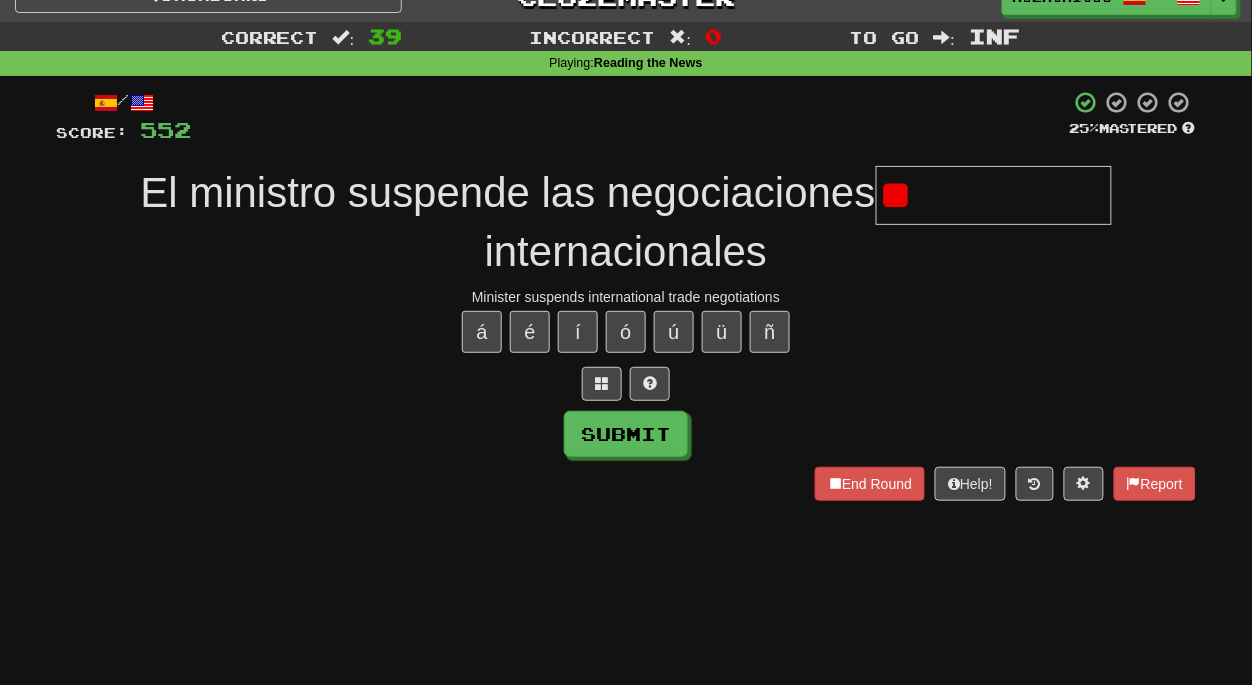 type on "*" 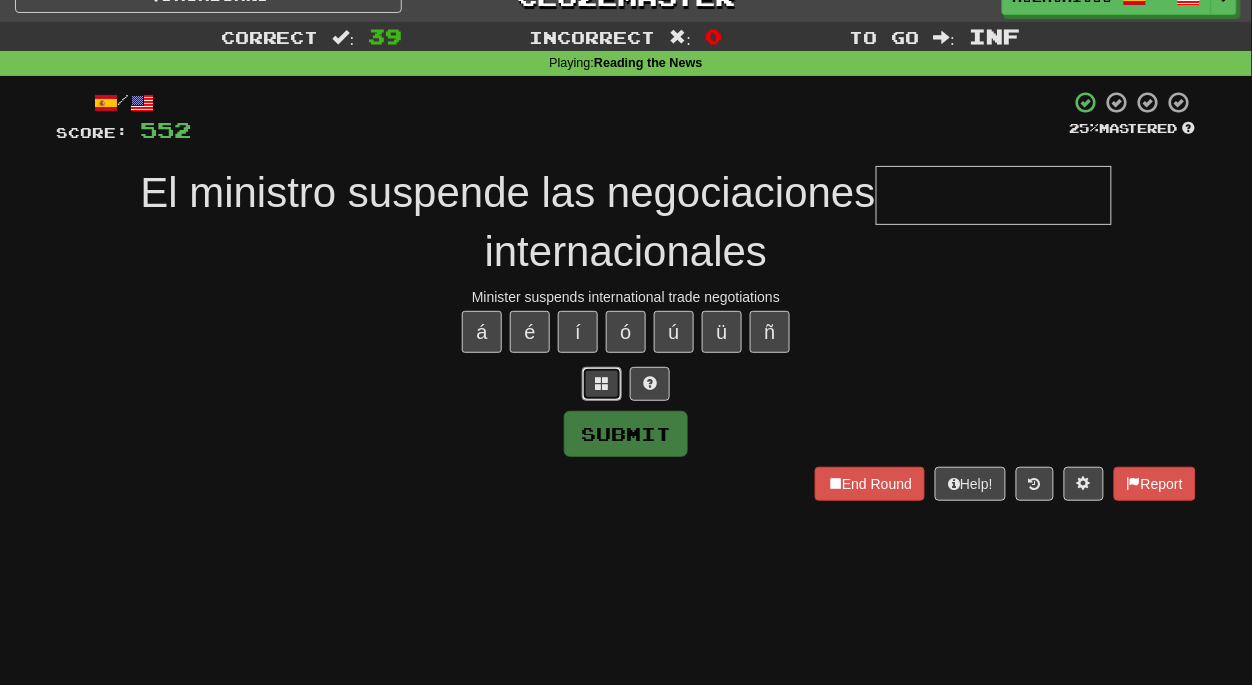 click at bounding box center (602, 384) 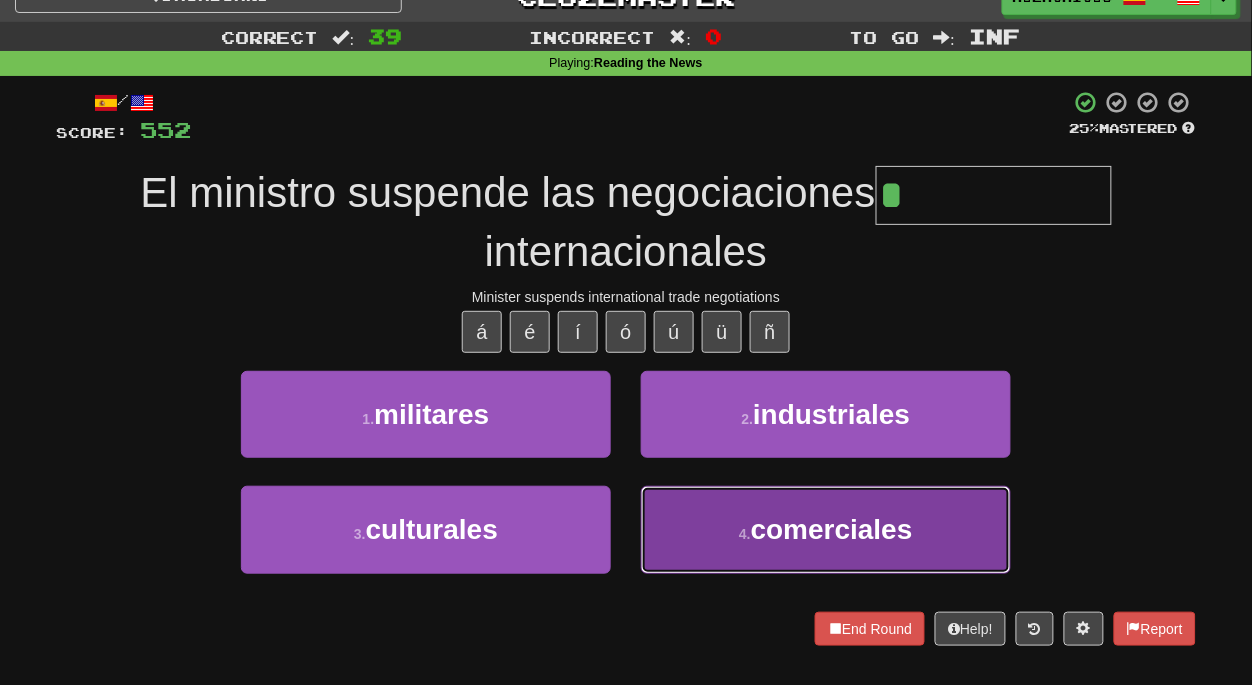click on "4 .  comerciales" at bounding box center [826, 529] 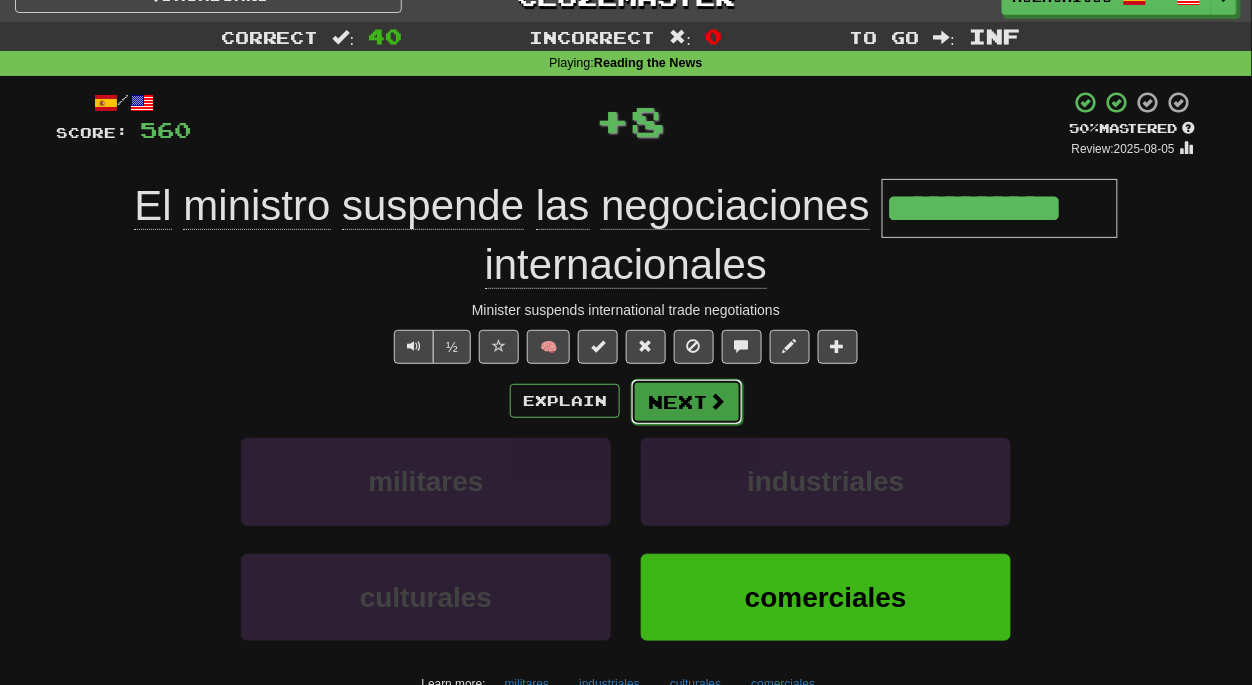 click on "Next" at bounding box center [687, 402] 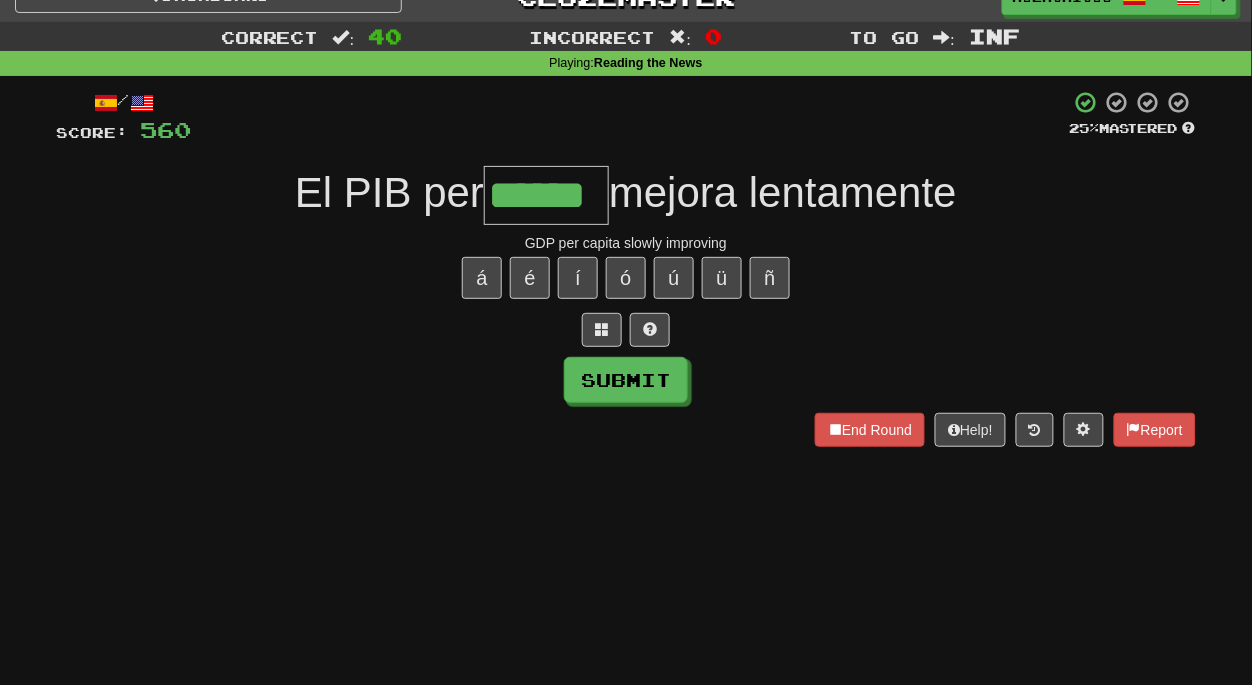 type on "******" 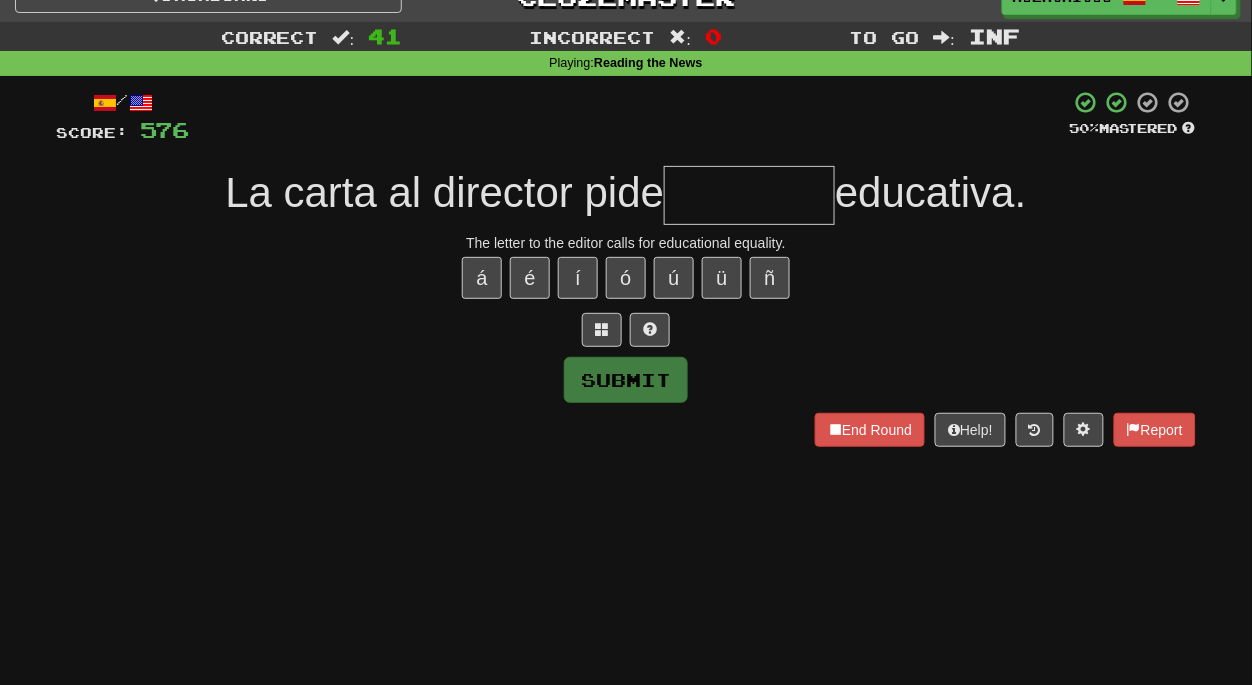 type on "*" 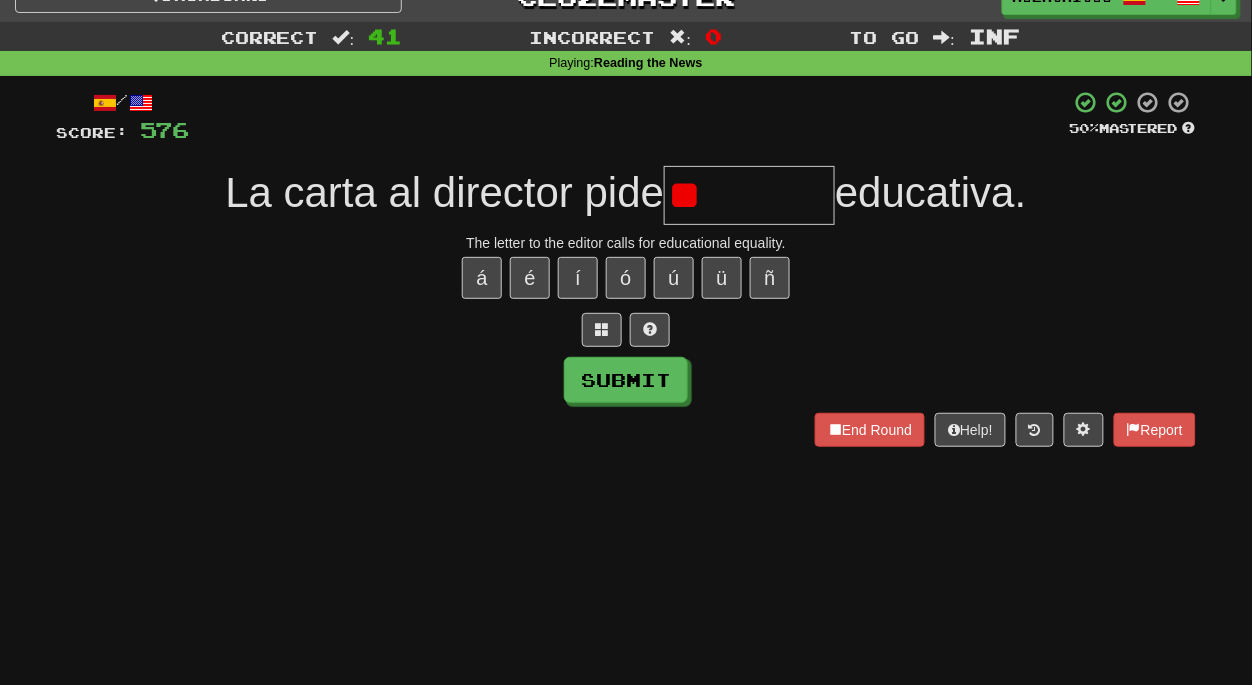 type on "*" 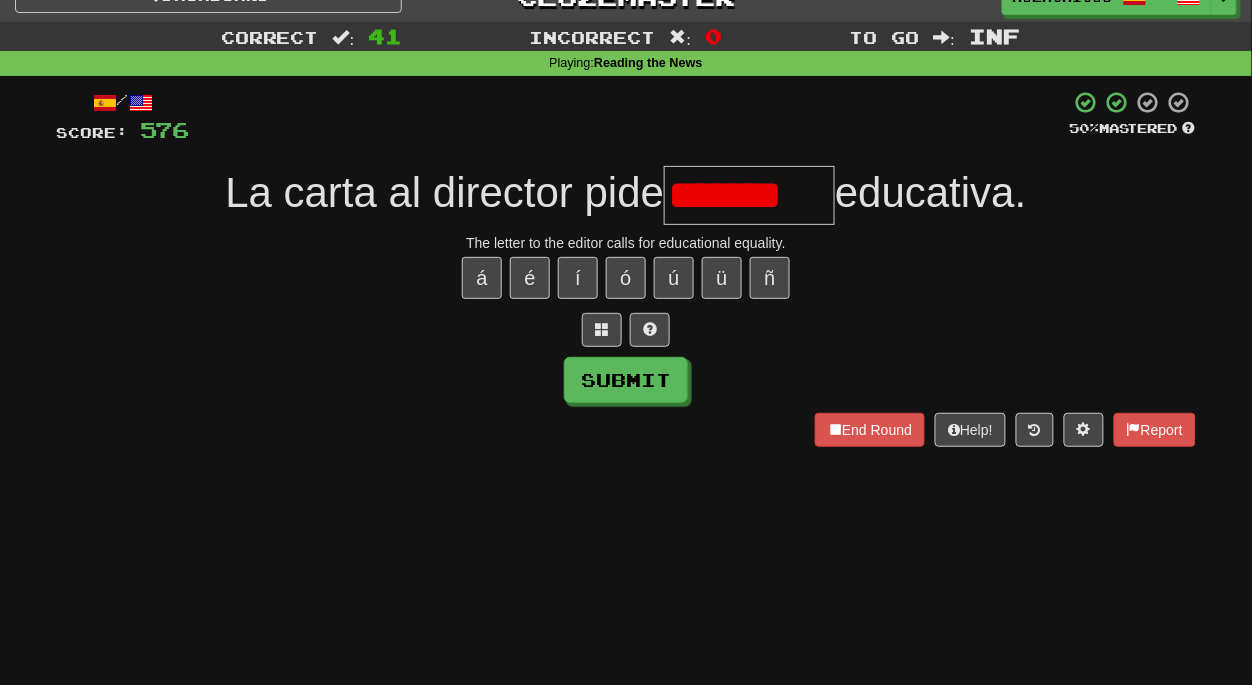scroll, scrollTop: 0, scrollLeft: 0, axis: both 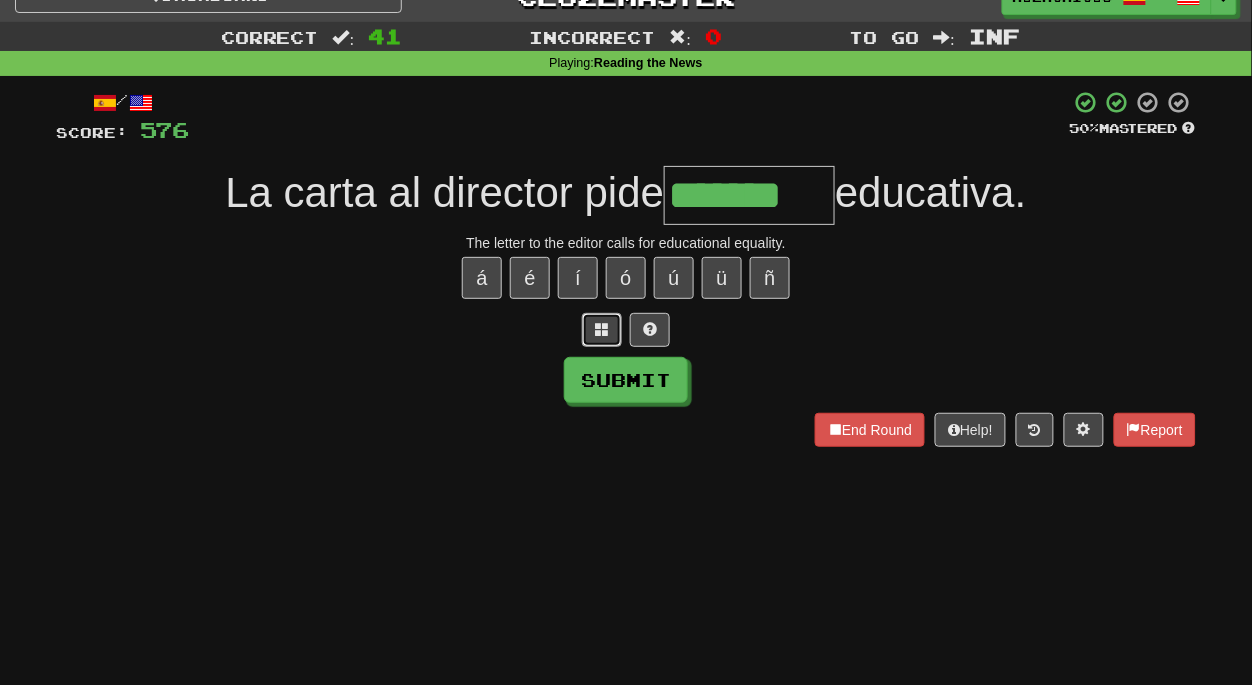 click at bounding box center (602, 330) 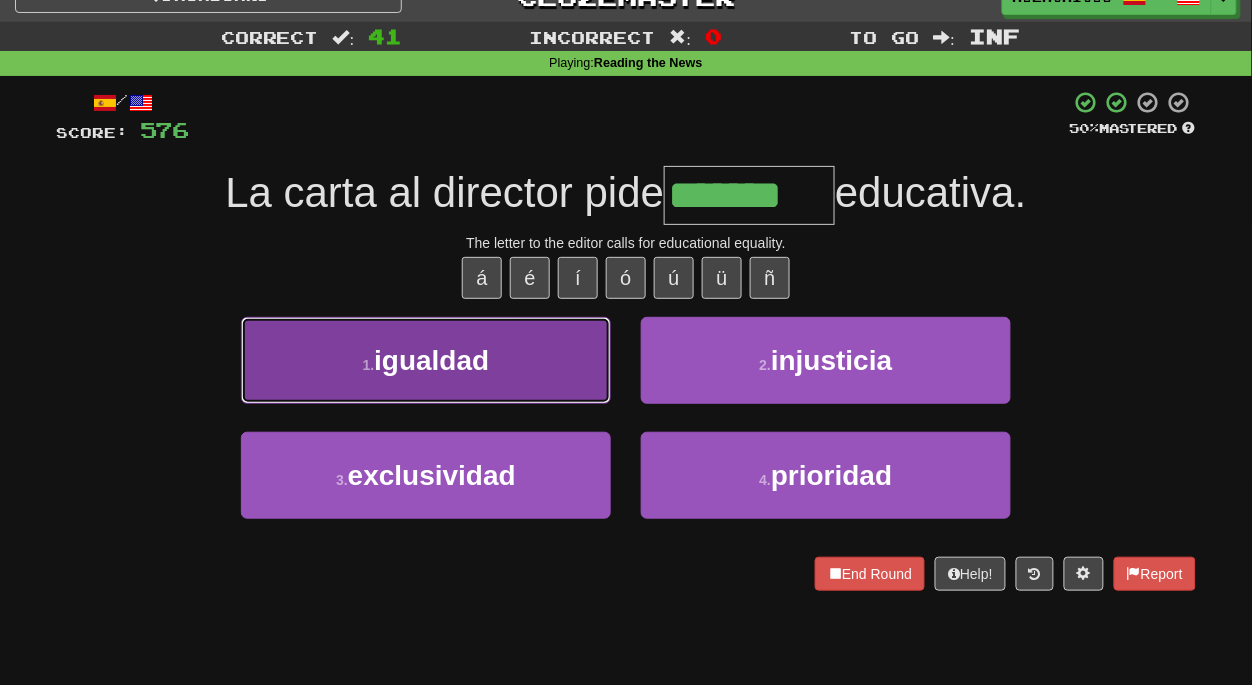 click on "1 .  igualdad" at bounding box center [426, 360] 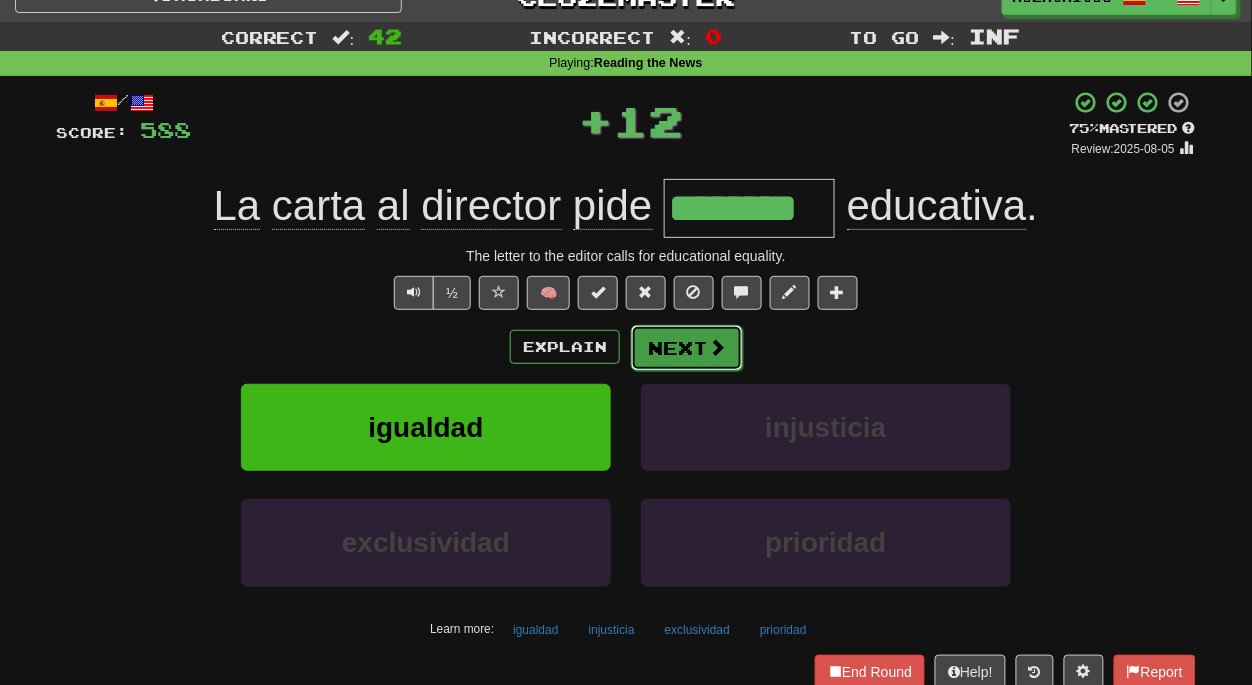 click on "Next" at bounding box center [687, 348] 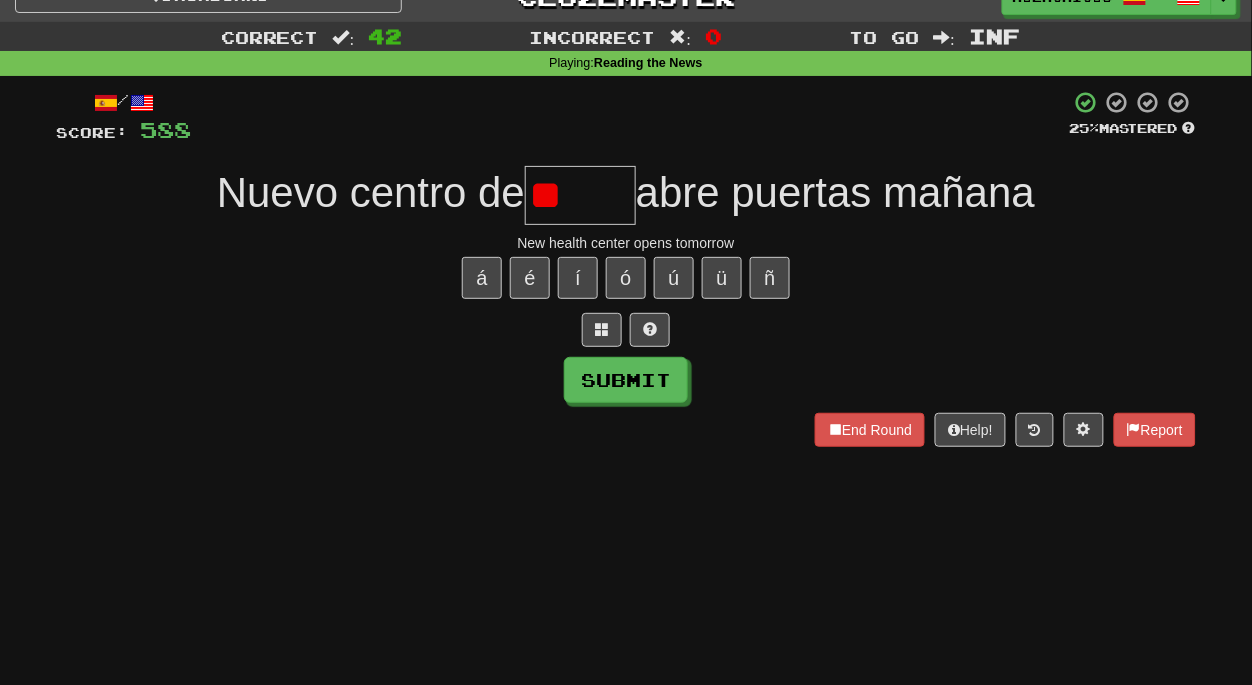 type on "*" 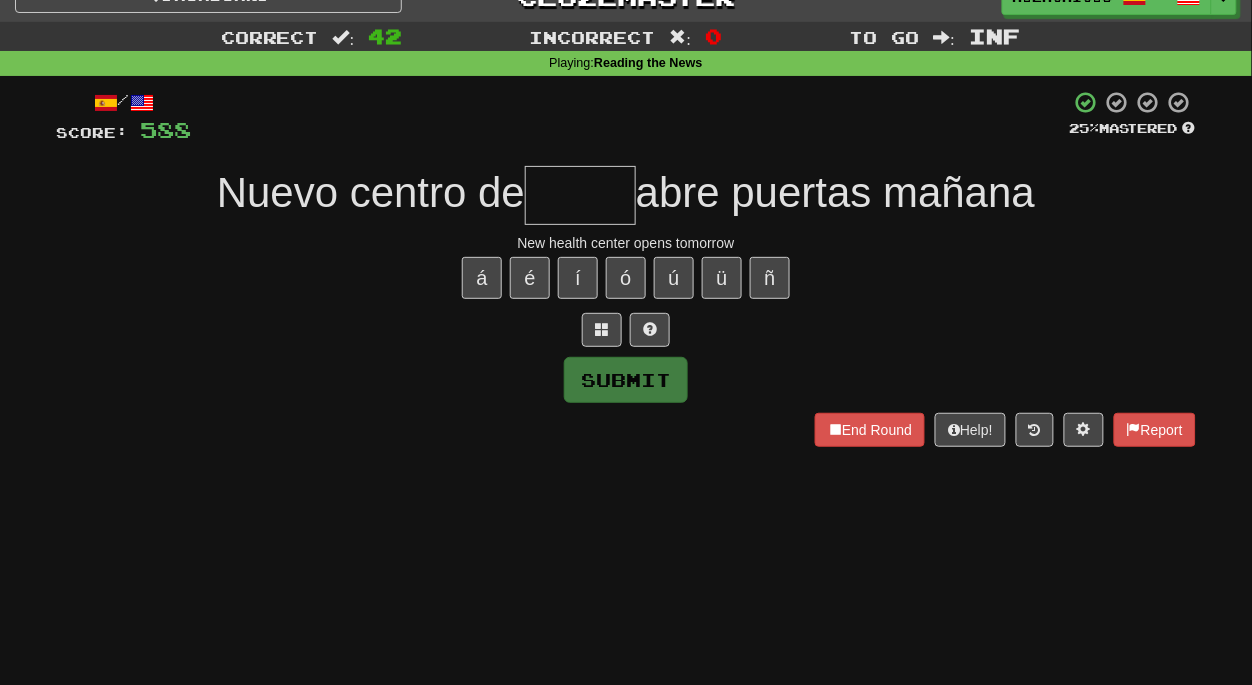 type on "*" 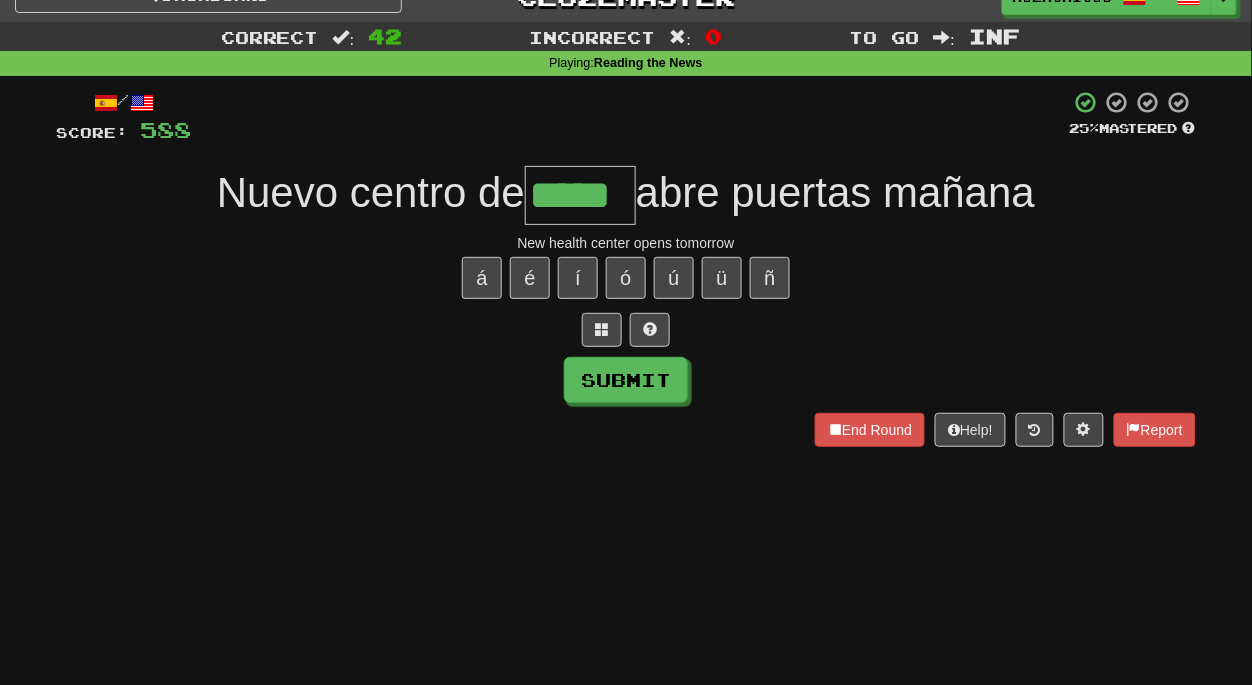 type on "*****" 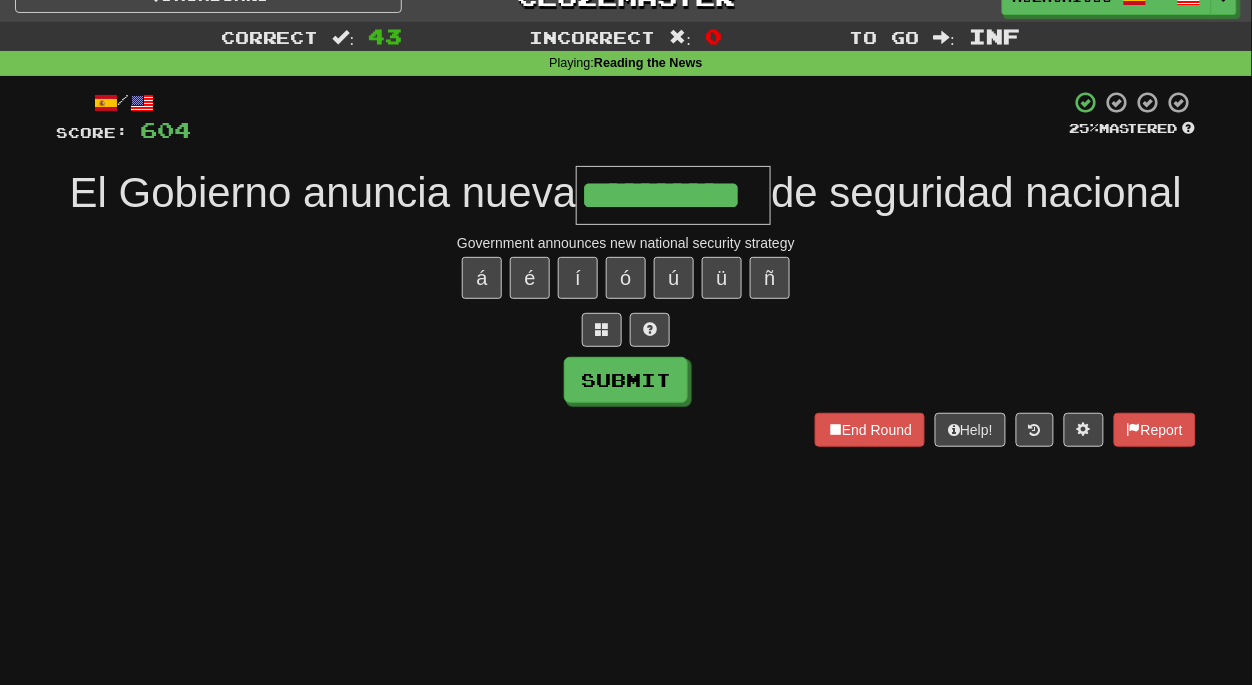 type on "**********" 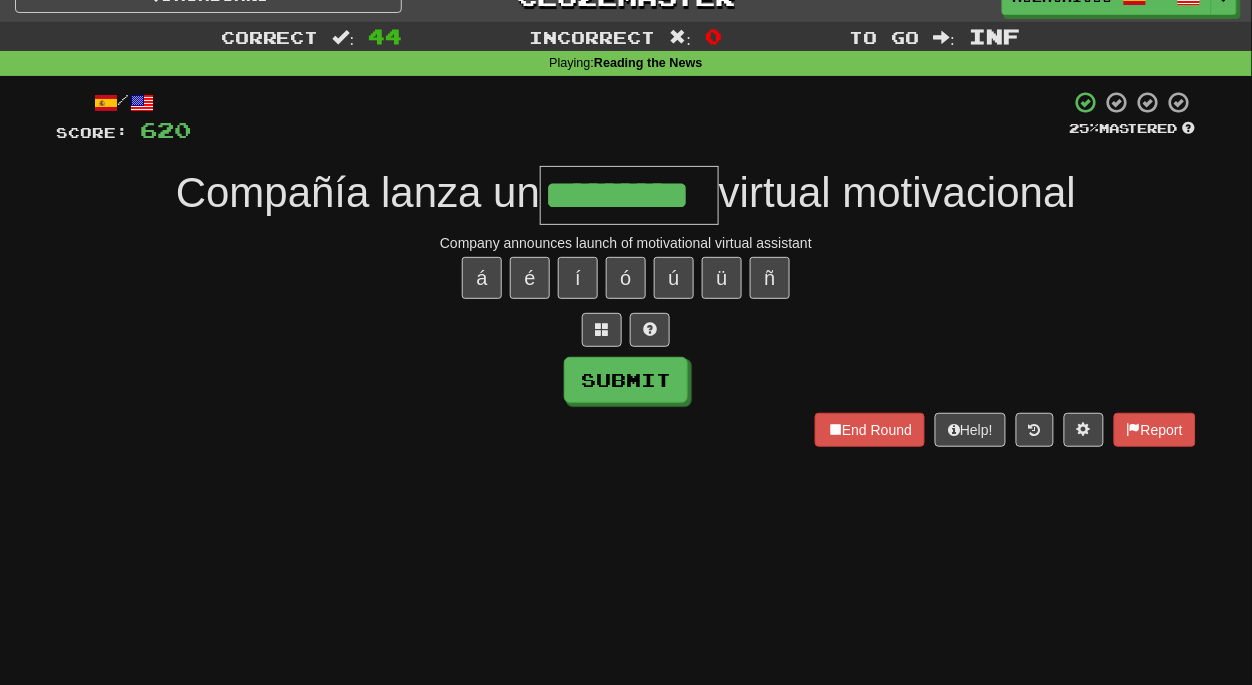 type on "*********" 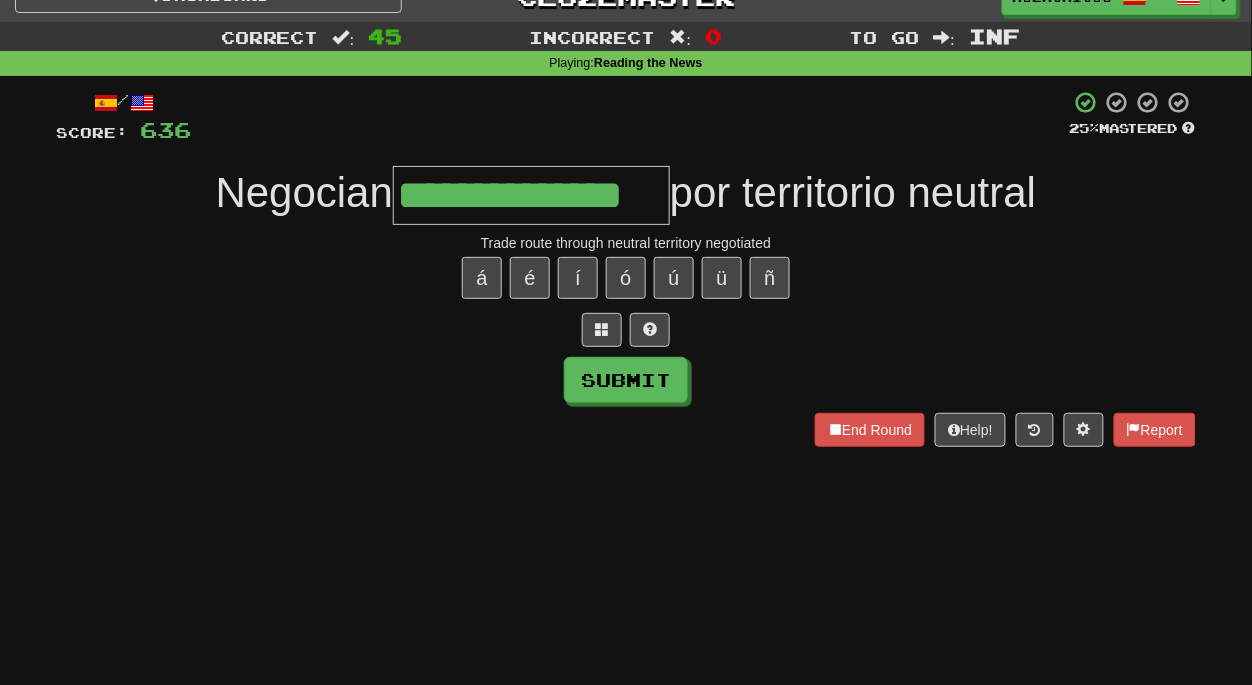 type on "**********" 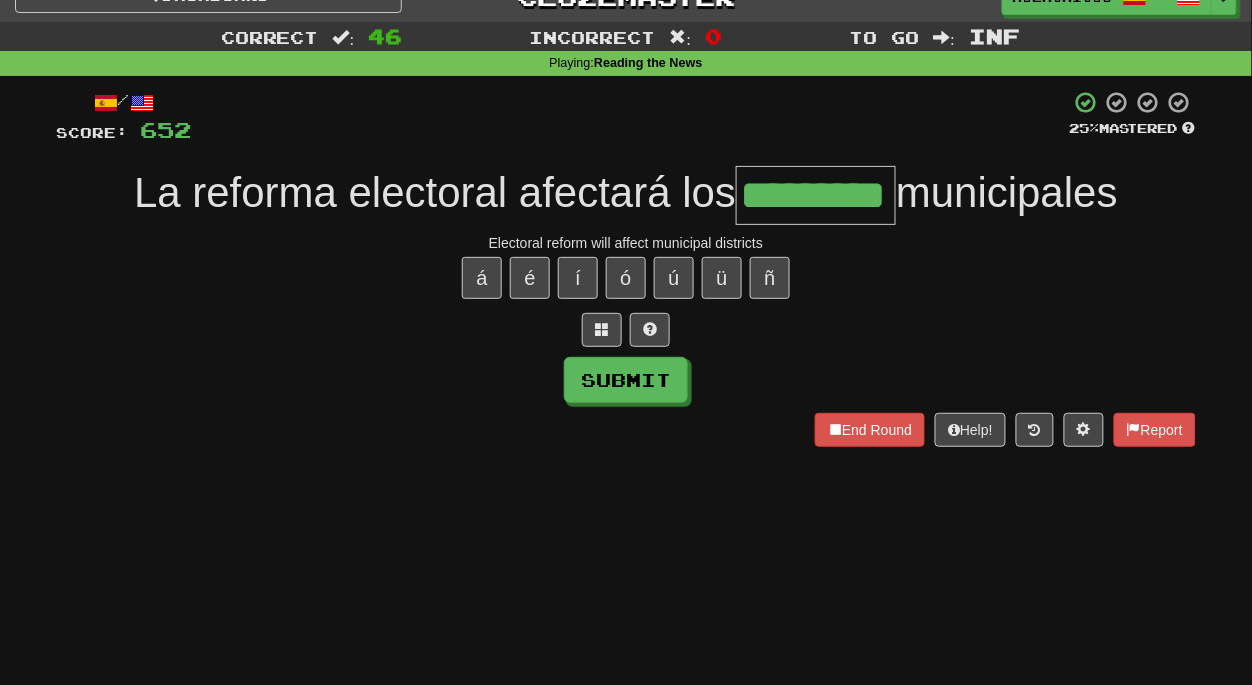 type on "*********" 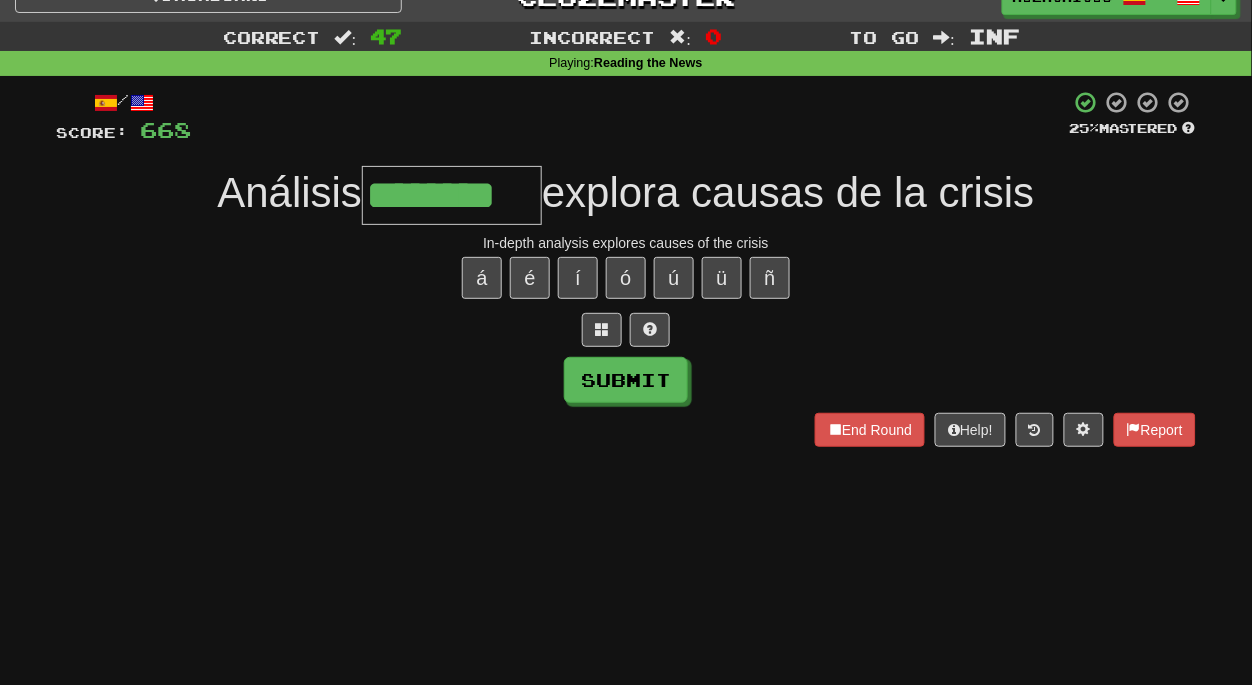 type on "********" 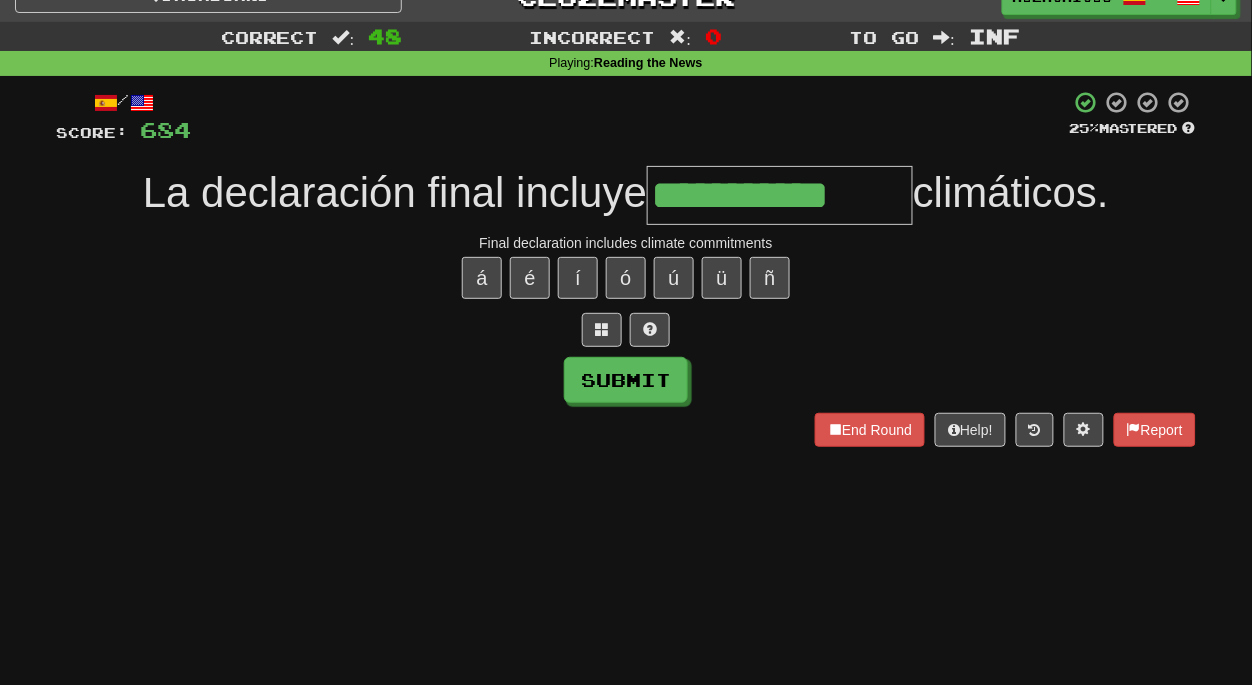 type on "**********" 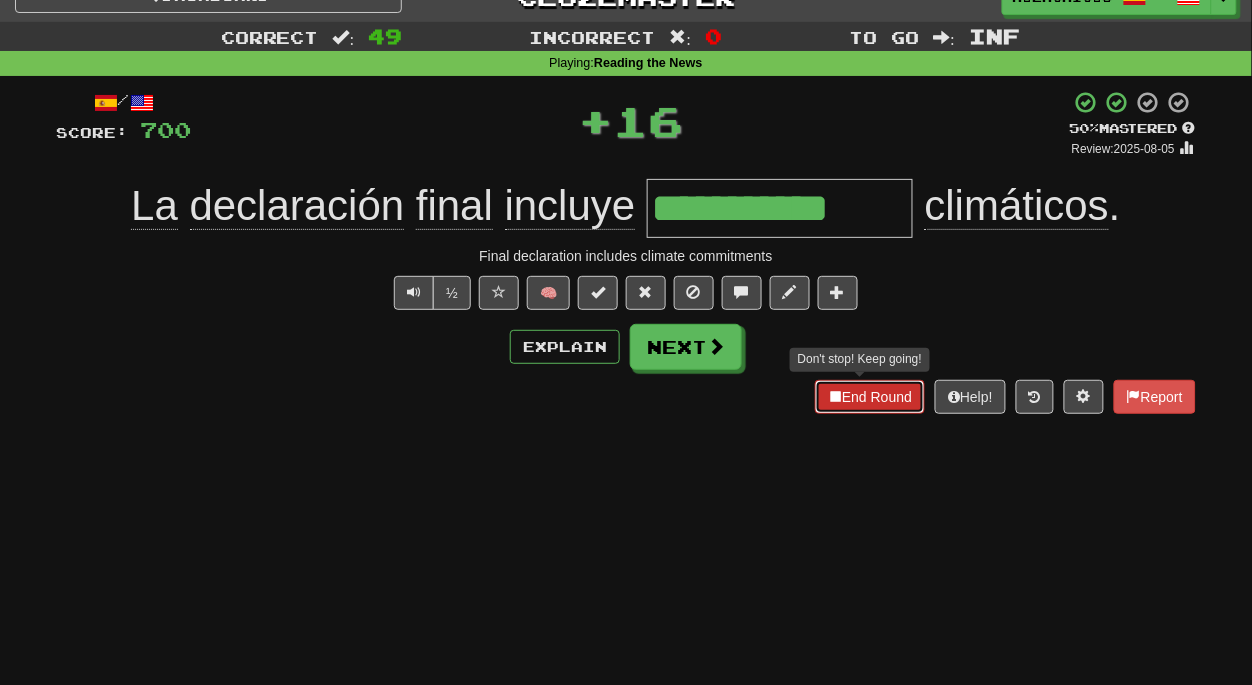 click on "End Round" at bounding box center [870, 397] 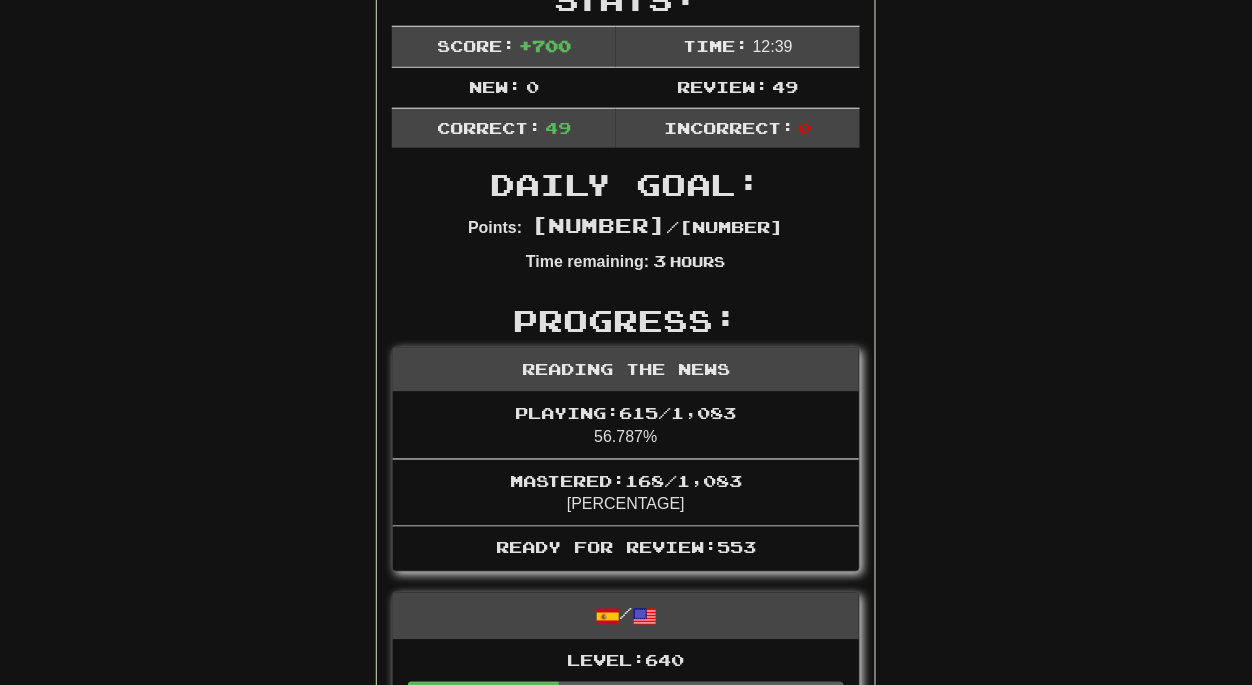 scroll, scrollTop: 0, scrollLeft: 0, axis: both 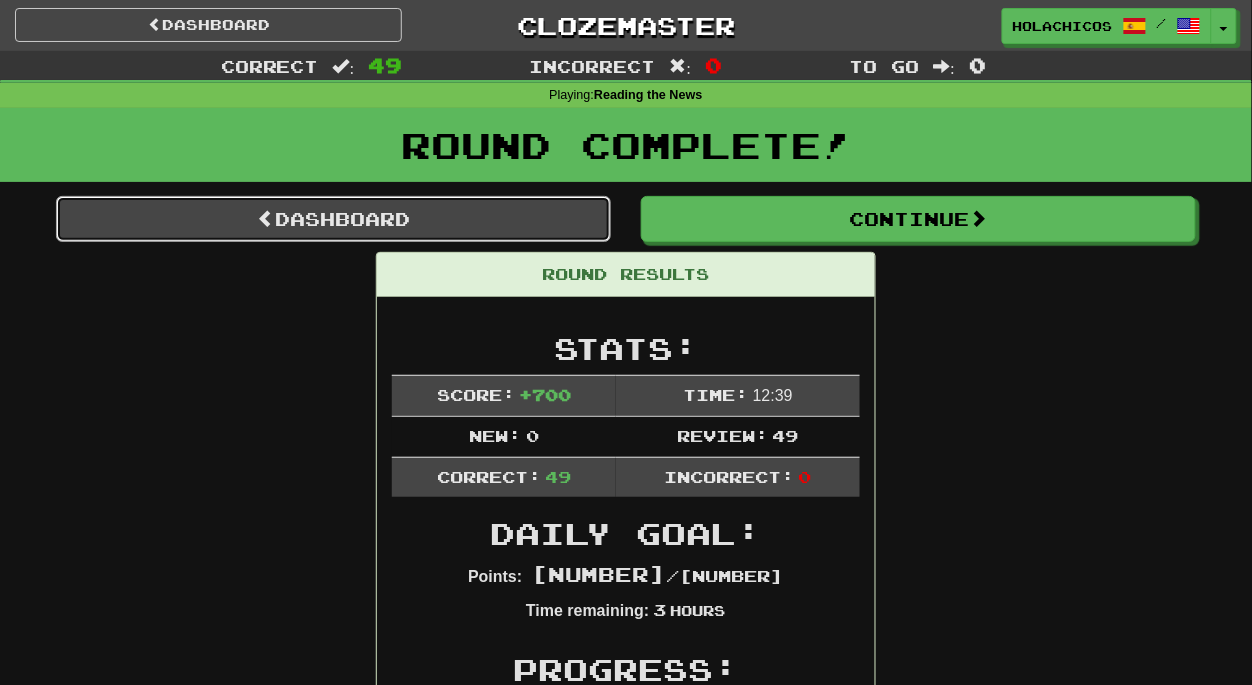 click on "Dashboard" at bounding box center [333, 219] 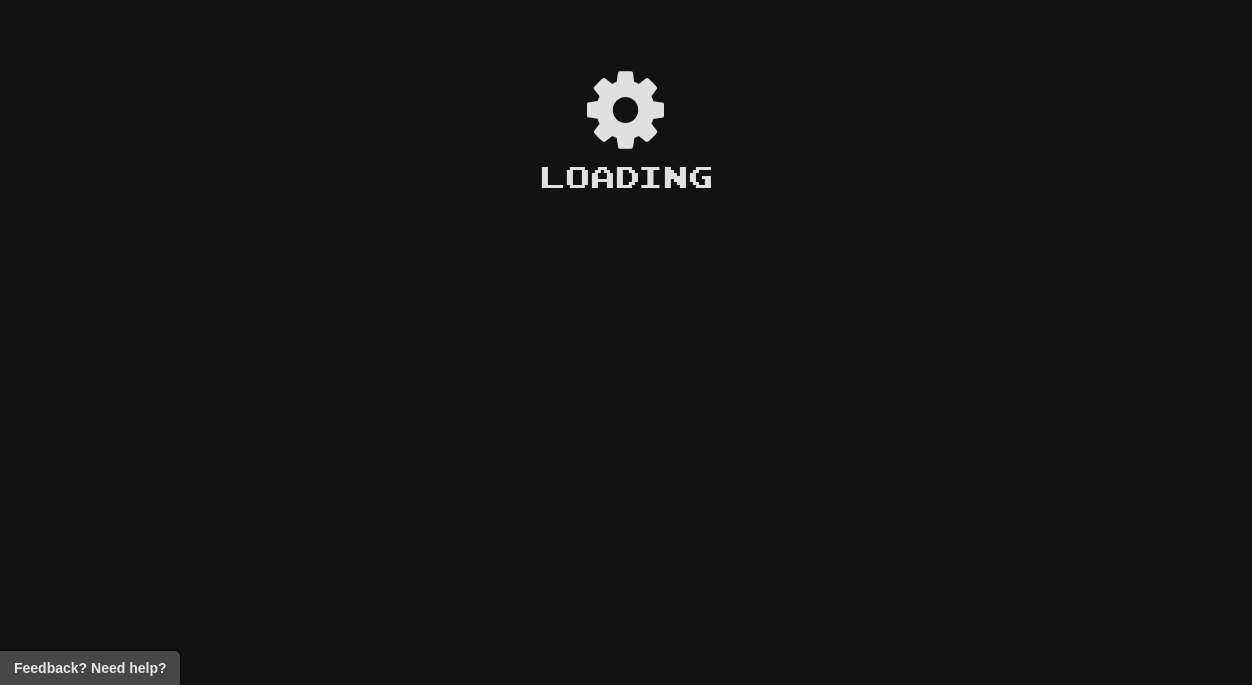 scroll, scrollTop: 0, scrollLeft: 0, axis: both 